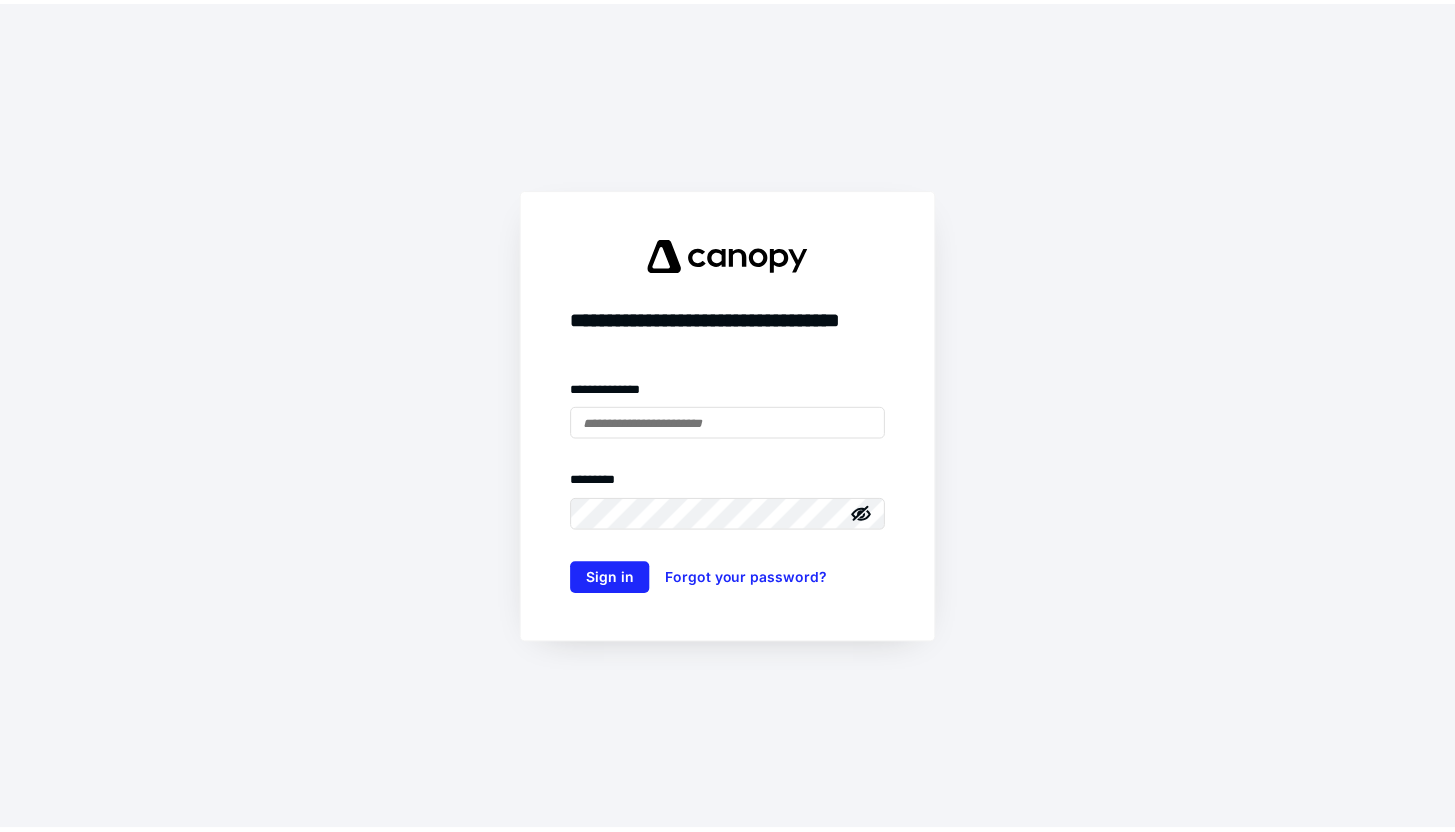 scroll, scrollTop: 0, scrollLeft: 0, axis: both 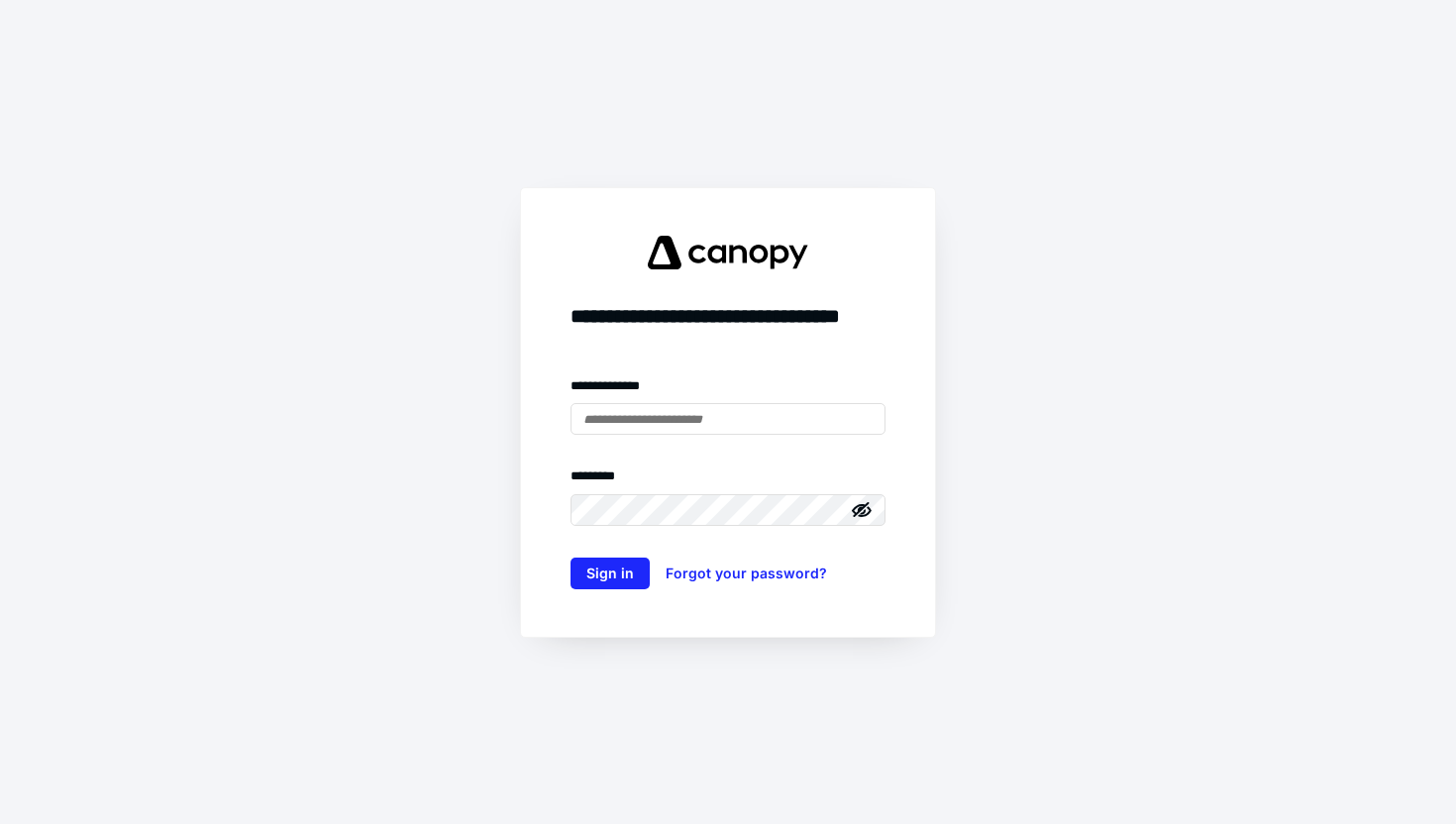 type on "**********" 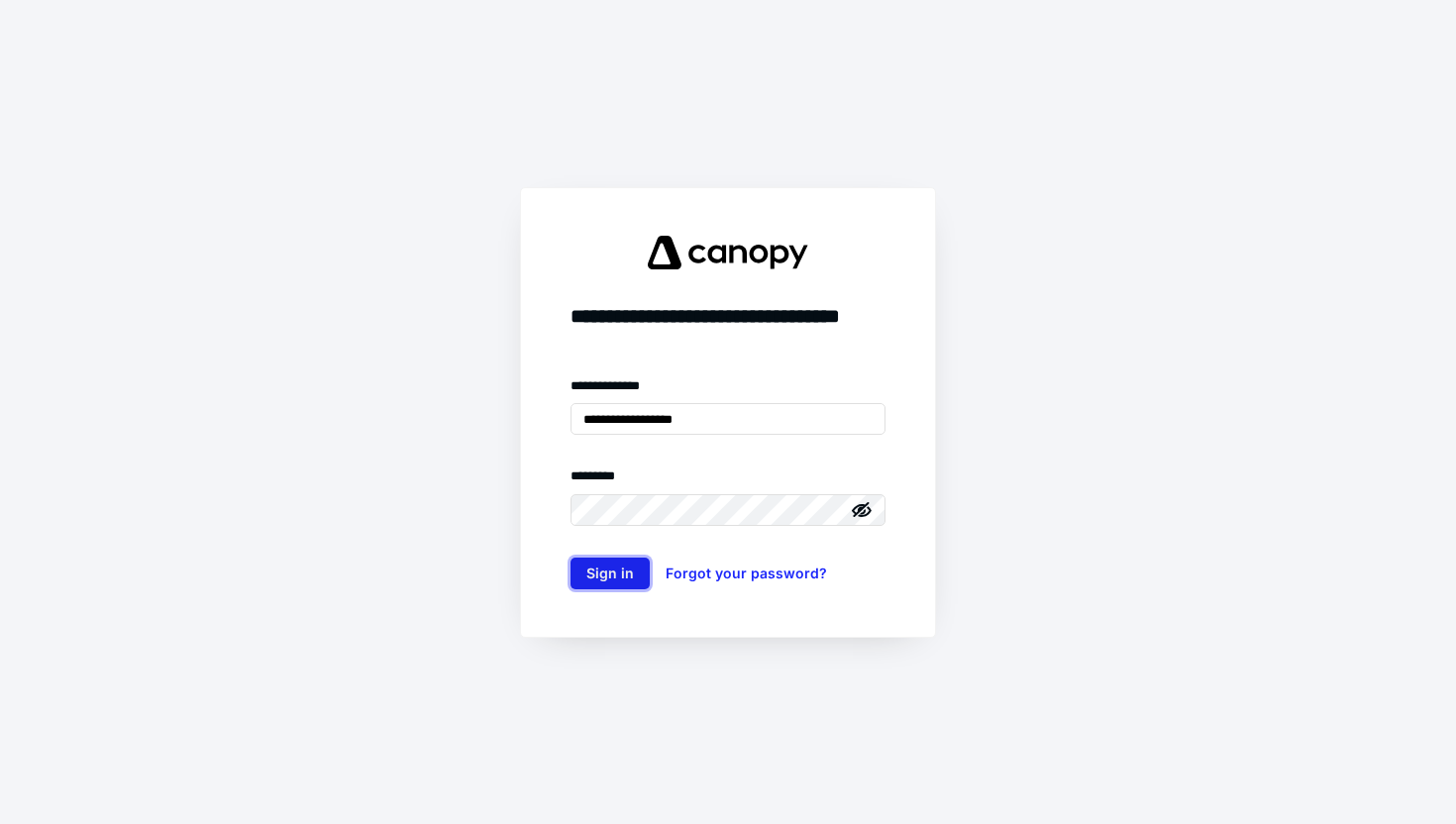click on "Sign in" at bounding box center (610, 573) 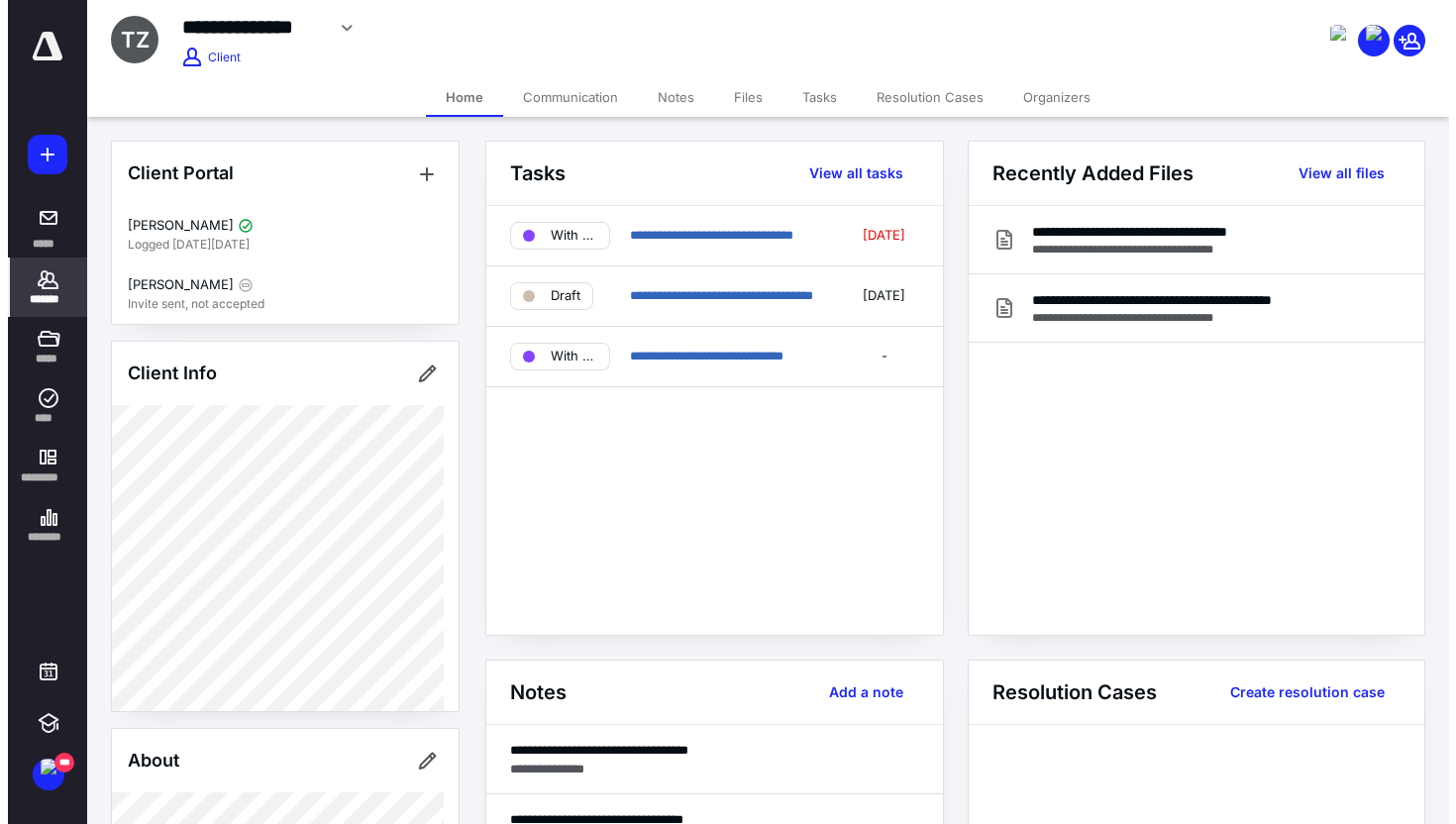 scroll, scrollTop: 0, scrollLeft: 0, axis: both 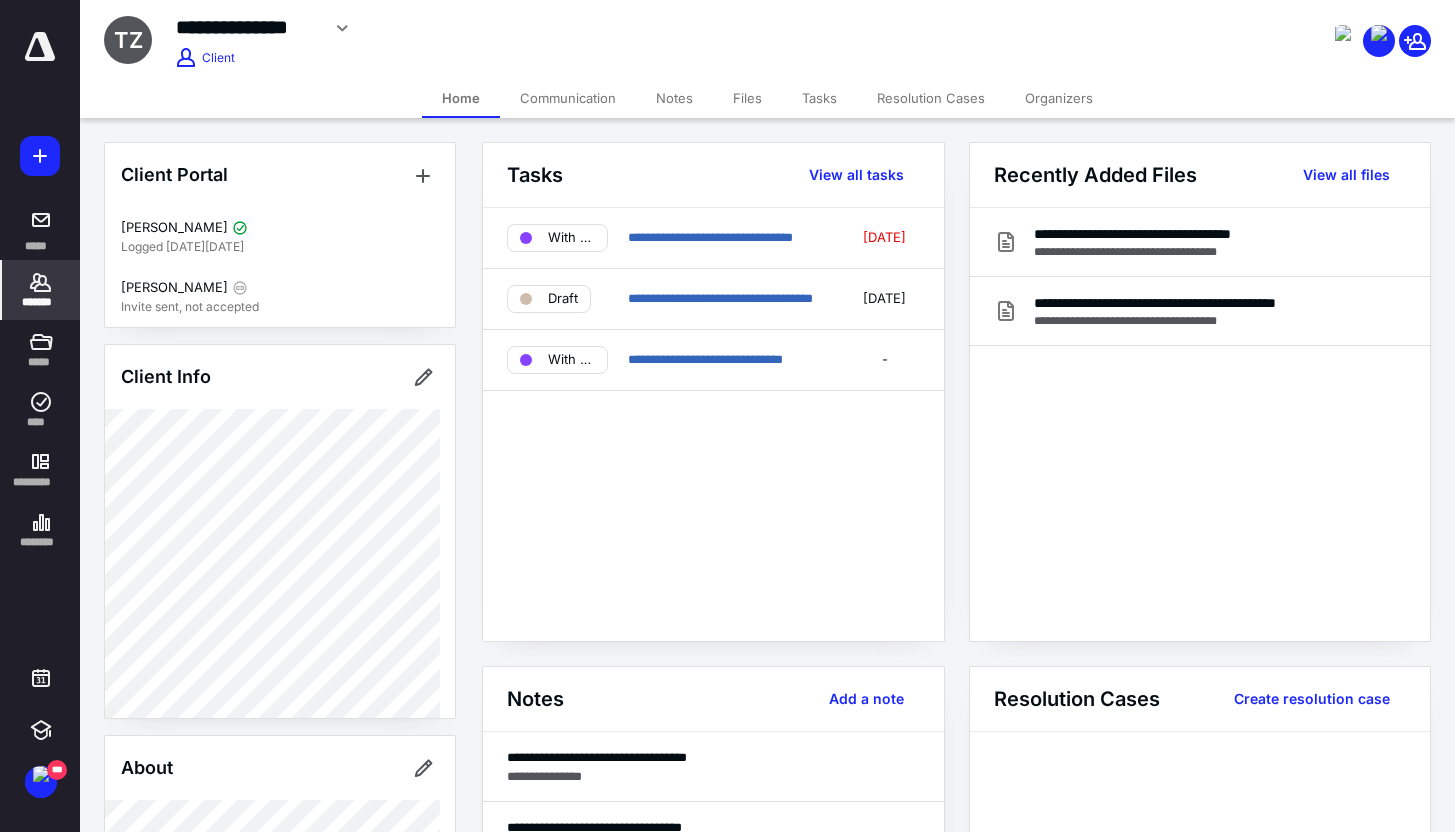 click on "Communication" at bounding box center (568, 98) 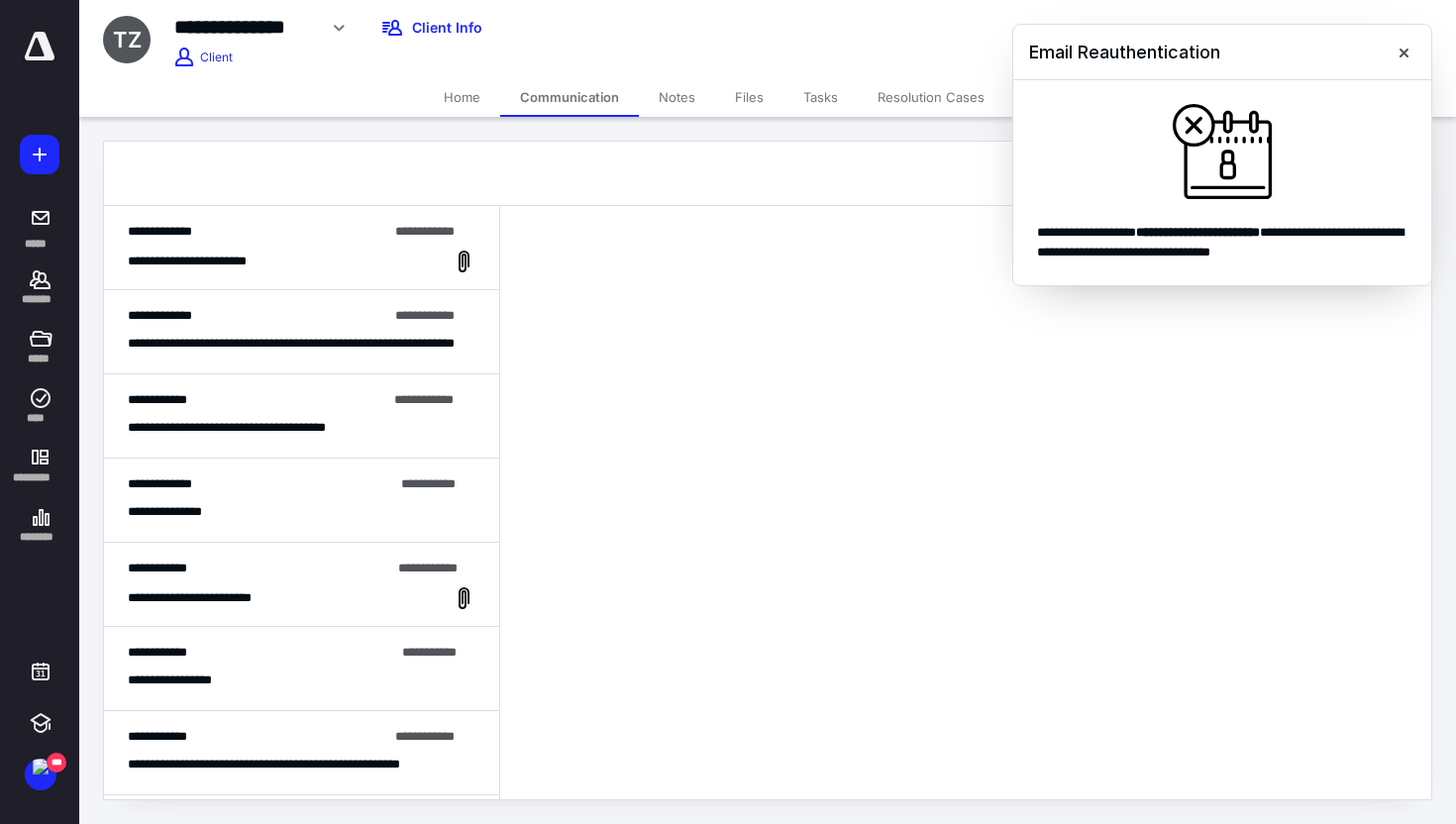 click on "Email Reauthentication" at bounding box center (1222, 52) 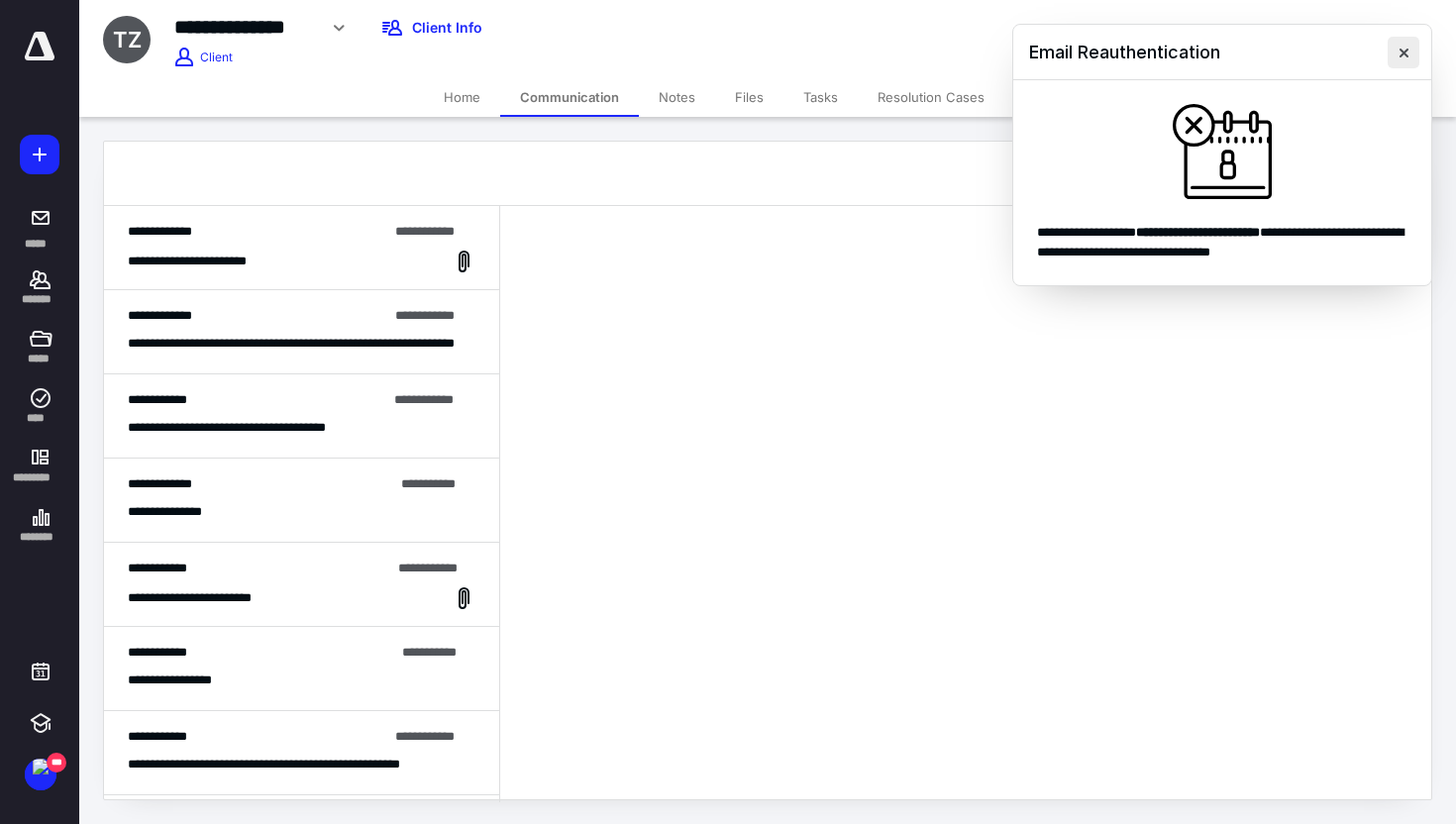 click at bounding box center [1404, 52] 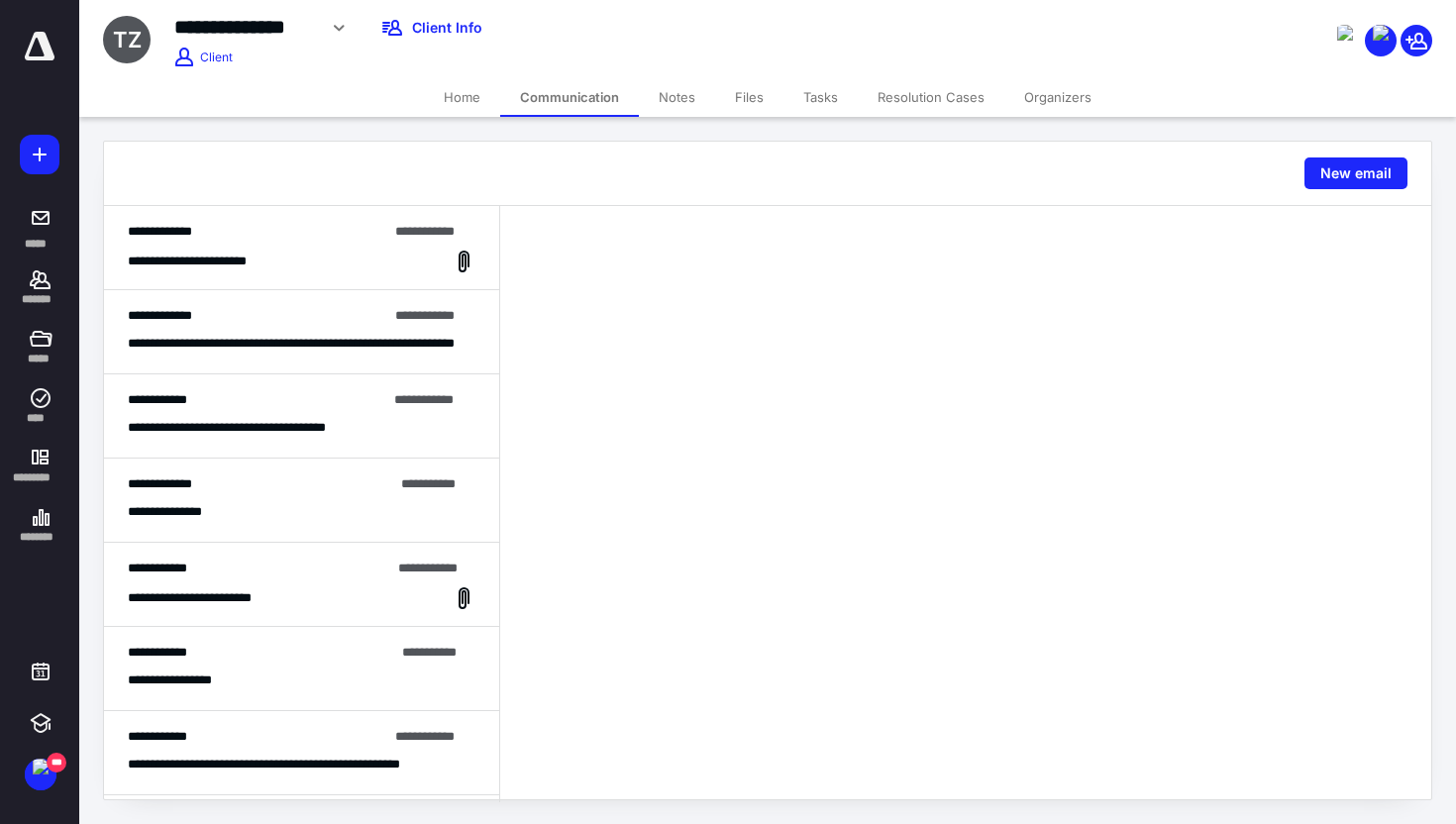 click on "**********" at bounding box center [301, 584] 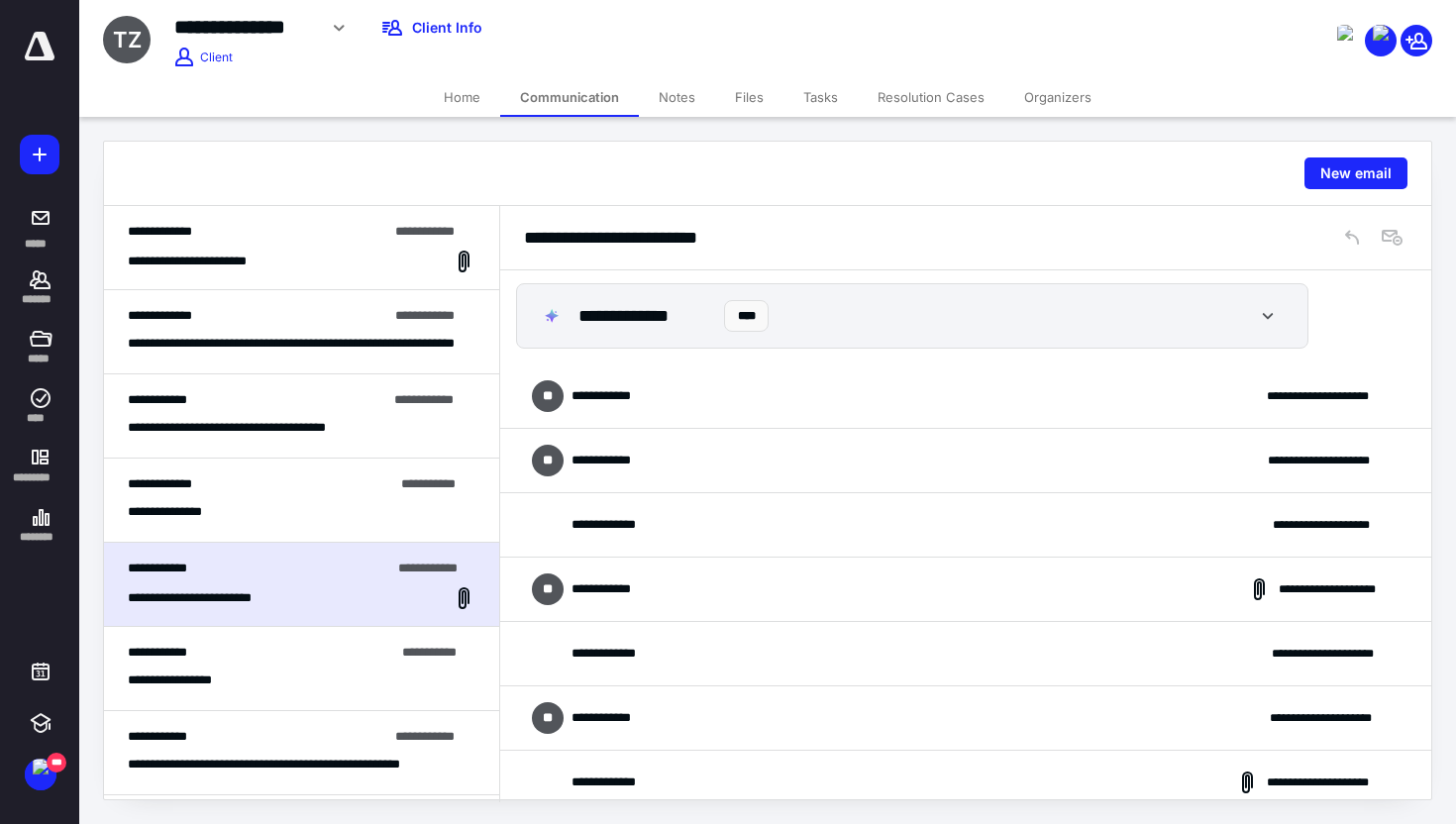 scroll, scrollTop: 0, scrollLeft: 0, axis: both 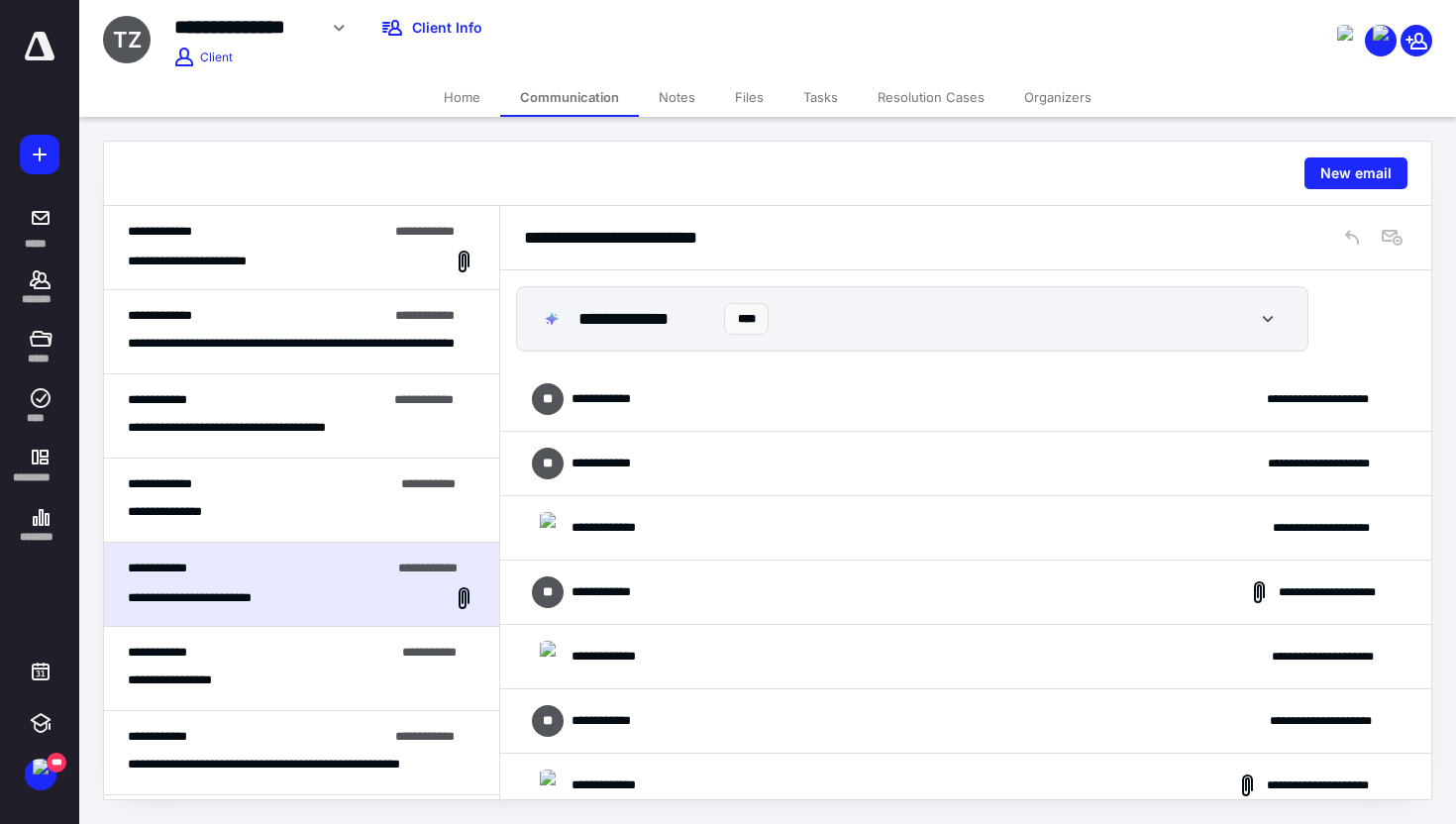 click on "**********" at bounding box center [912, 319] 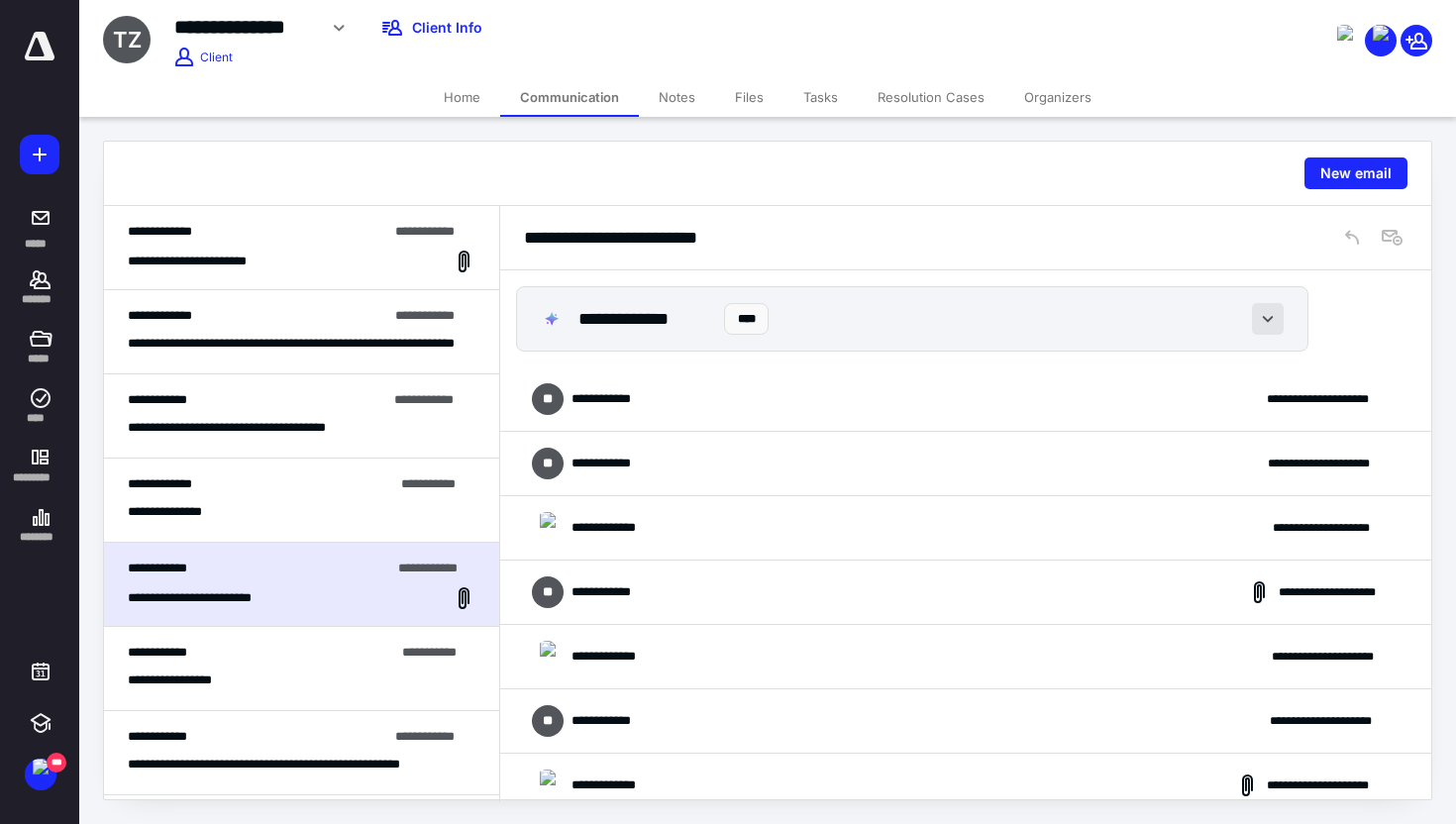 click at bounding box center (1268, 319) 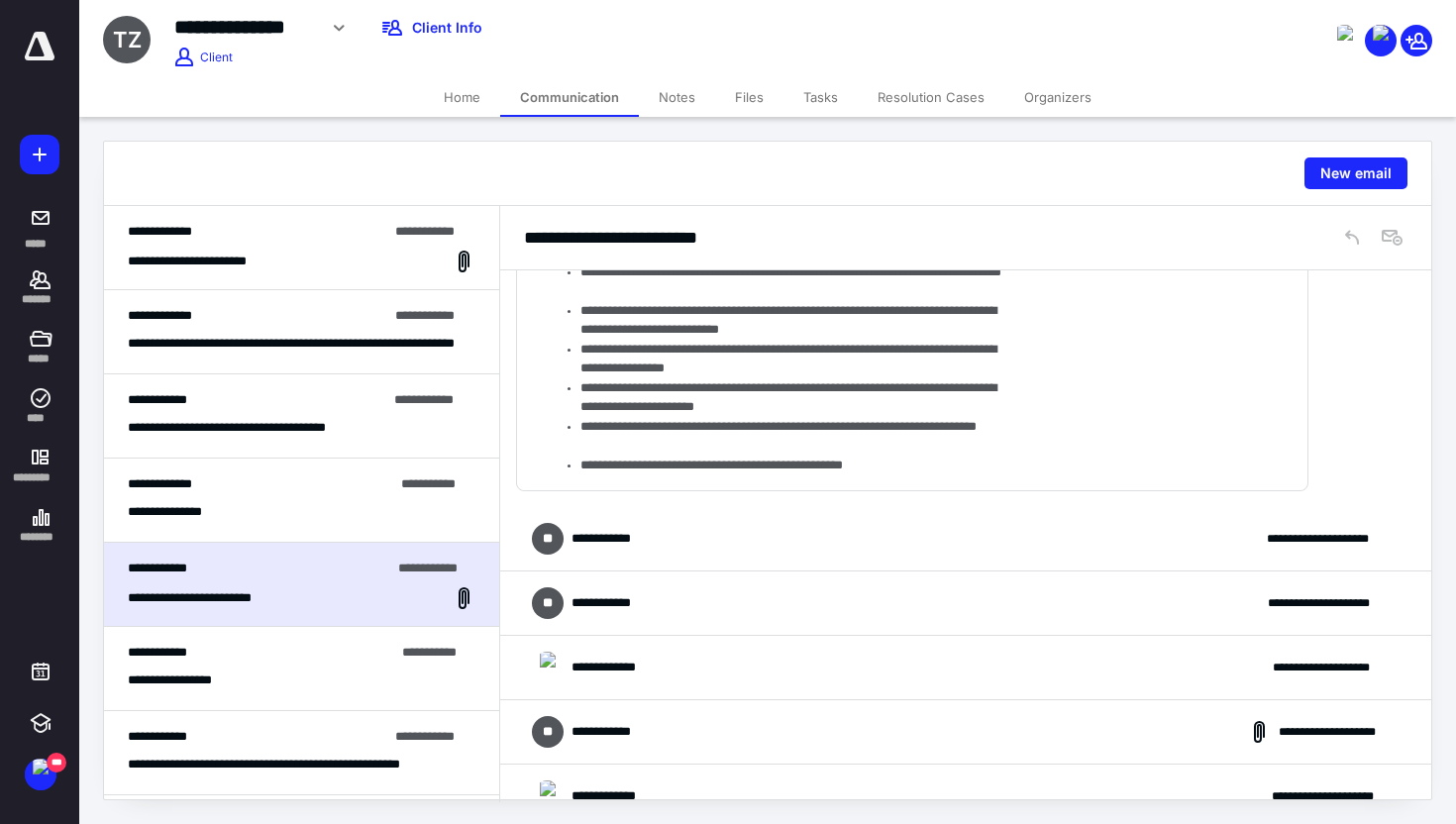 scroll, scrollTop: 217, scrollLeft: 0, axis: vertical 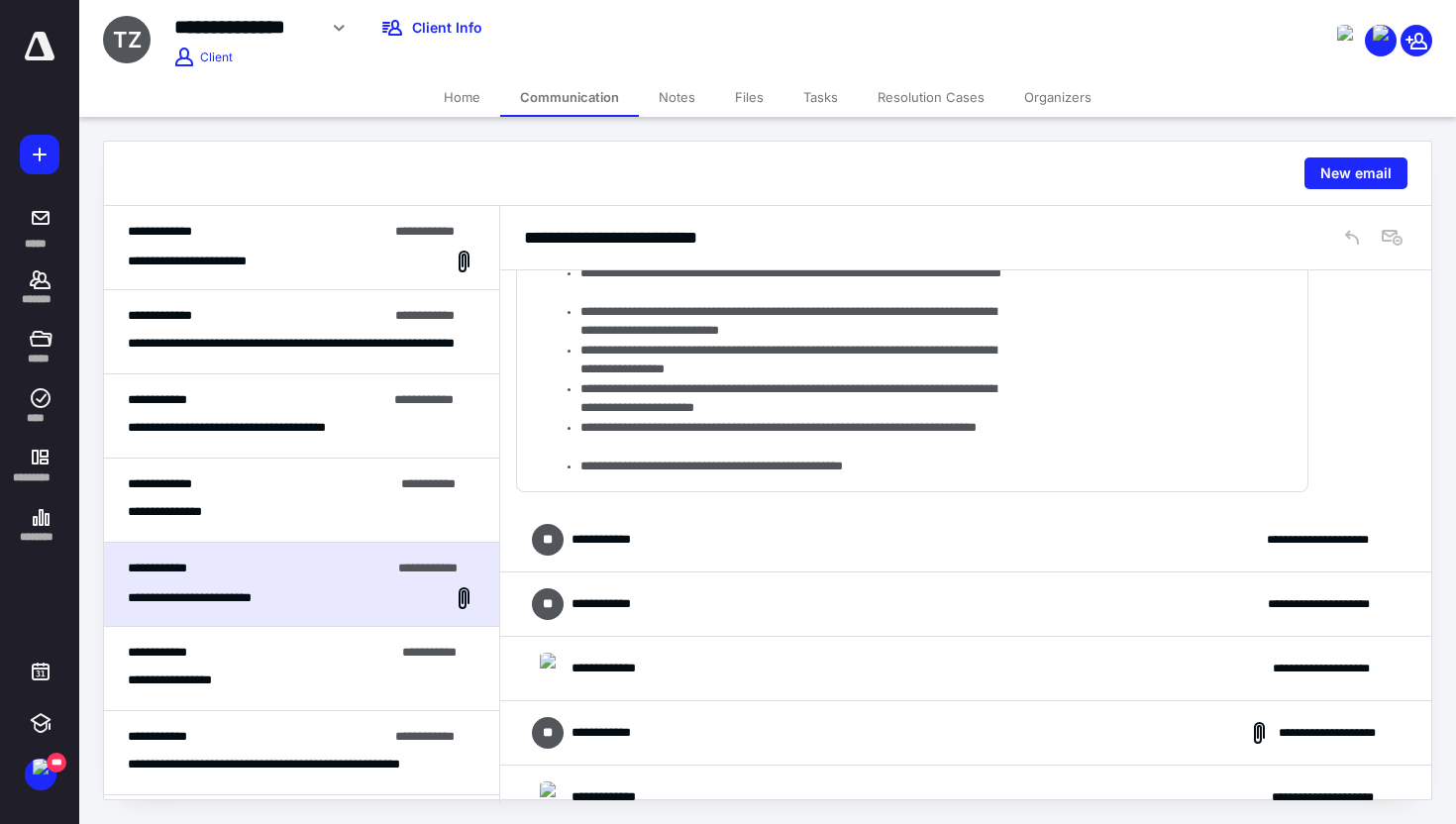click on "**********" at bounding box center [301, 512] 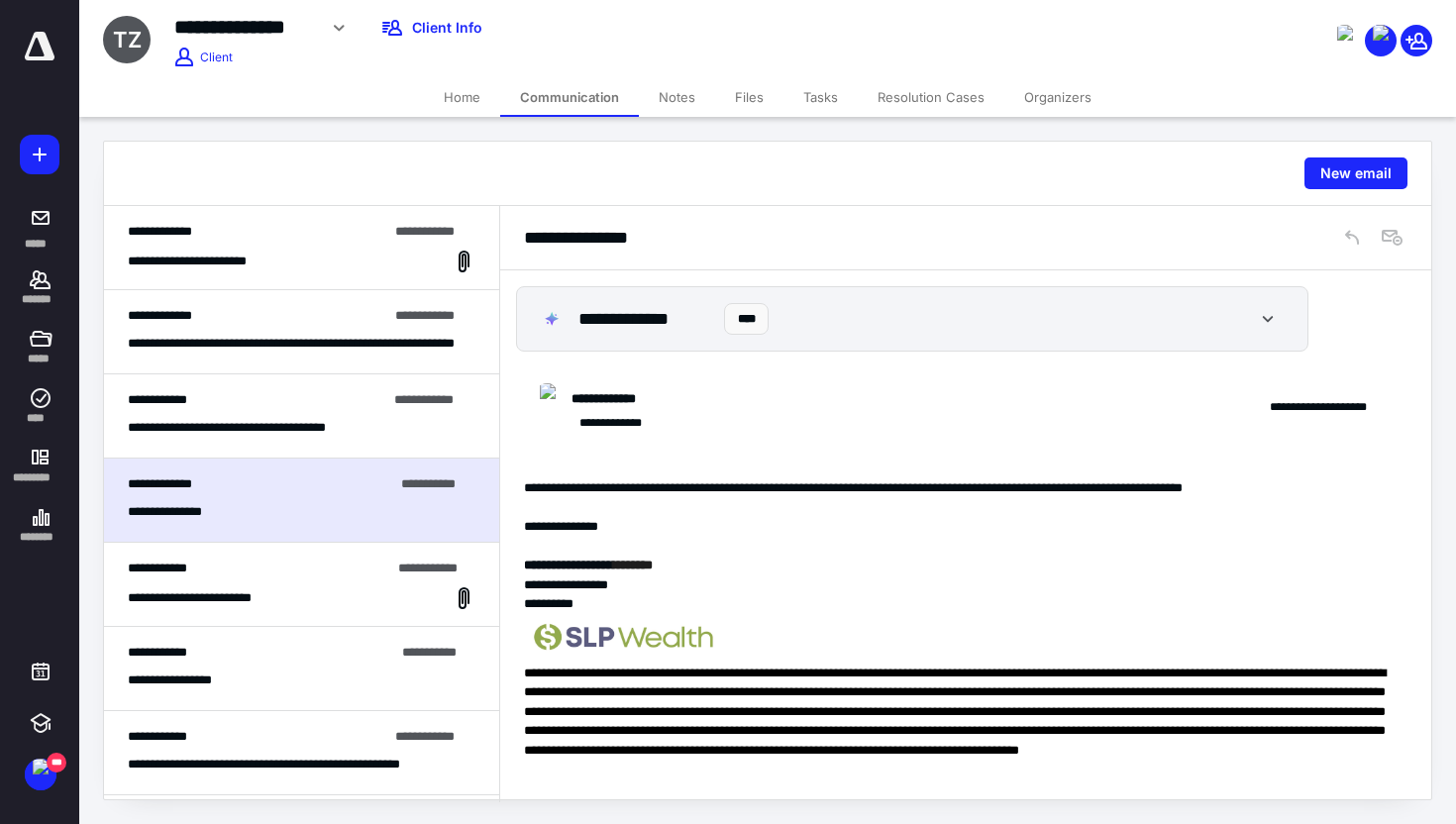 scroll, scrollTop: 9, scrollLeft: 0, axis: vertical 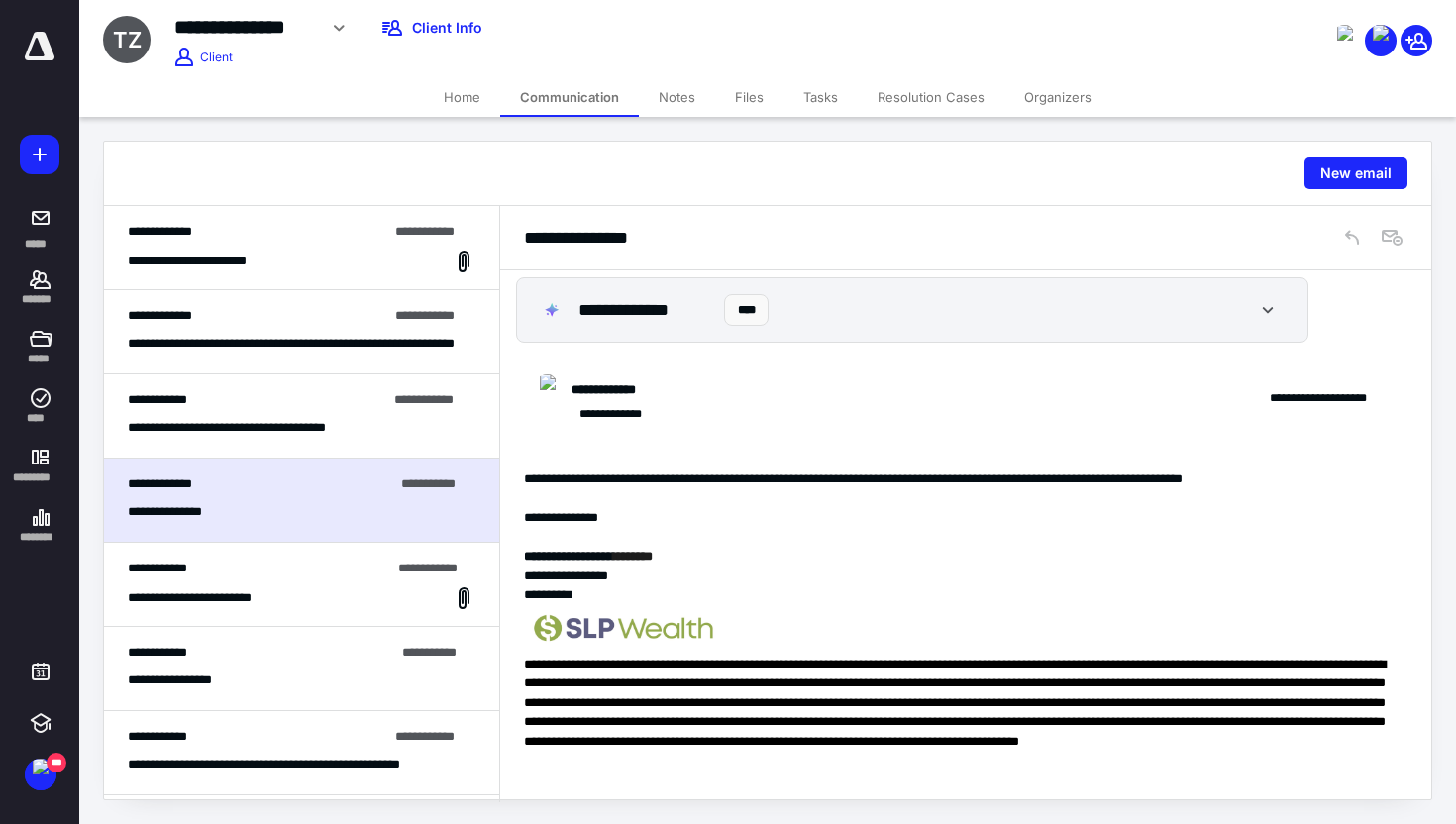 click on "**********" at bounding box center [301, 416] 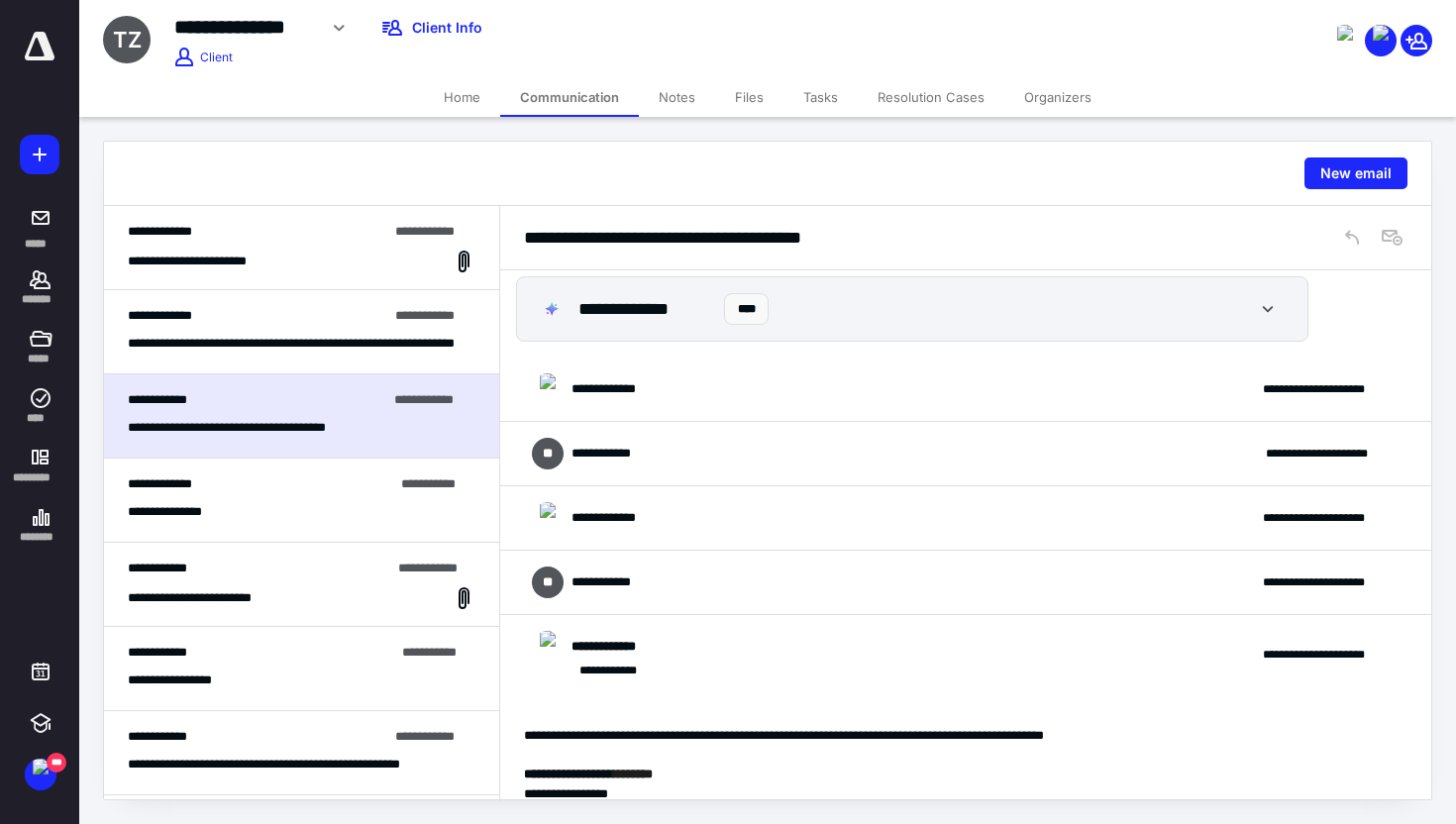 scroll, scrollTop: 0, scrollLeft: 0, axis: both 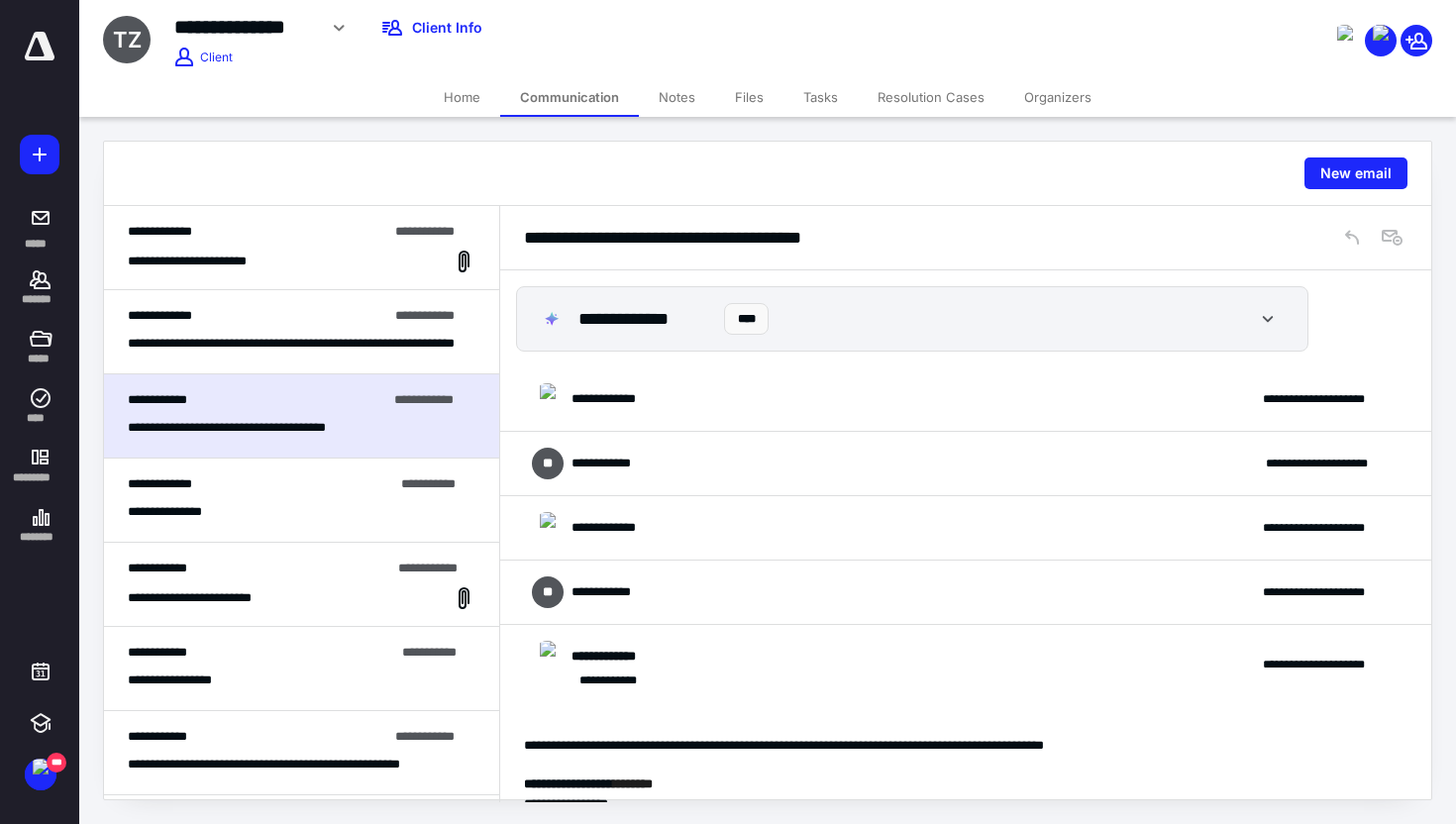 click on "**********" at bounding box center [912, 319] 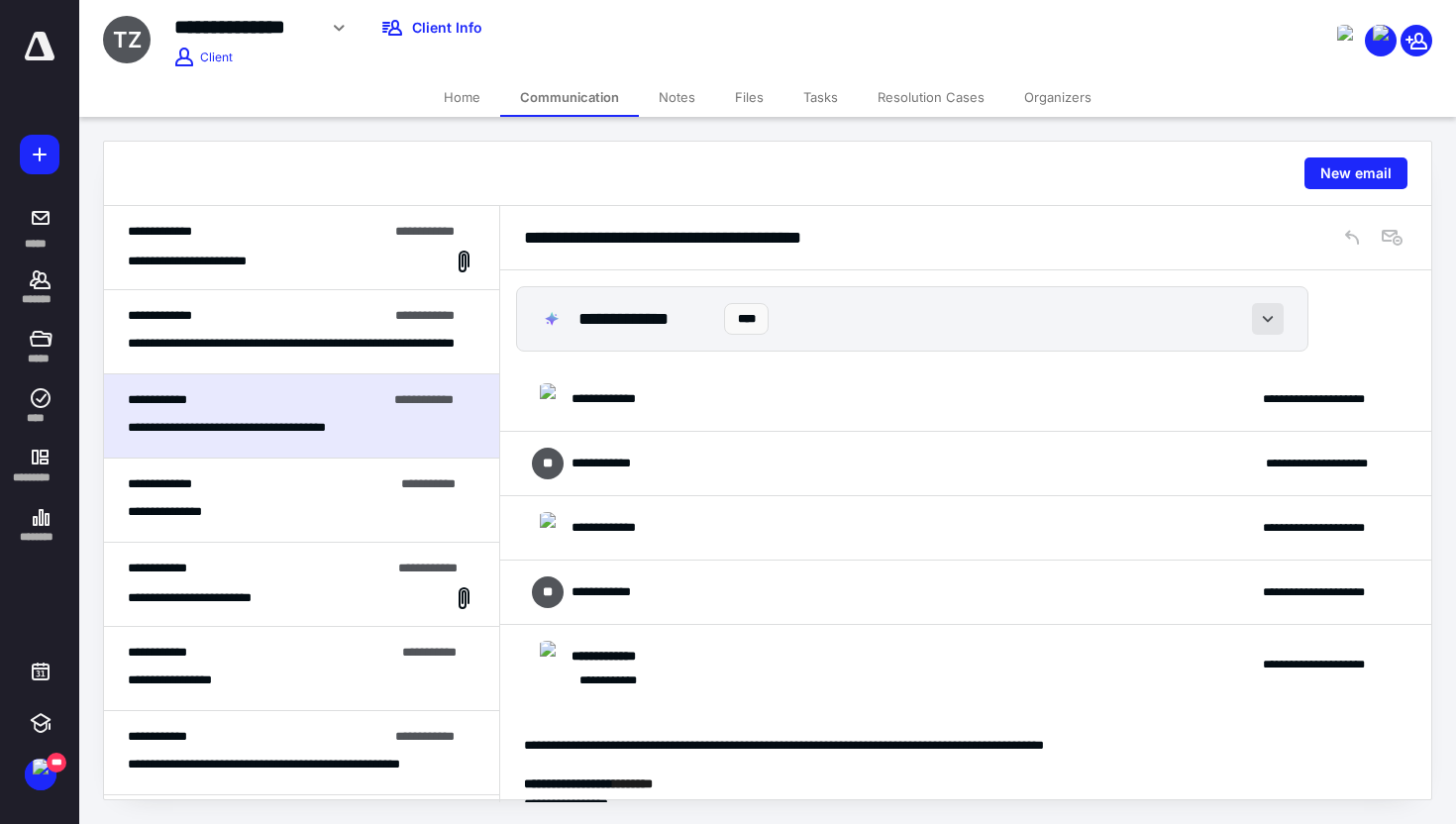 click at bounding box center (1268, 319) 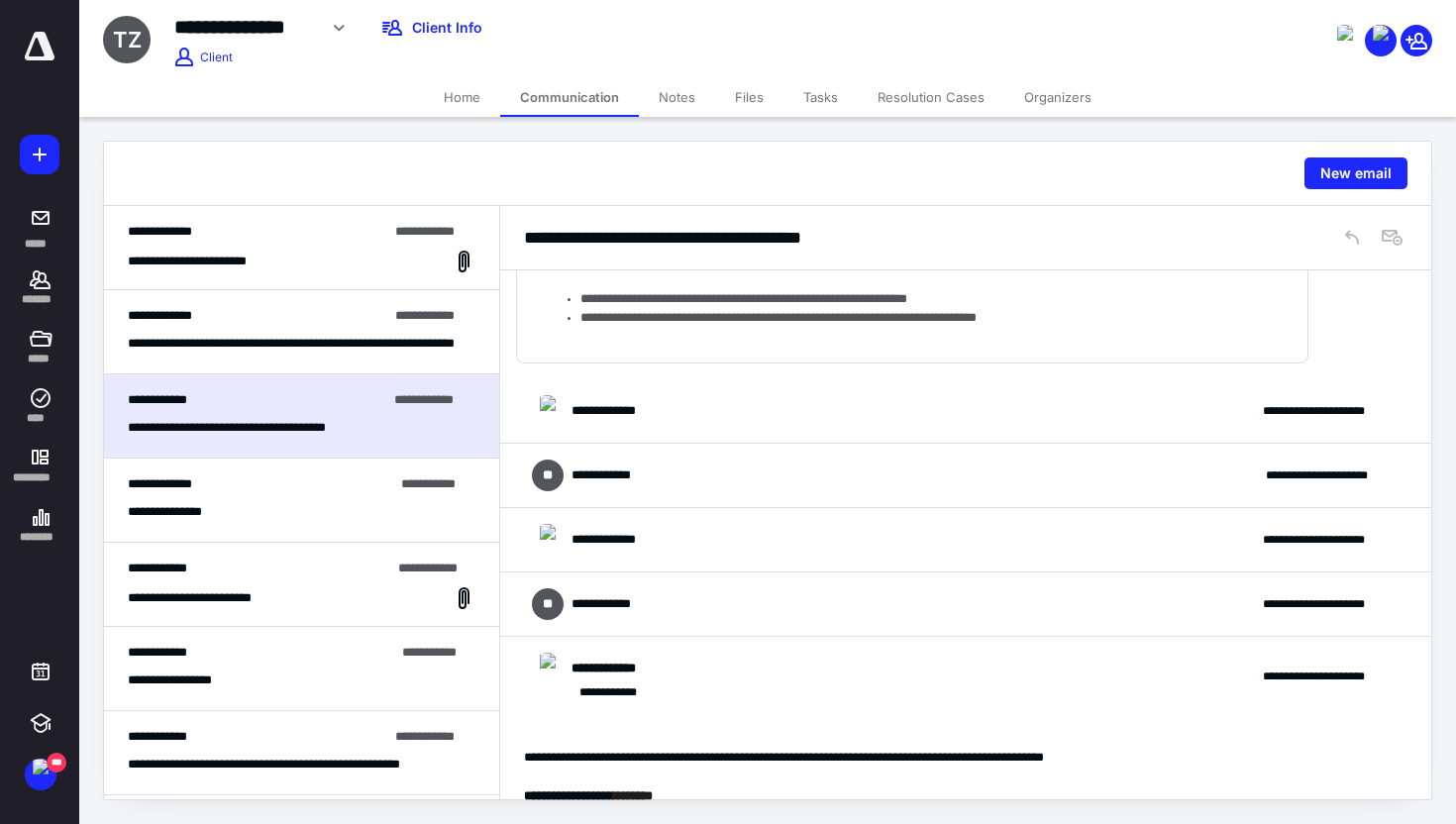 scroll, scrollTop: 188, scrollLeft: 0, axis: vertical 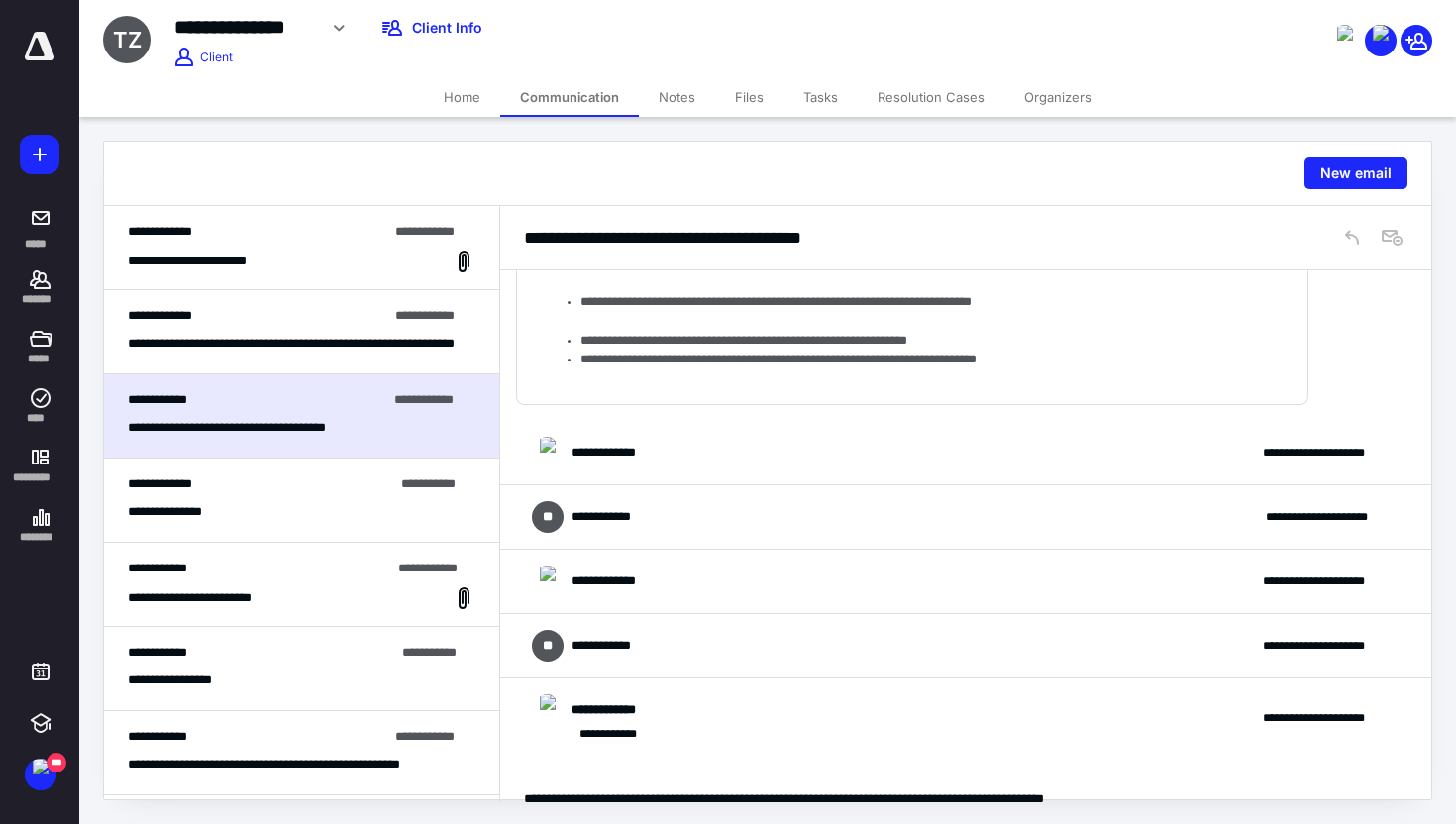 click on "**********" at bounding box center (301, 248) 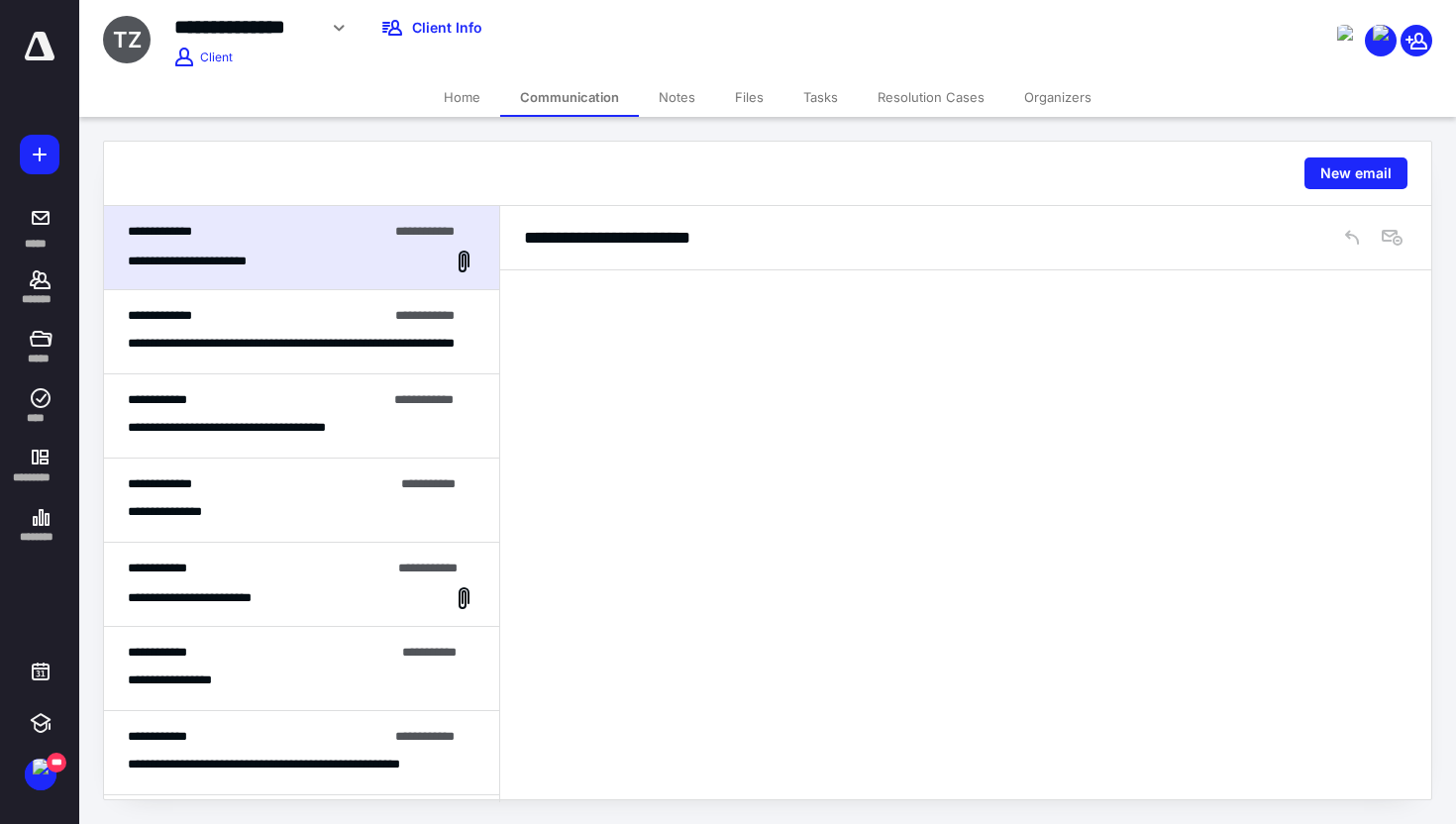 click on "**********" at bounding box center (258, 316) 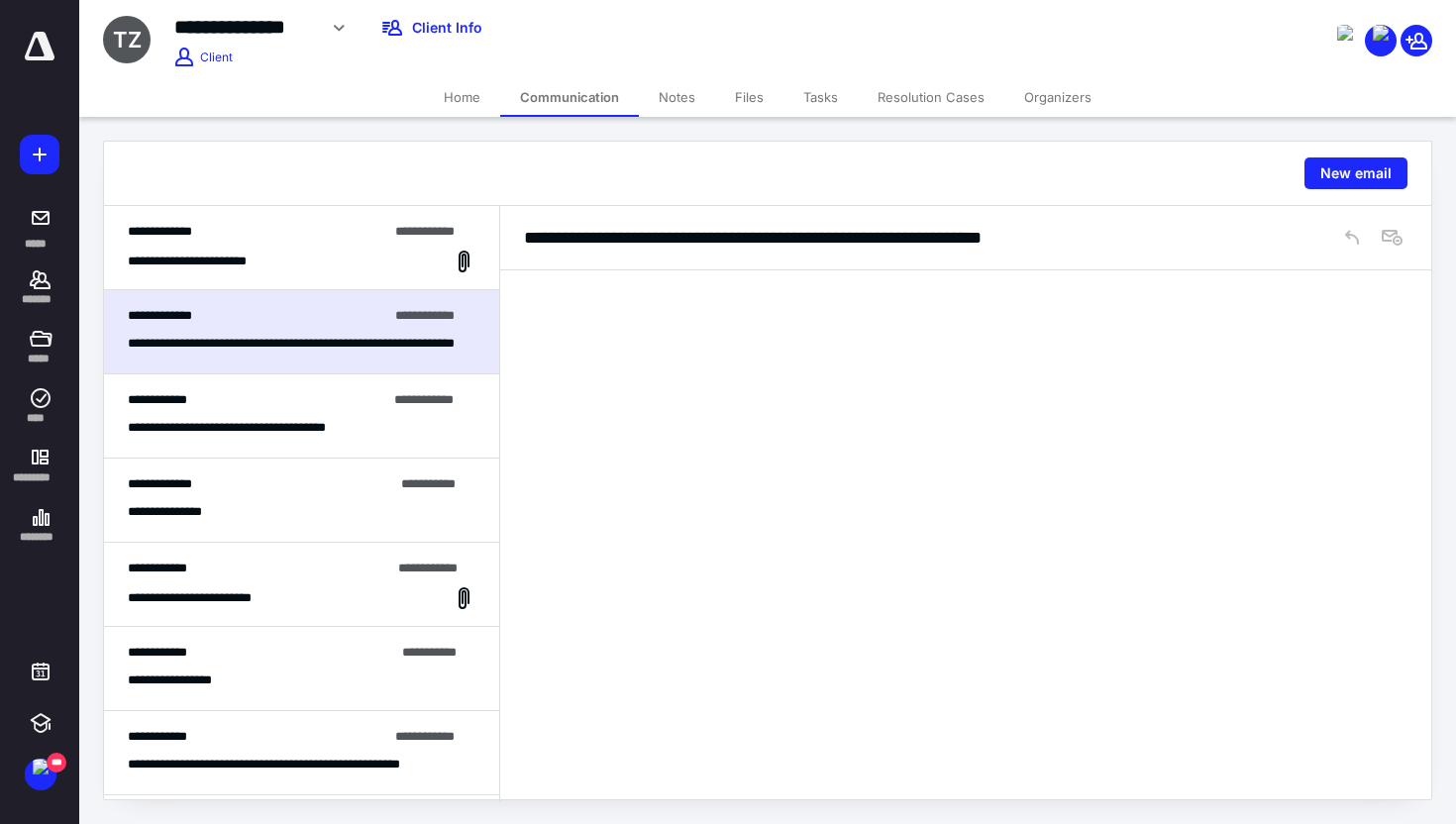 click on "**********" at bounding box center [211, 261] 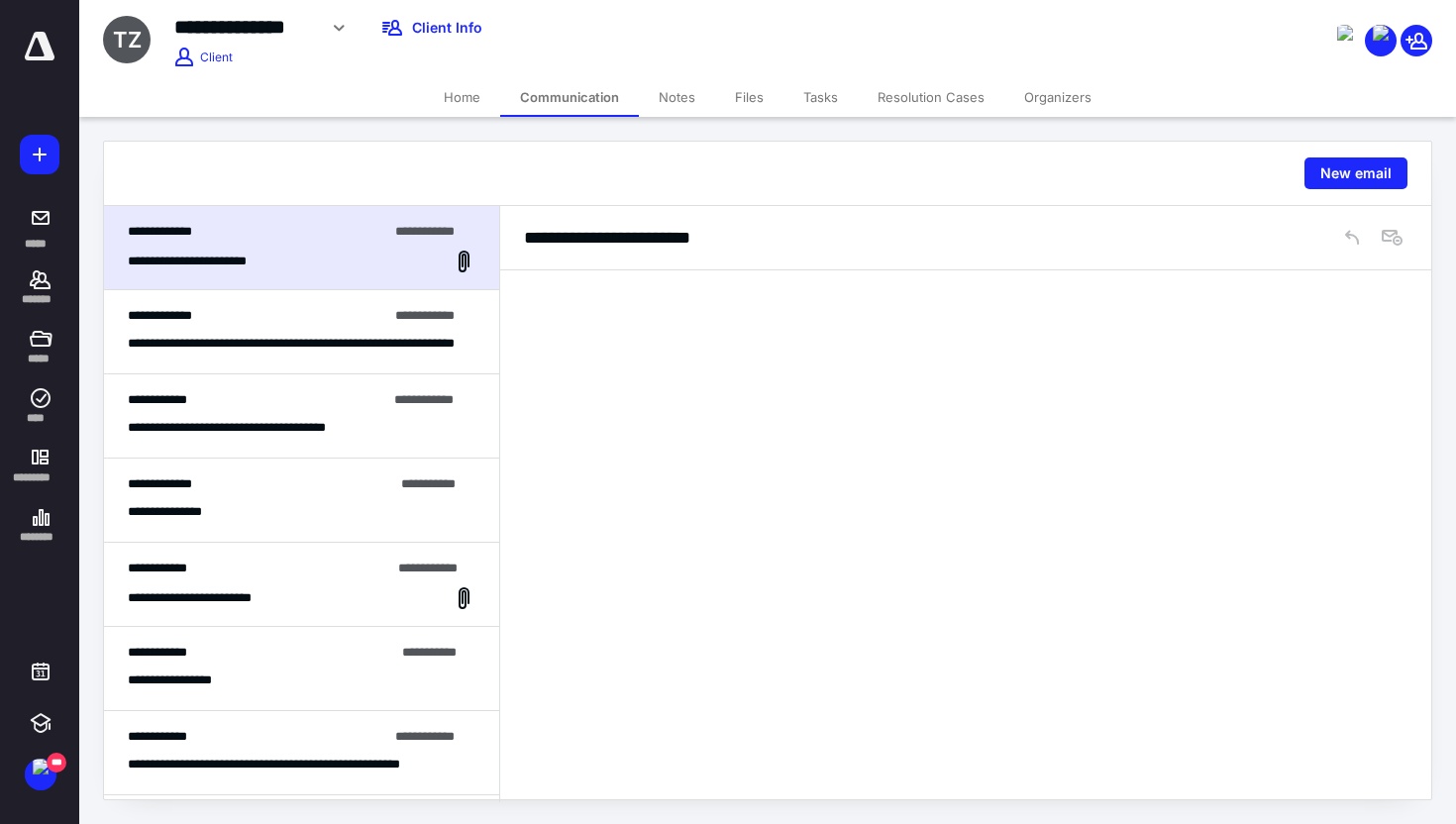 click 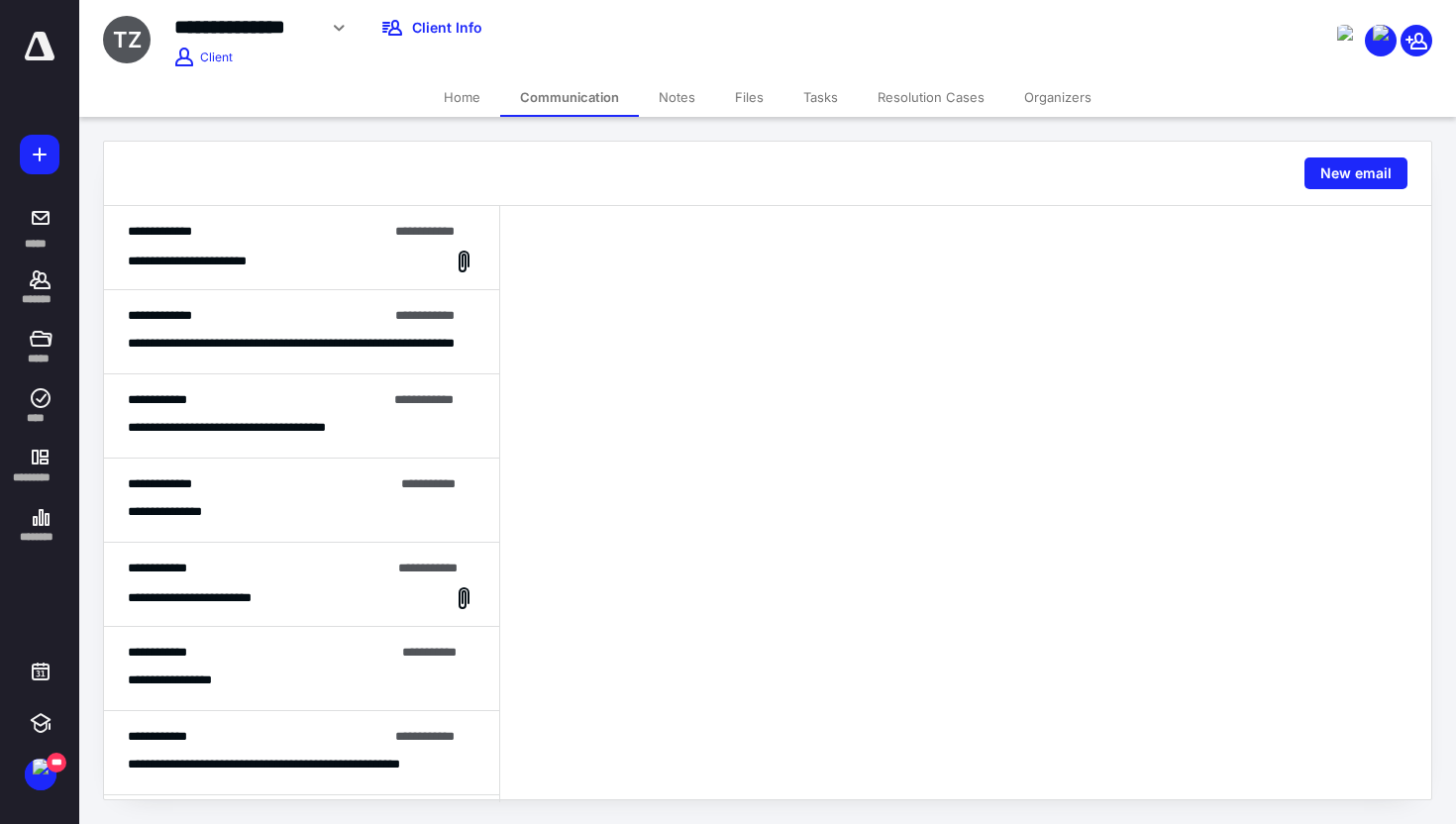 click 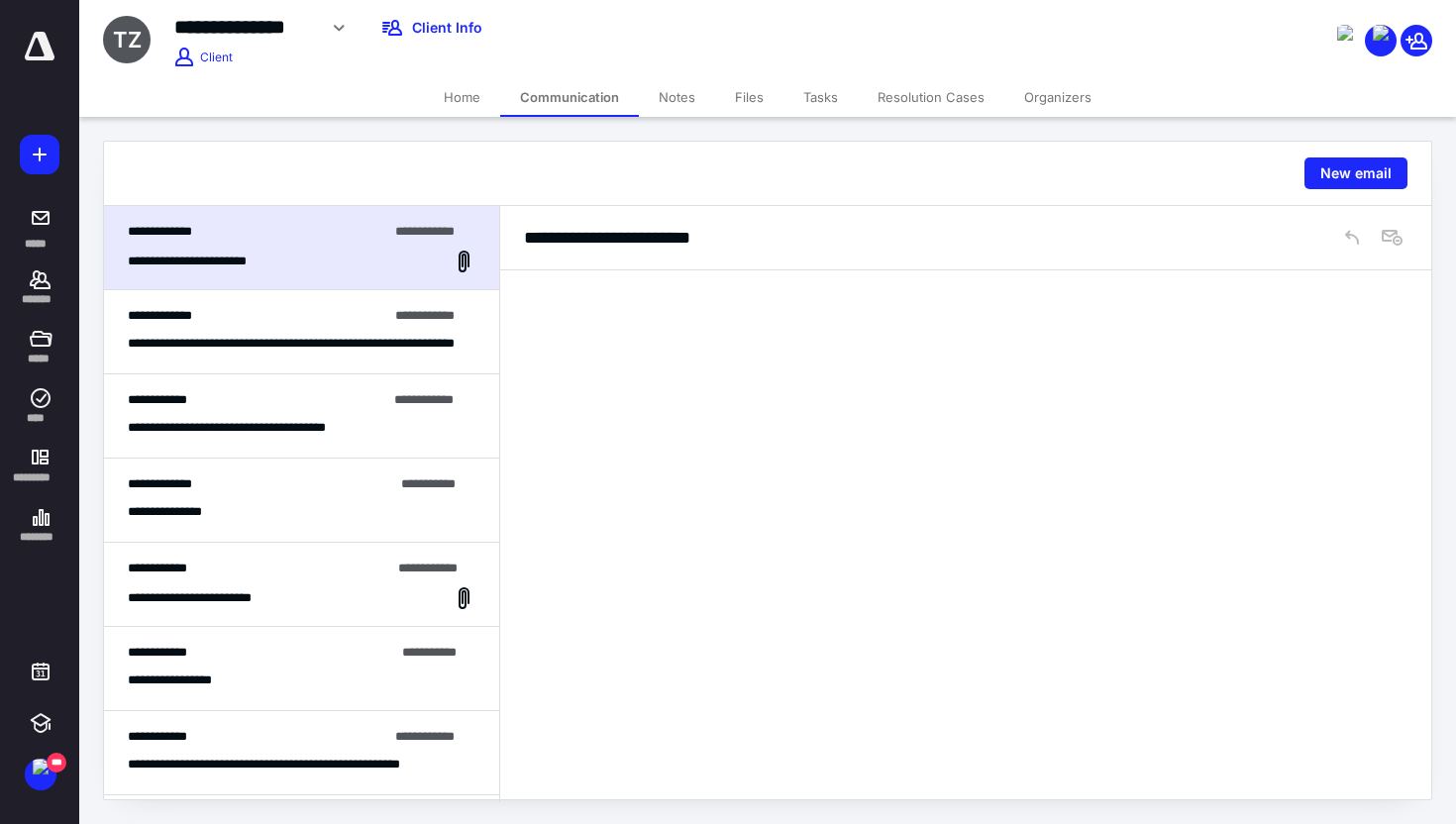 click on "**********" at bounding box center (435, 316) 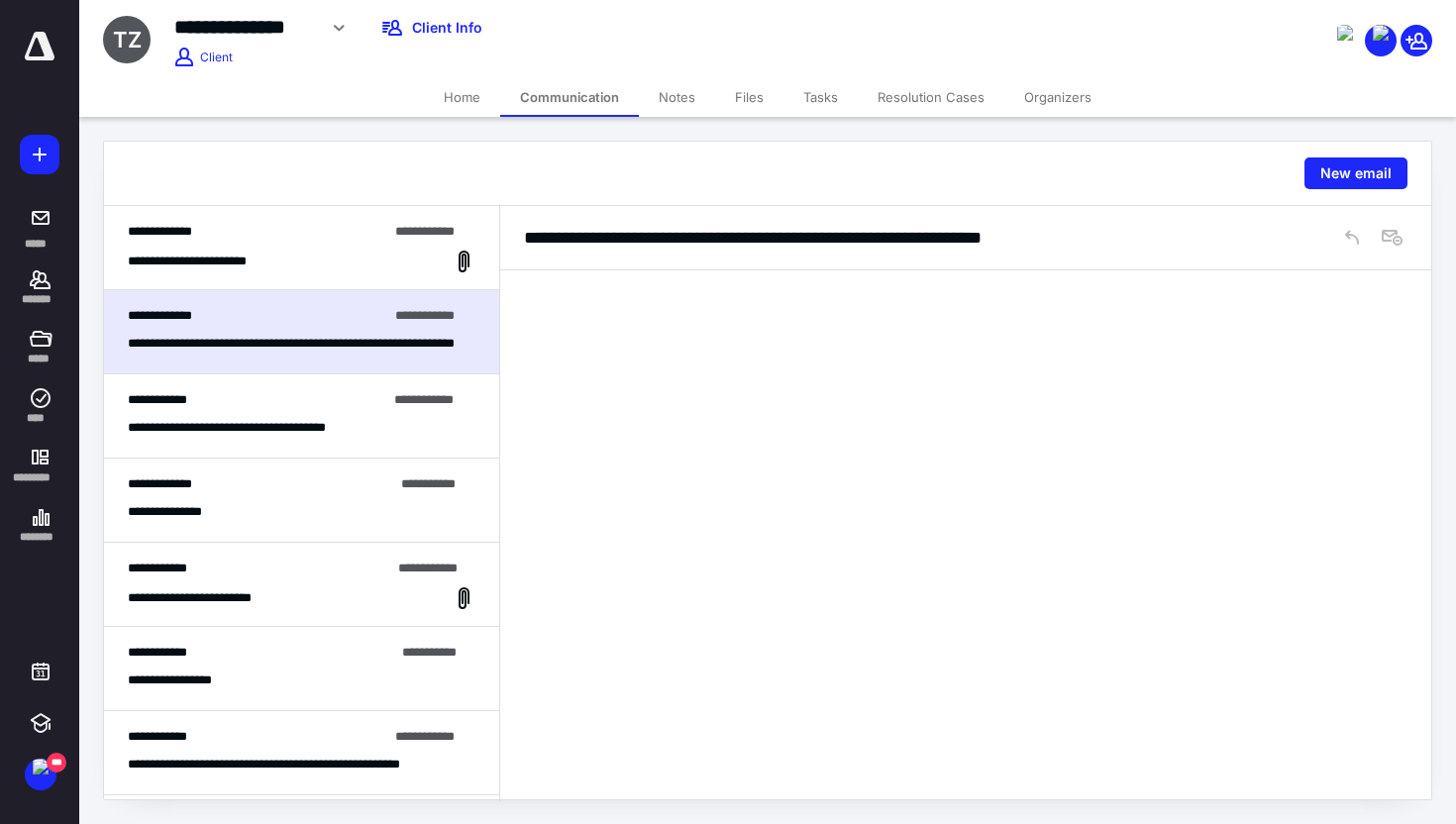 click on "**********" at bounding box center (301, 416) 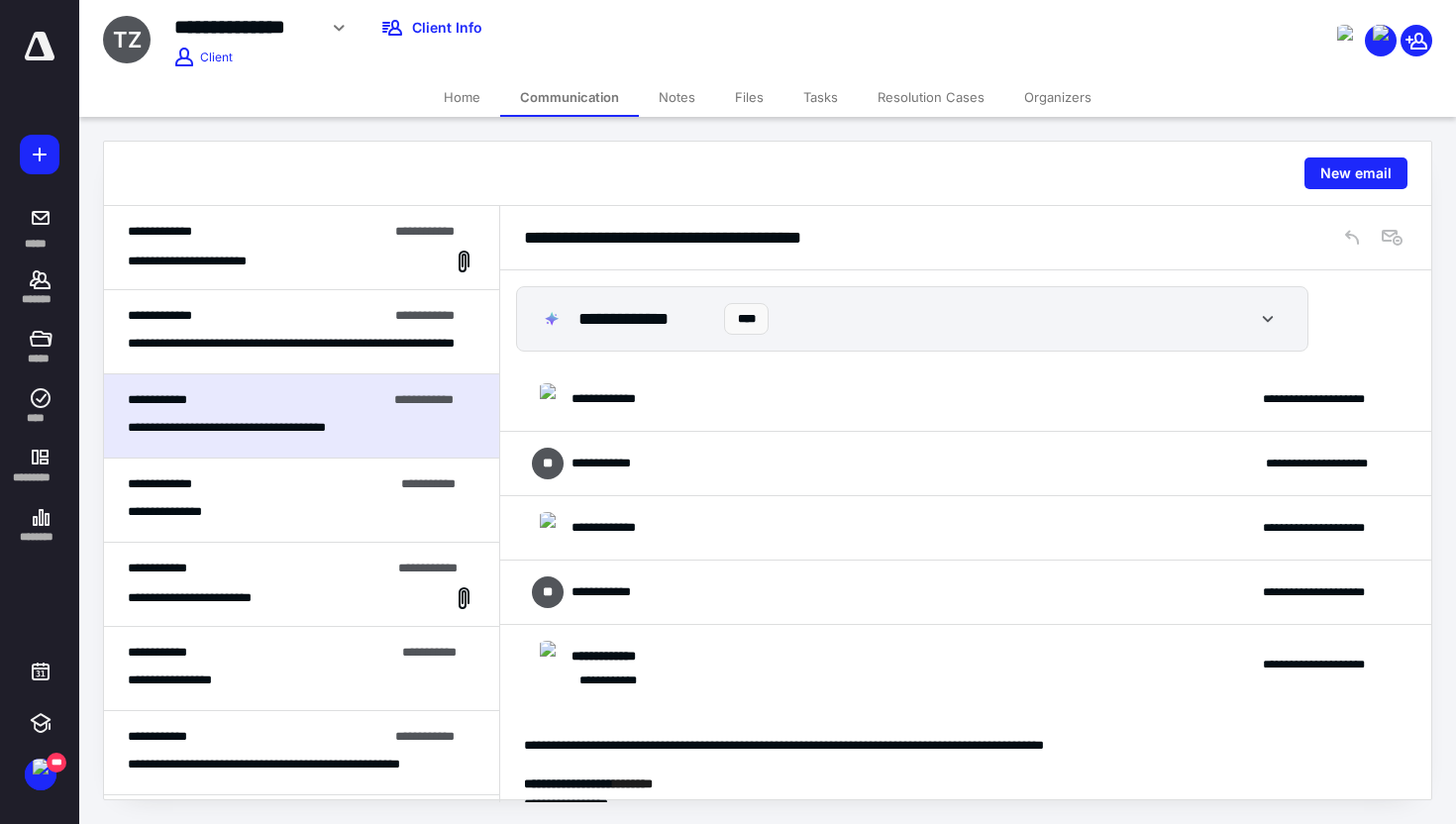 scroll, scrollTop: 266, scrollLeft: 0, axis: vertical 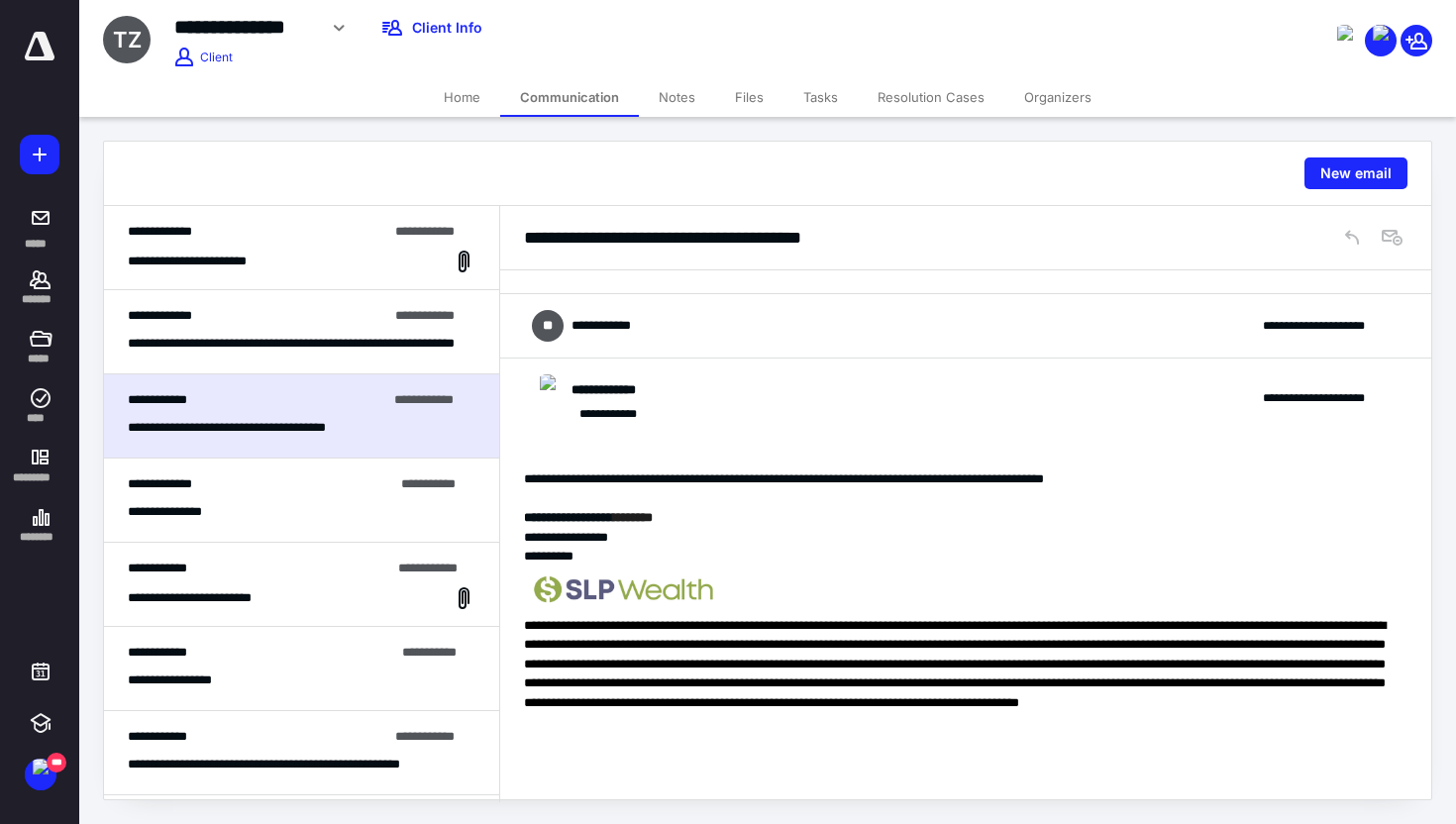click on "**********" at bounding box center (301, 332) 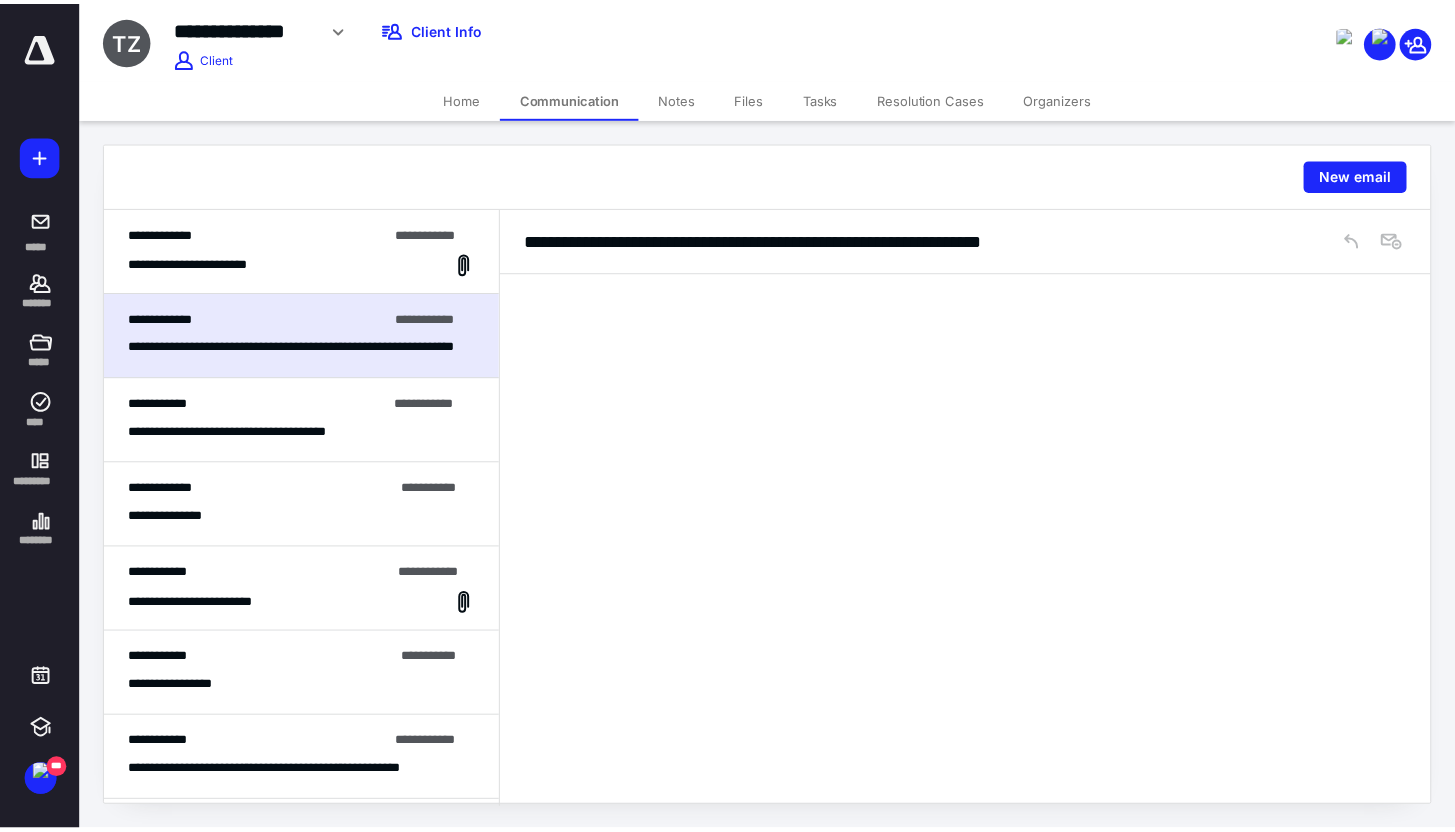 scroll, scrollTop: 0, scrollLeft: 0, axis: both 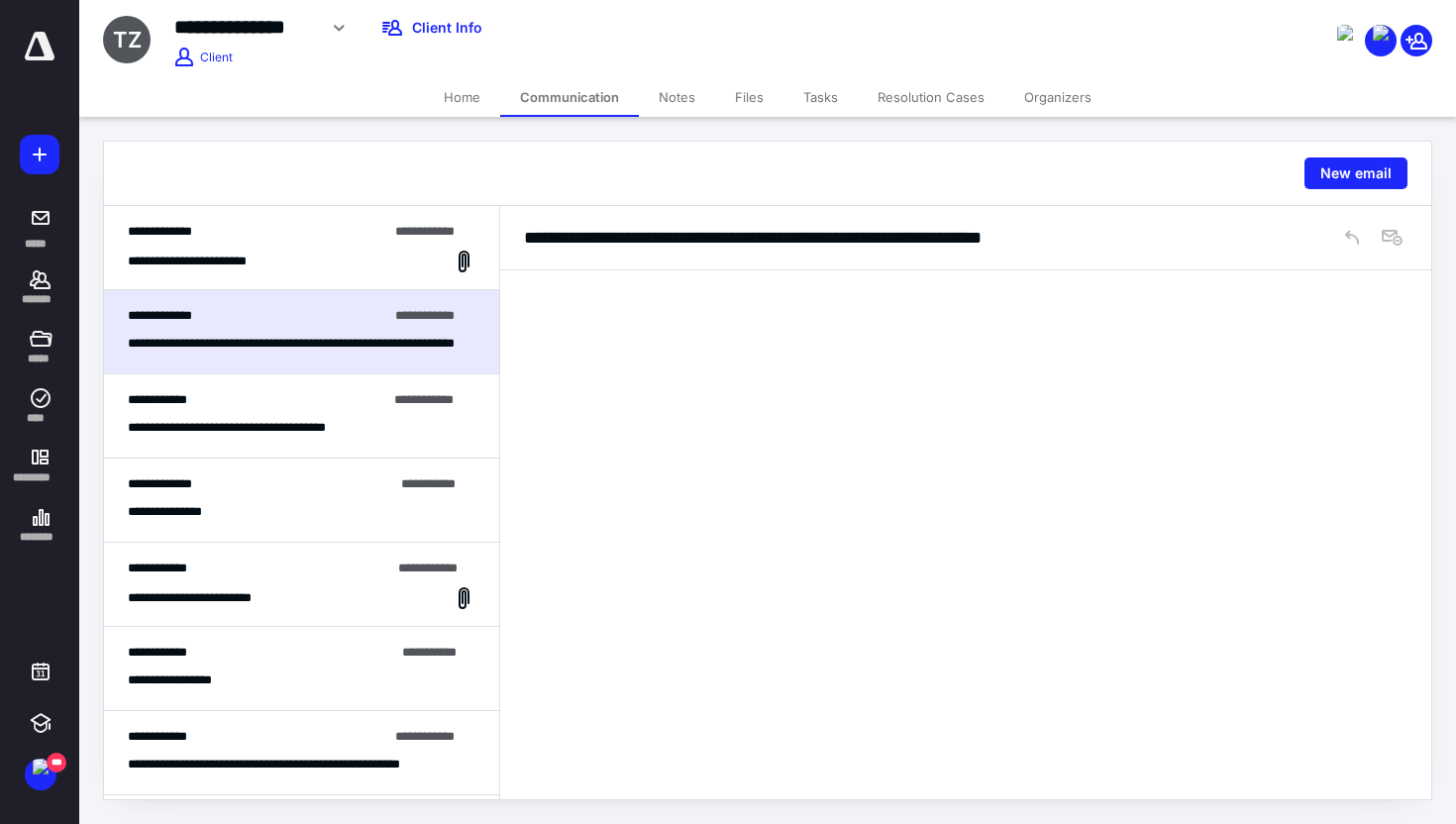click on "**********" at bounding box center (301, 261) 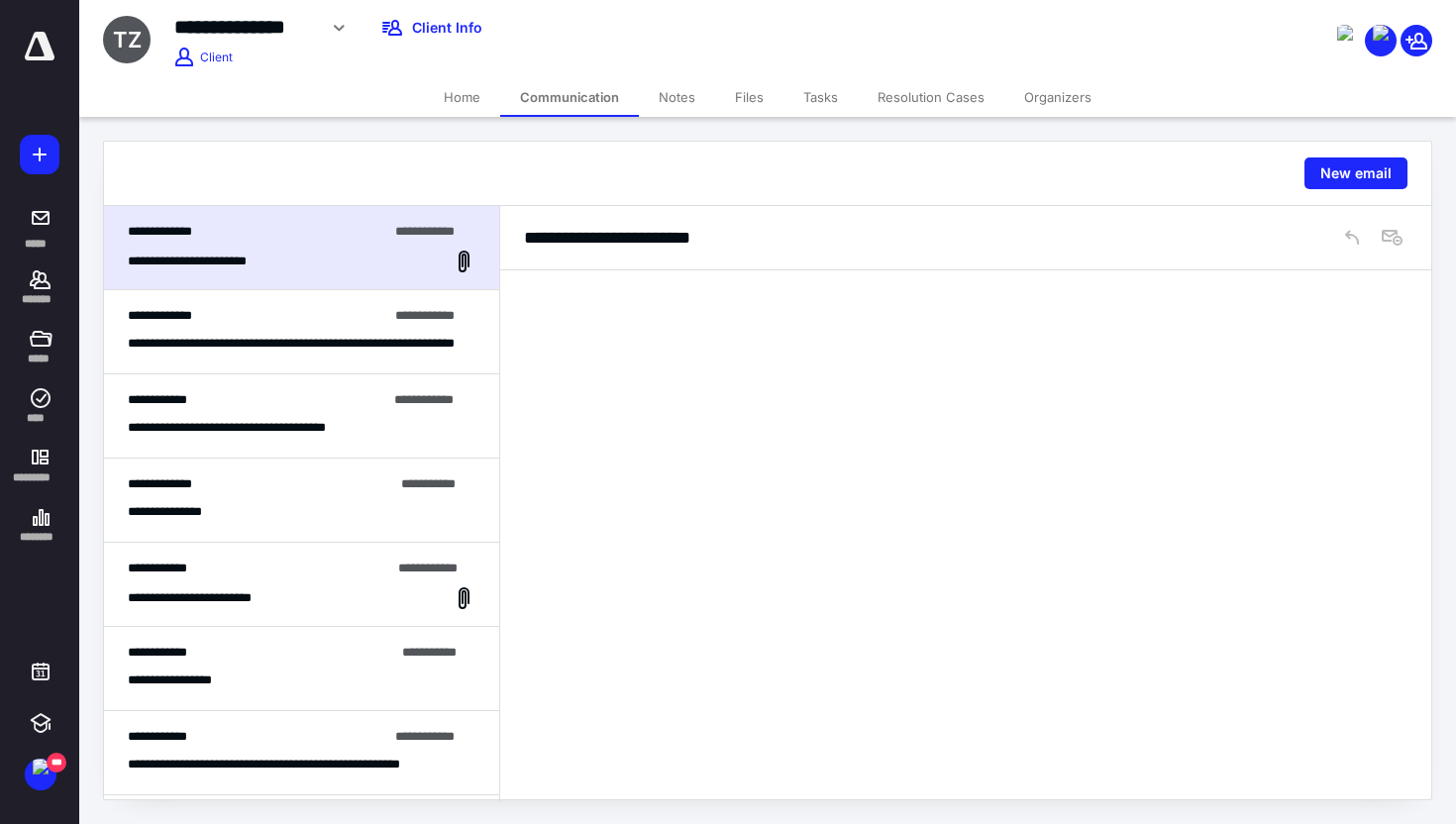 click on "Home" at bounding box center [462, 97] 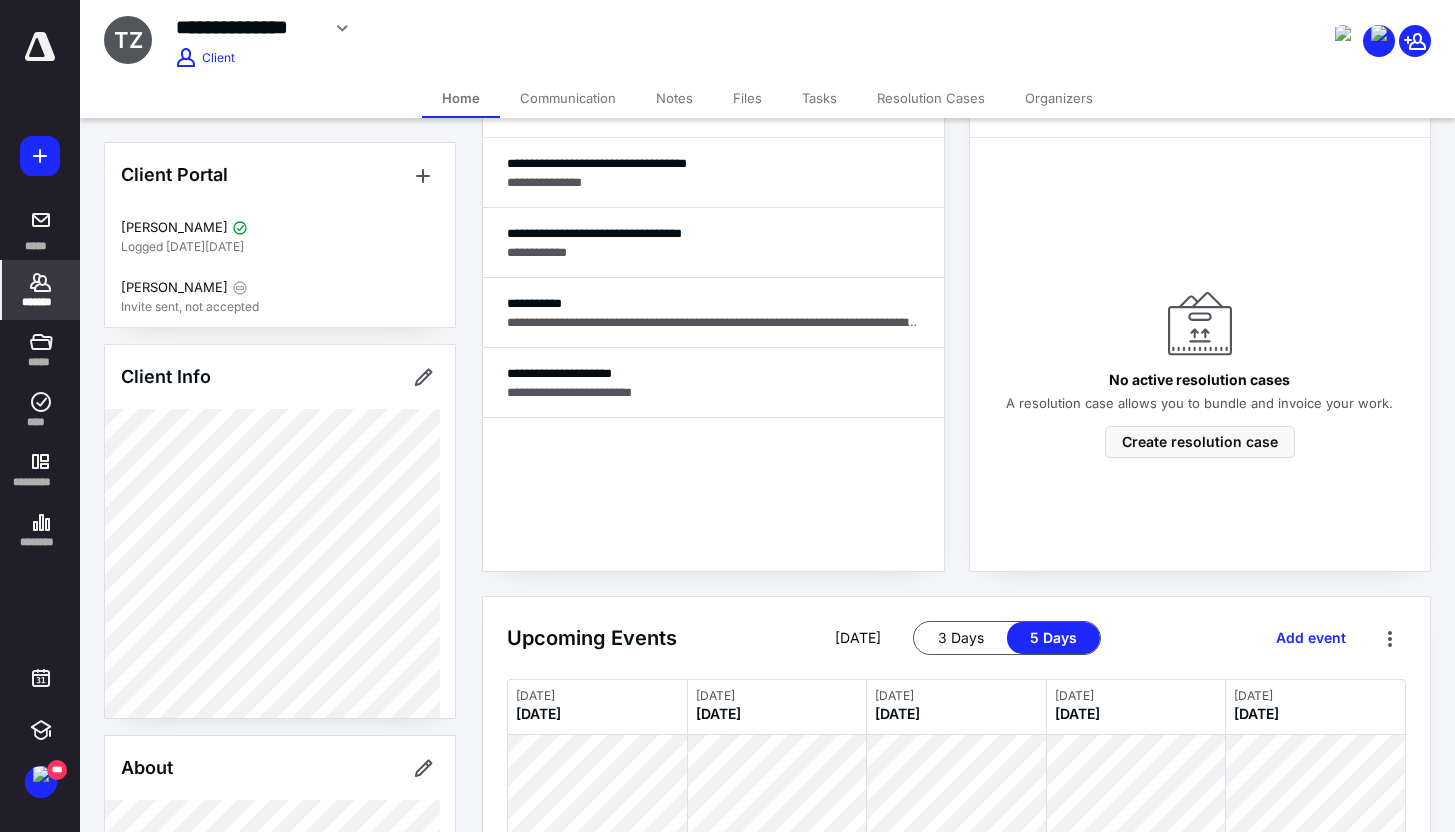 scroll, scrollTop: 468, scrollLeft: 0, axis: vertical 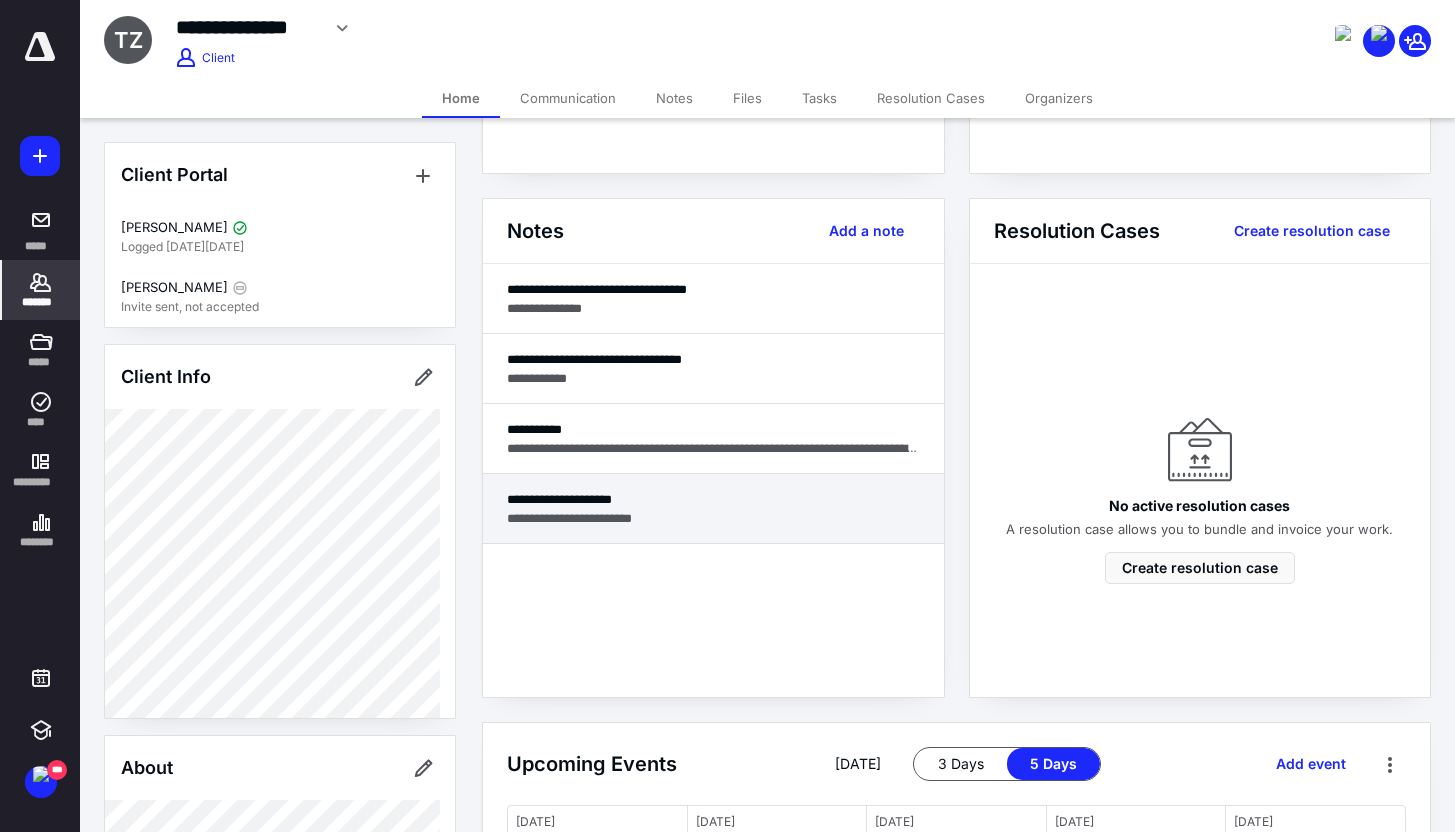 click on "**********" at bounding box center [713, 499] 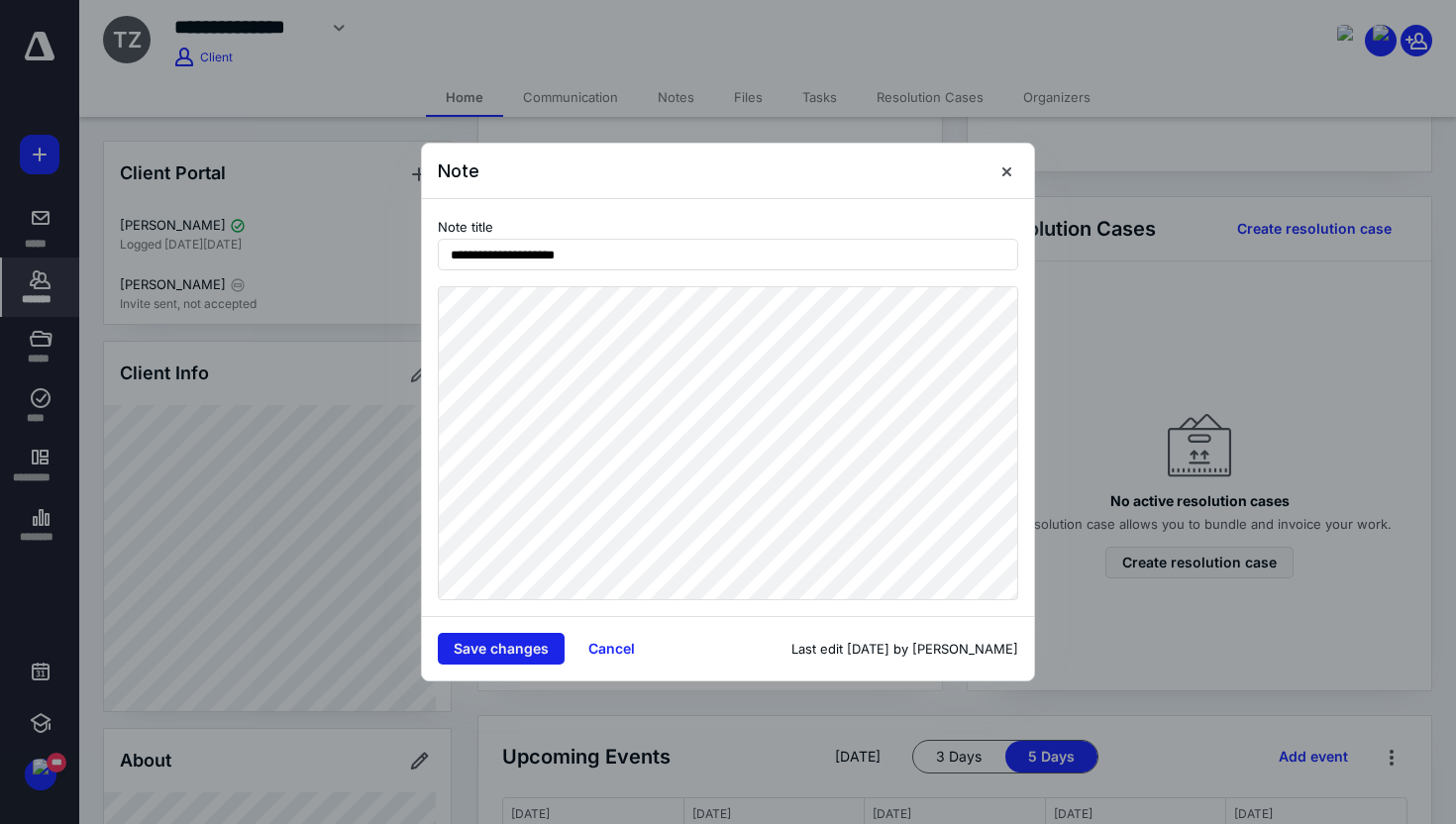 click on "Save changes" at bounding box center (501, 649) 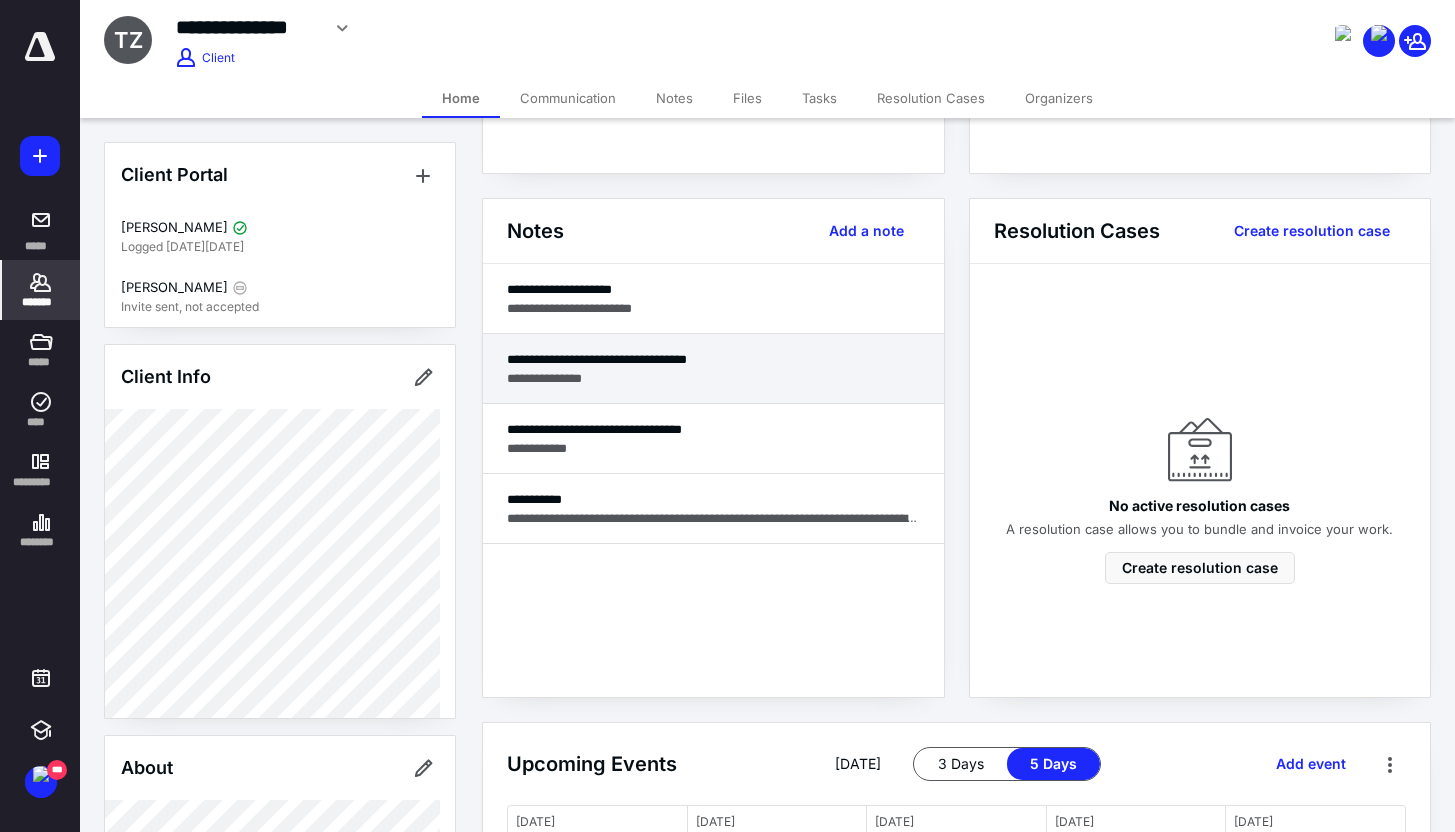 click on "**********" at bounding box center (713, 359) 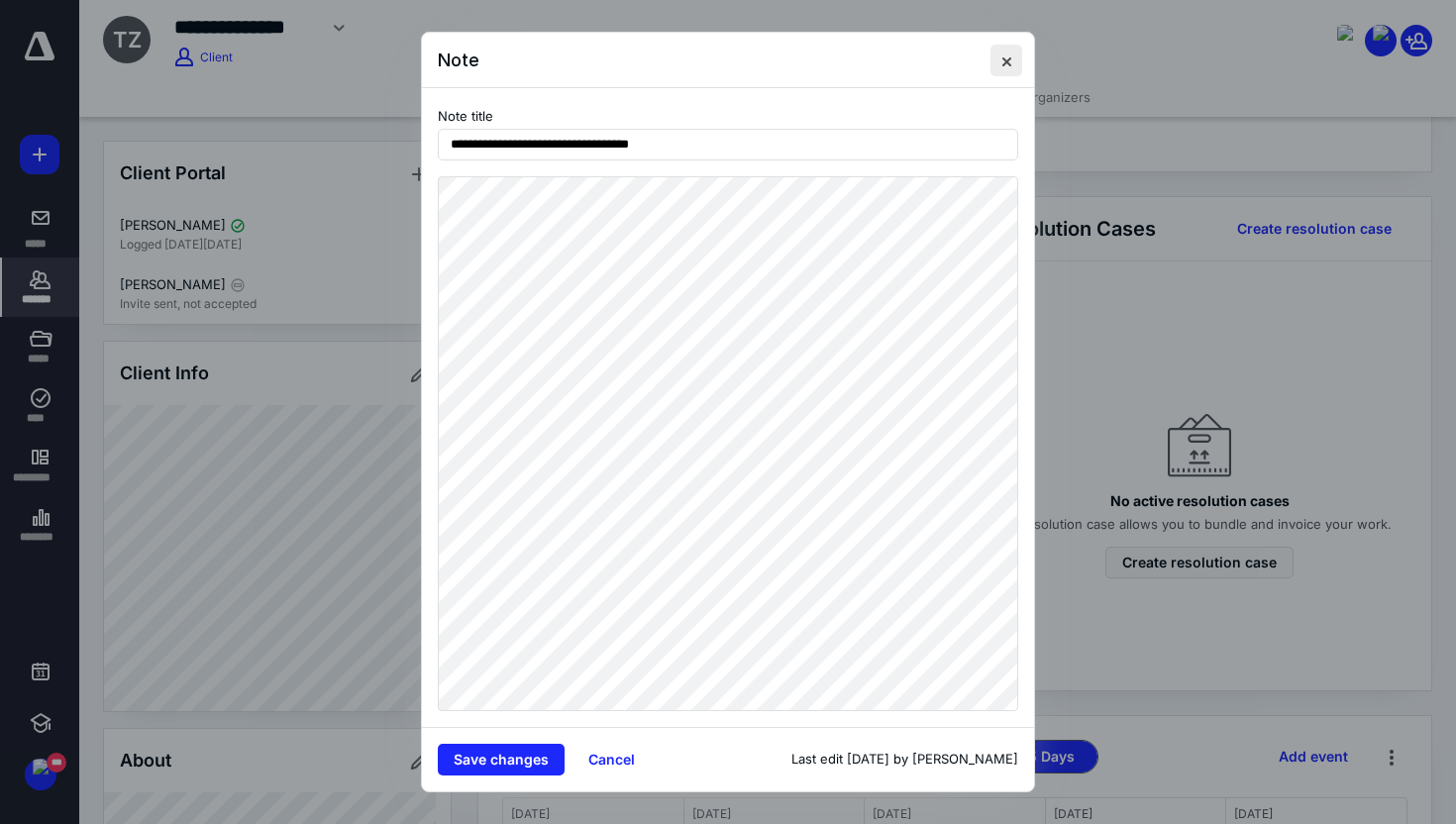 click at bounding box center [1006, 60] 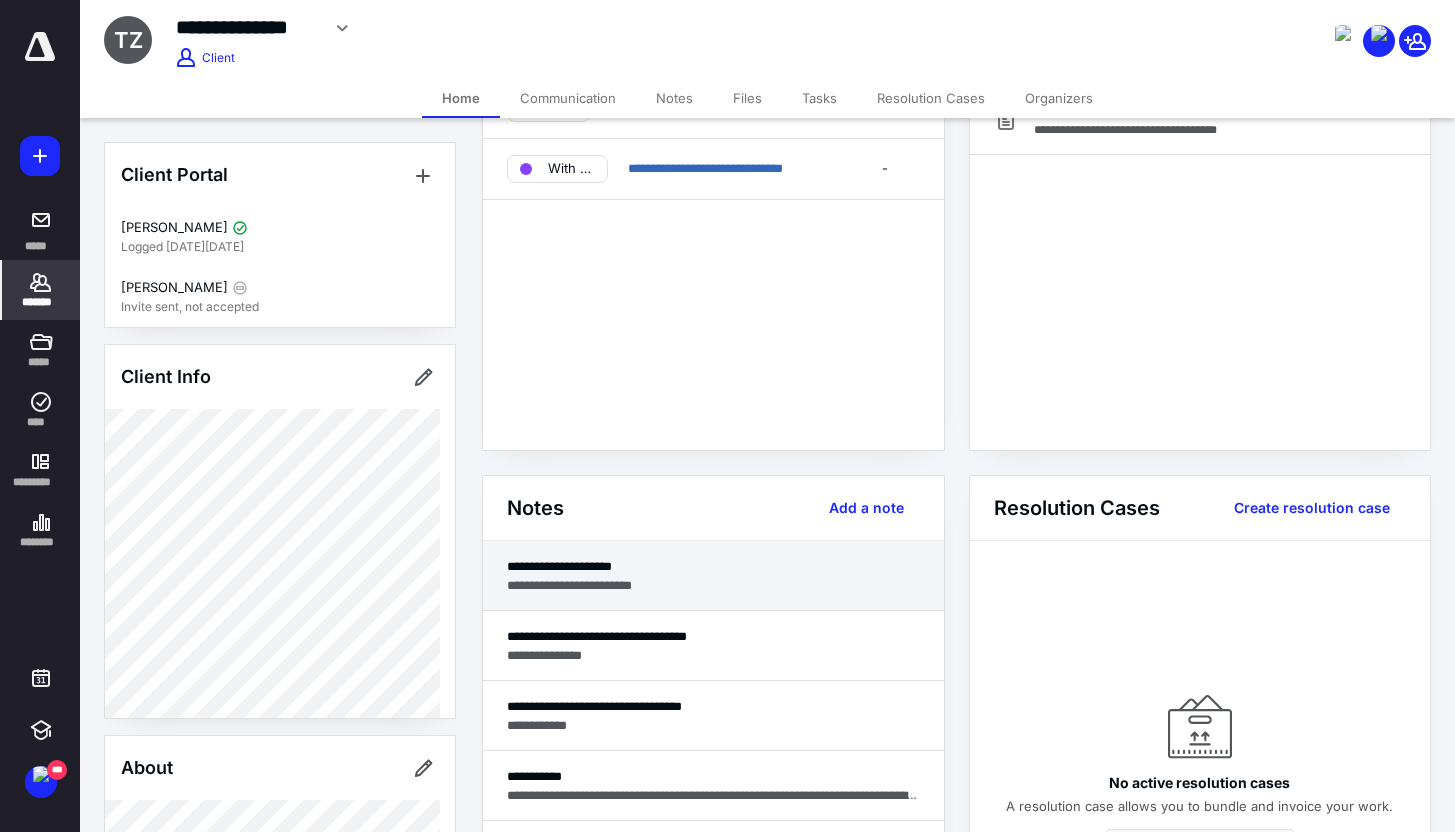 scroll, scrollTop: 0, scrollLeft: 0, axis: both 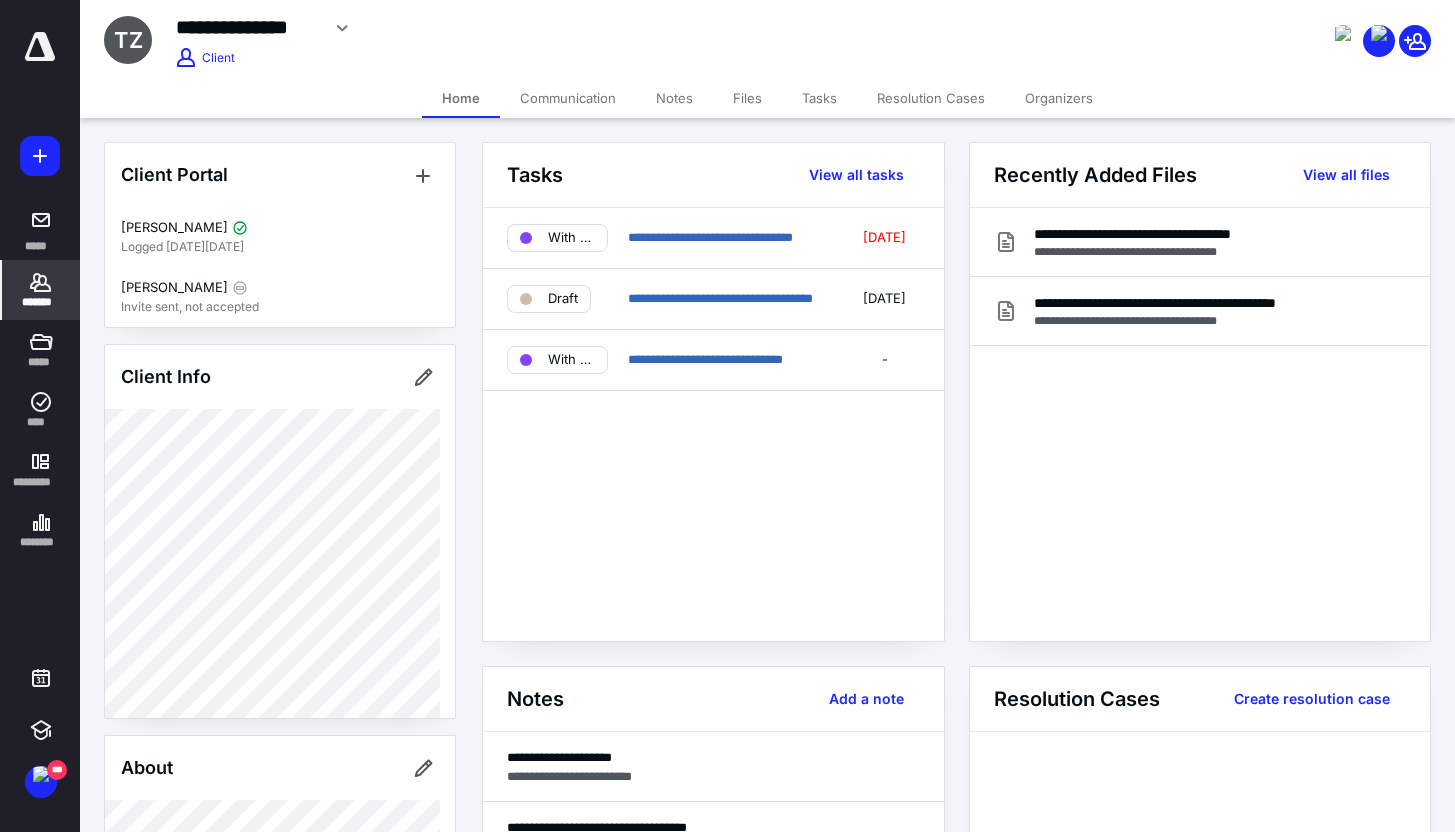 click on "*******" at bounding box center (41, 290) 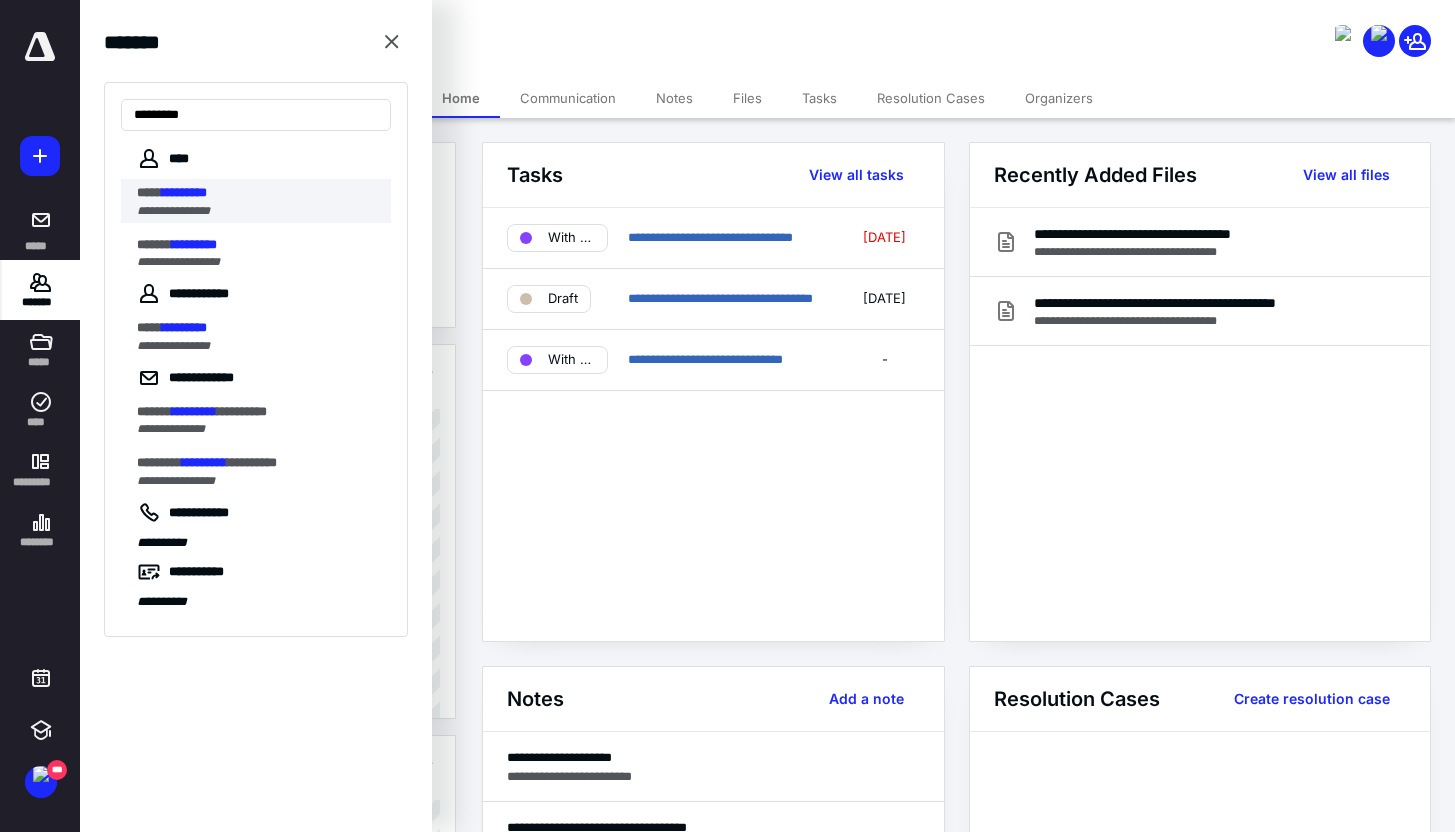 type on "*********" 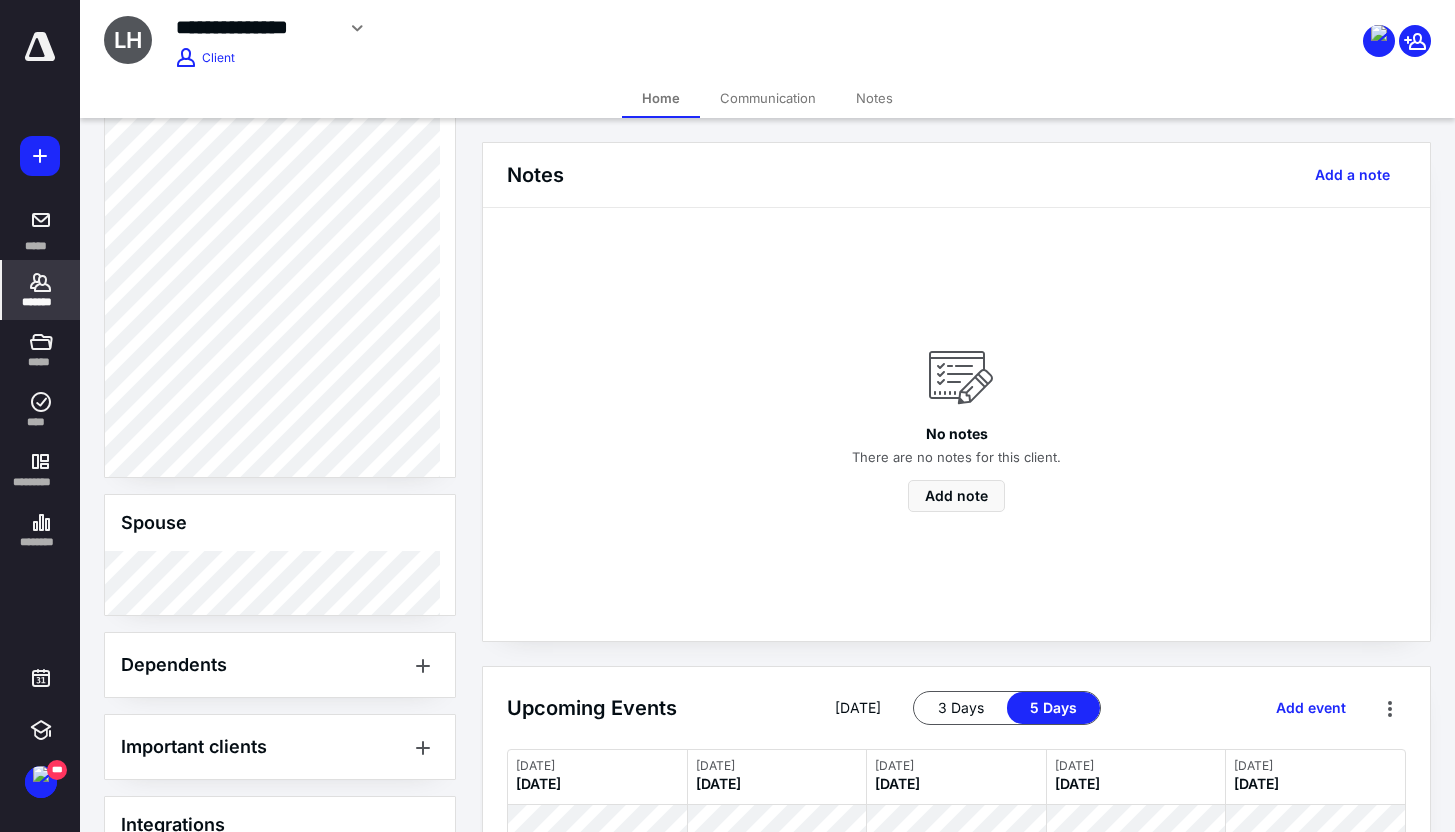 scroll, scrollTop: 923, scrollLeft: 0, axis: vertical 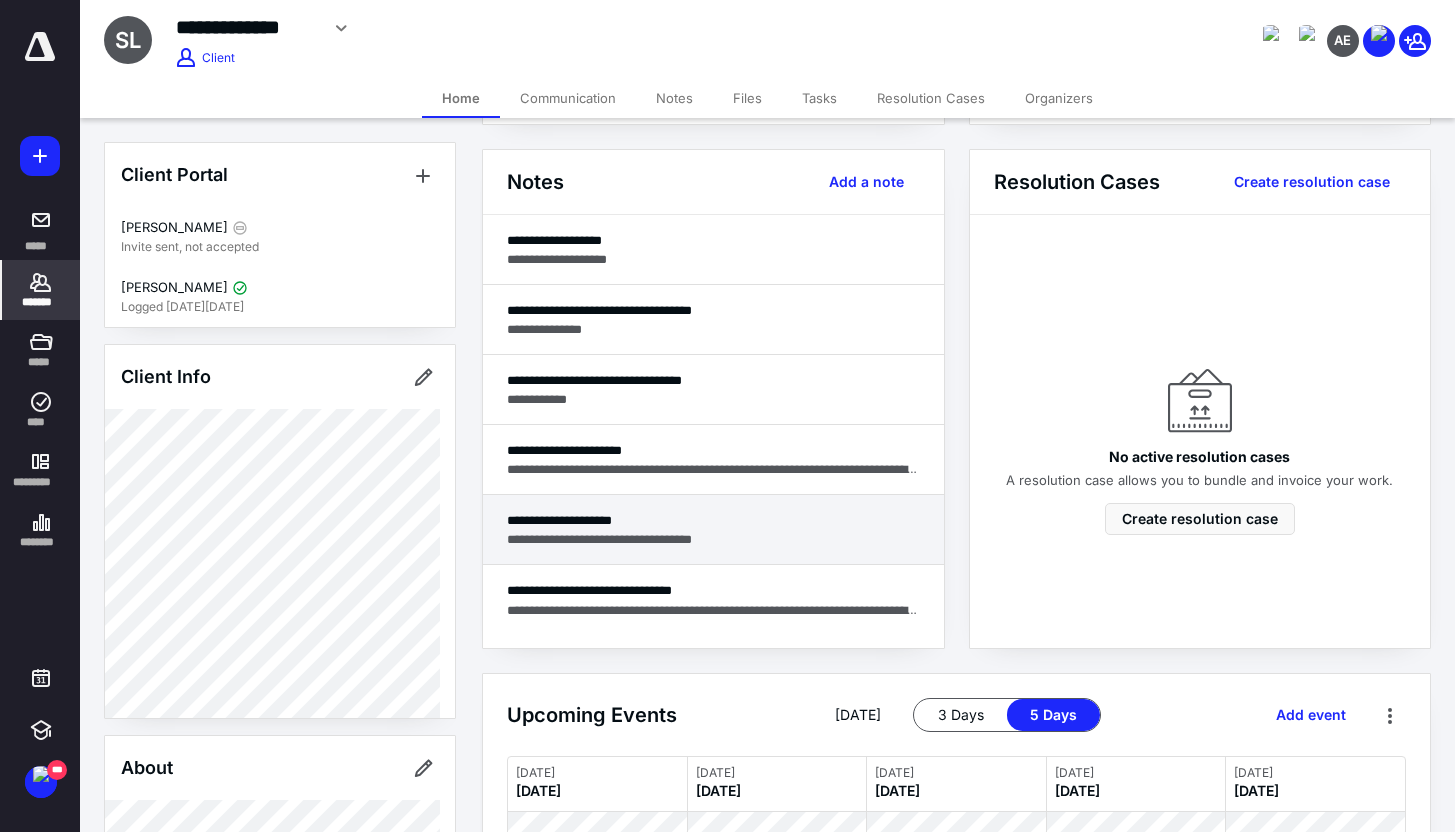 click on "**********" at bounding box center (713, 520) 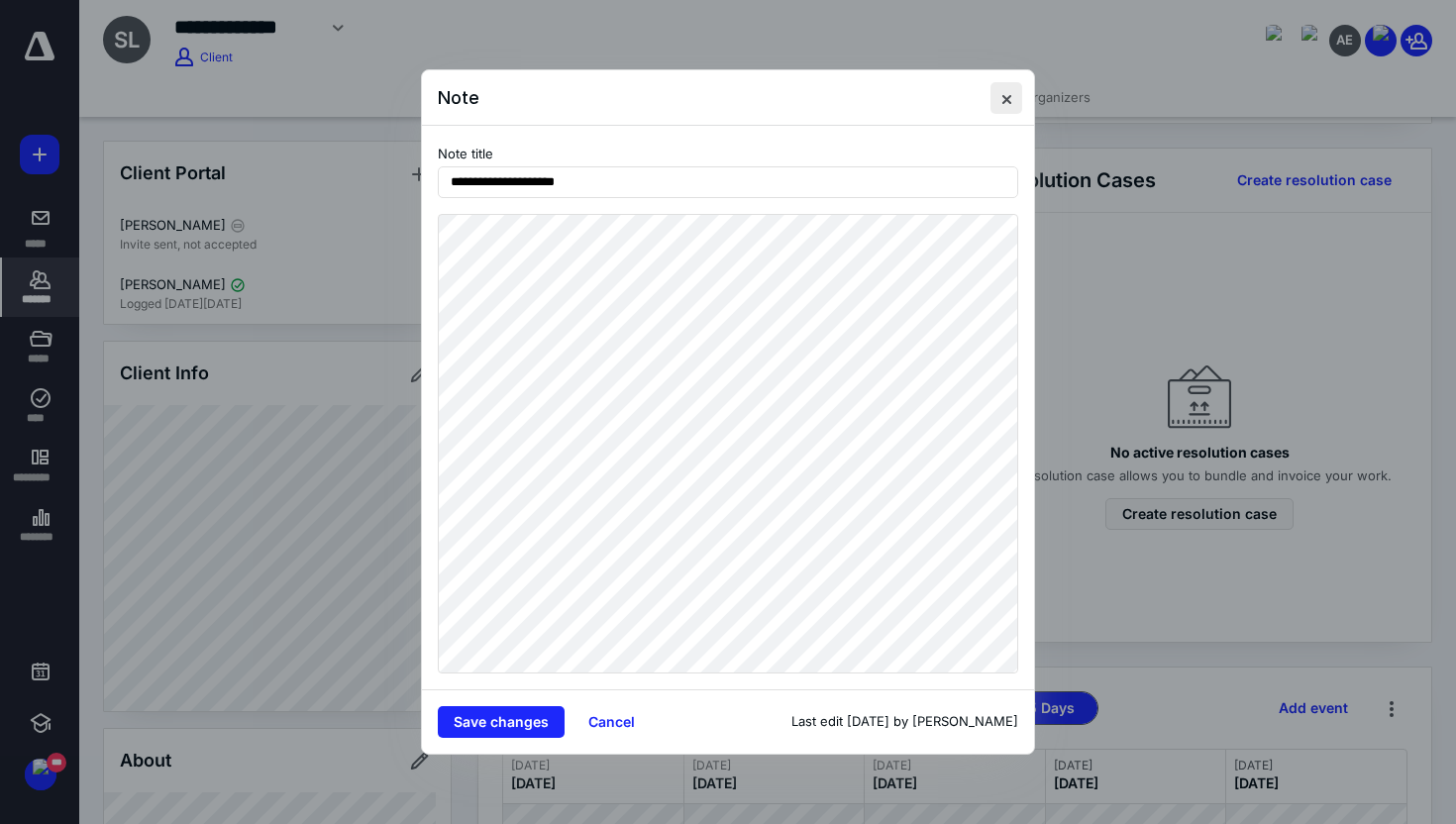 click at bounding box center [1006, 98] 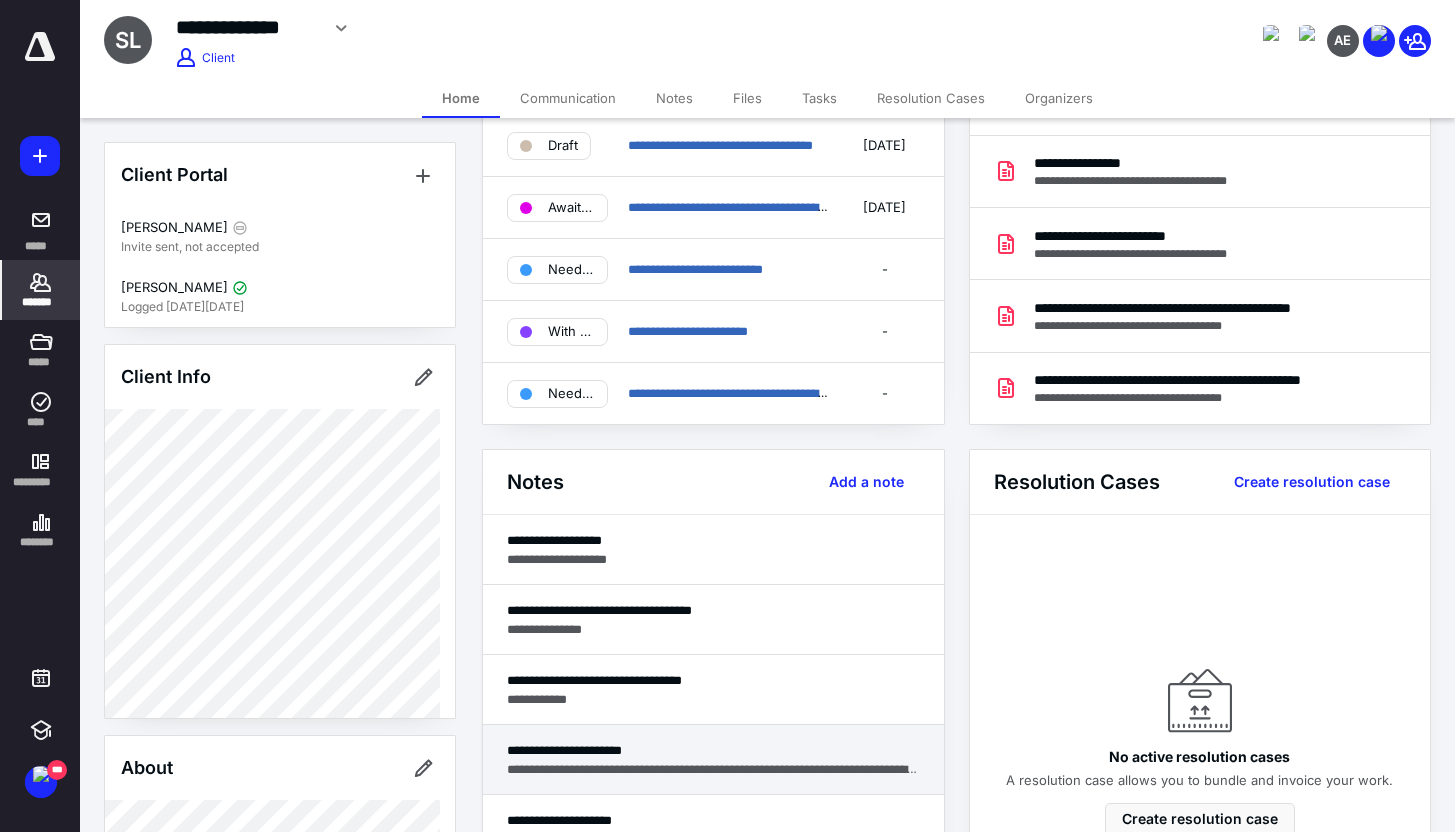 scroll, scrollTop: 0, scrollLeft: 0, axis: both 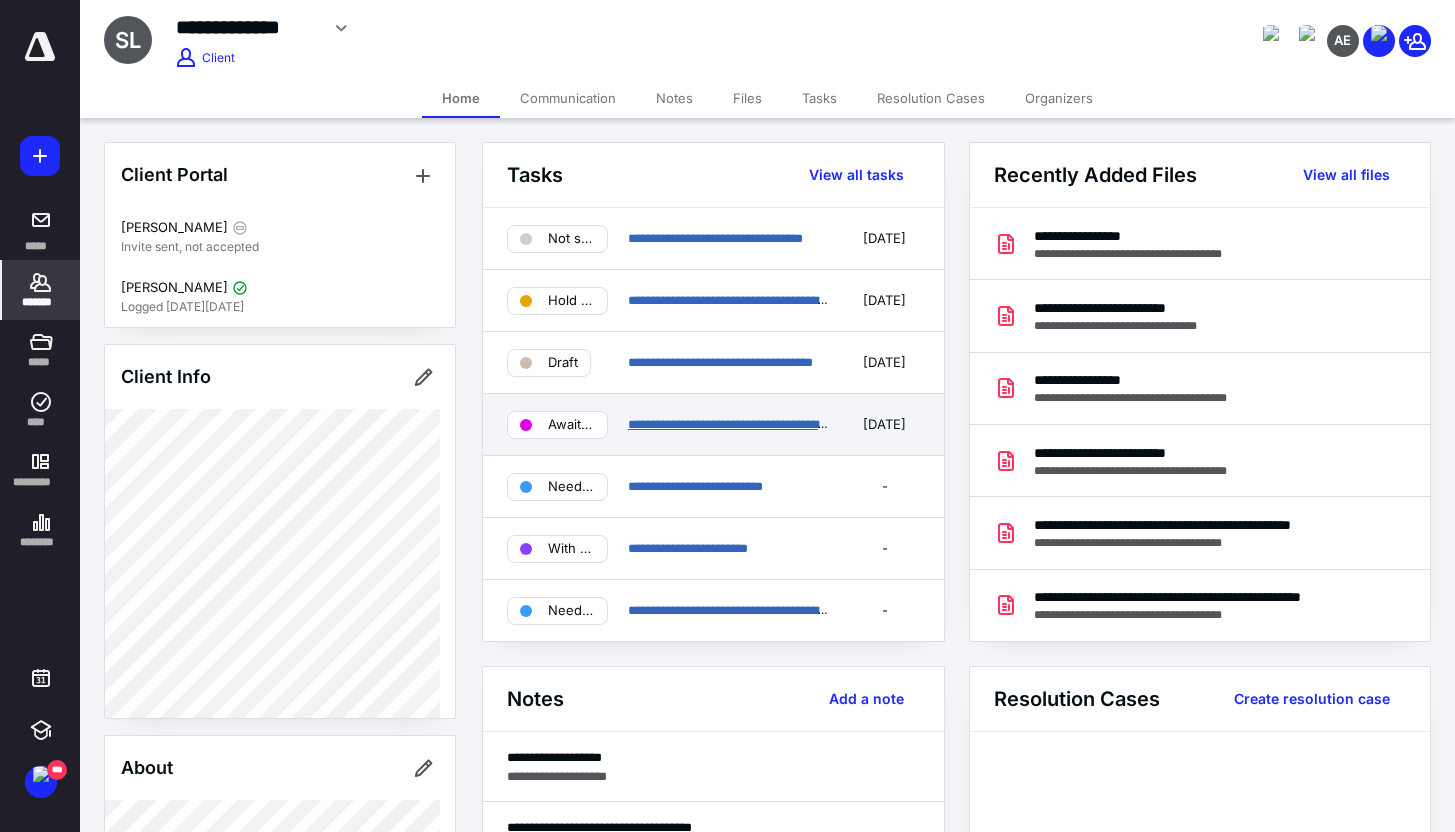 click on "**********" at bounding box center [743, 424] 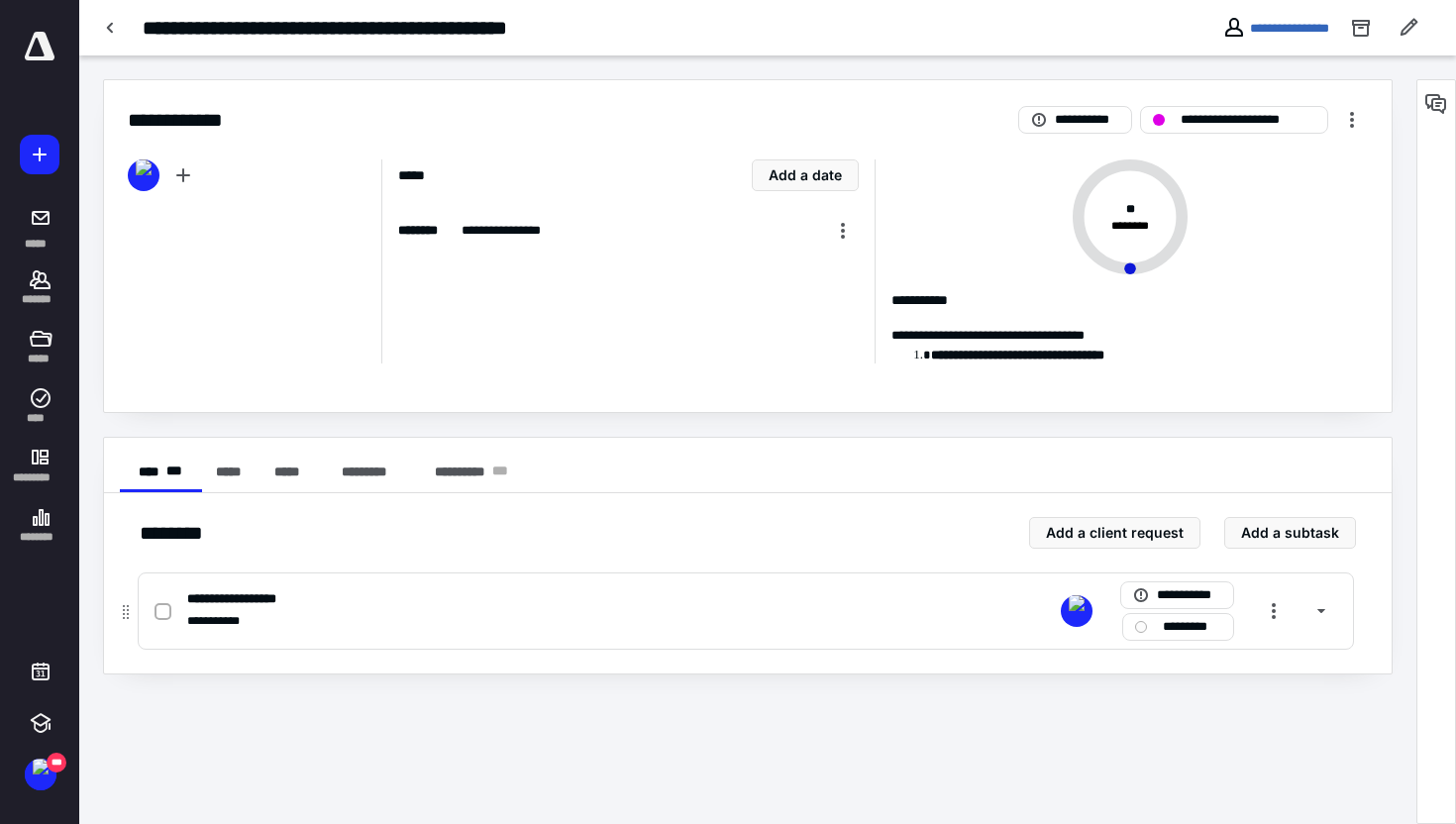 click on "**********" at bounding box center (485, 621) 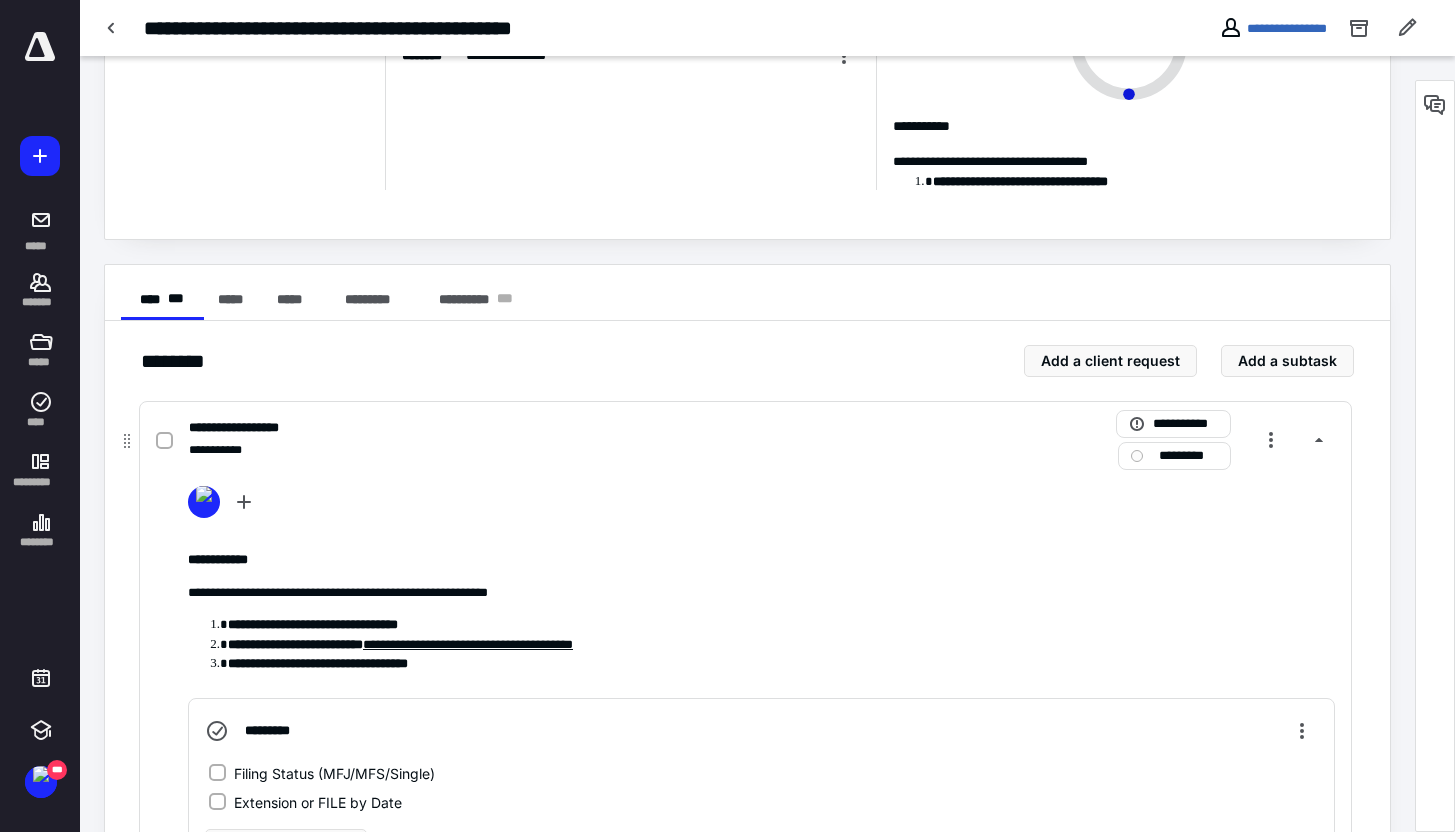 scroll, scrollTop: 0, scrollLeft: 0, axis: both 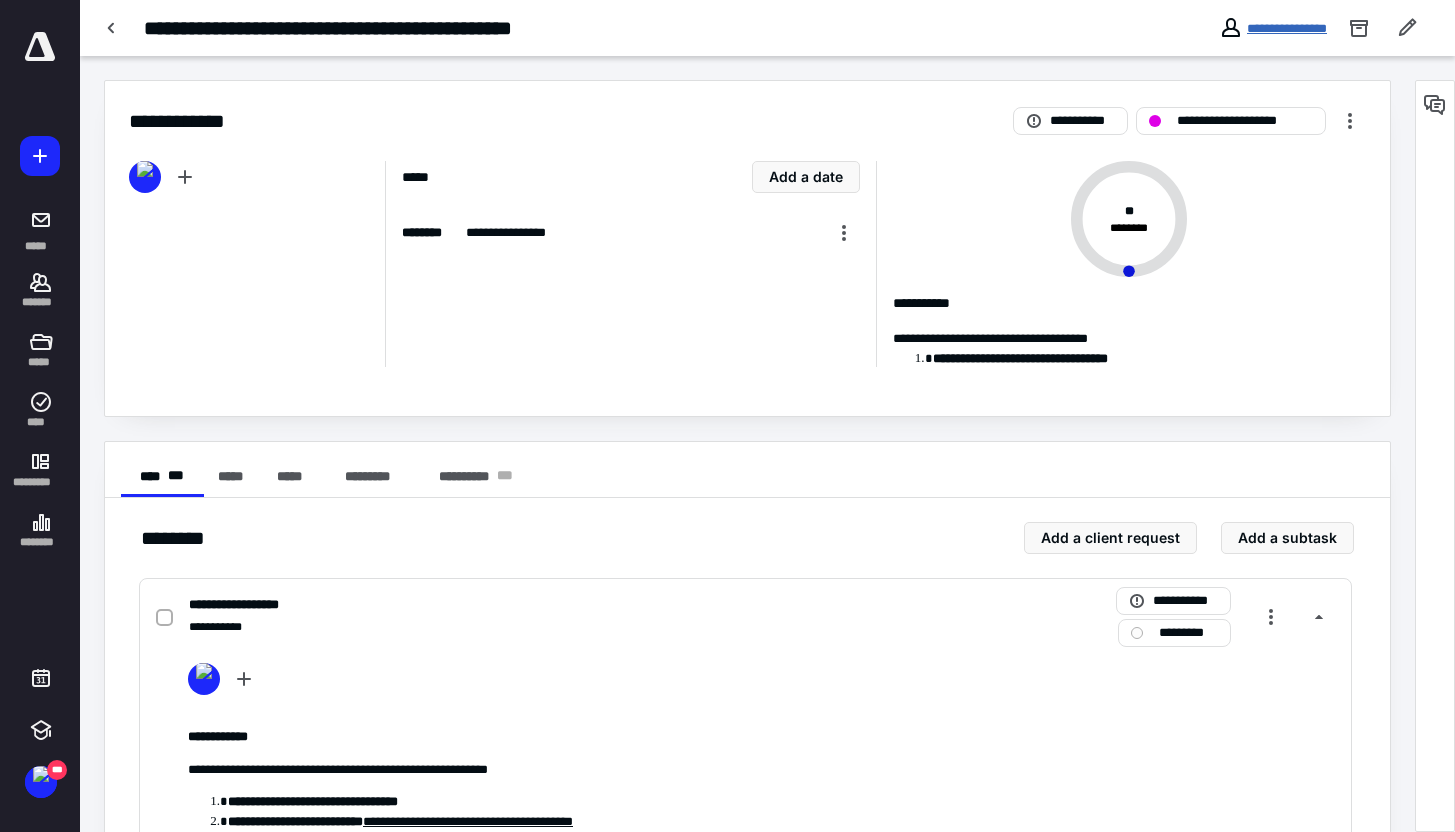 click on "**********" at bounding box center (1287, 28) 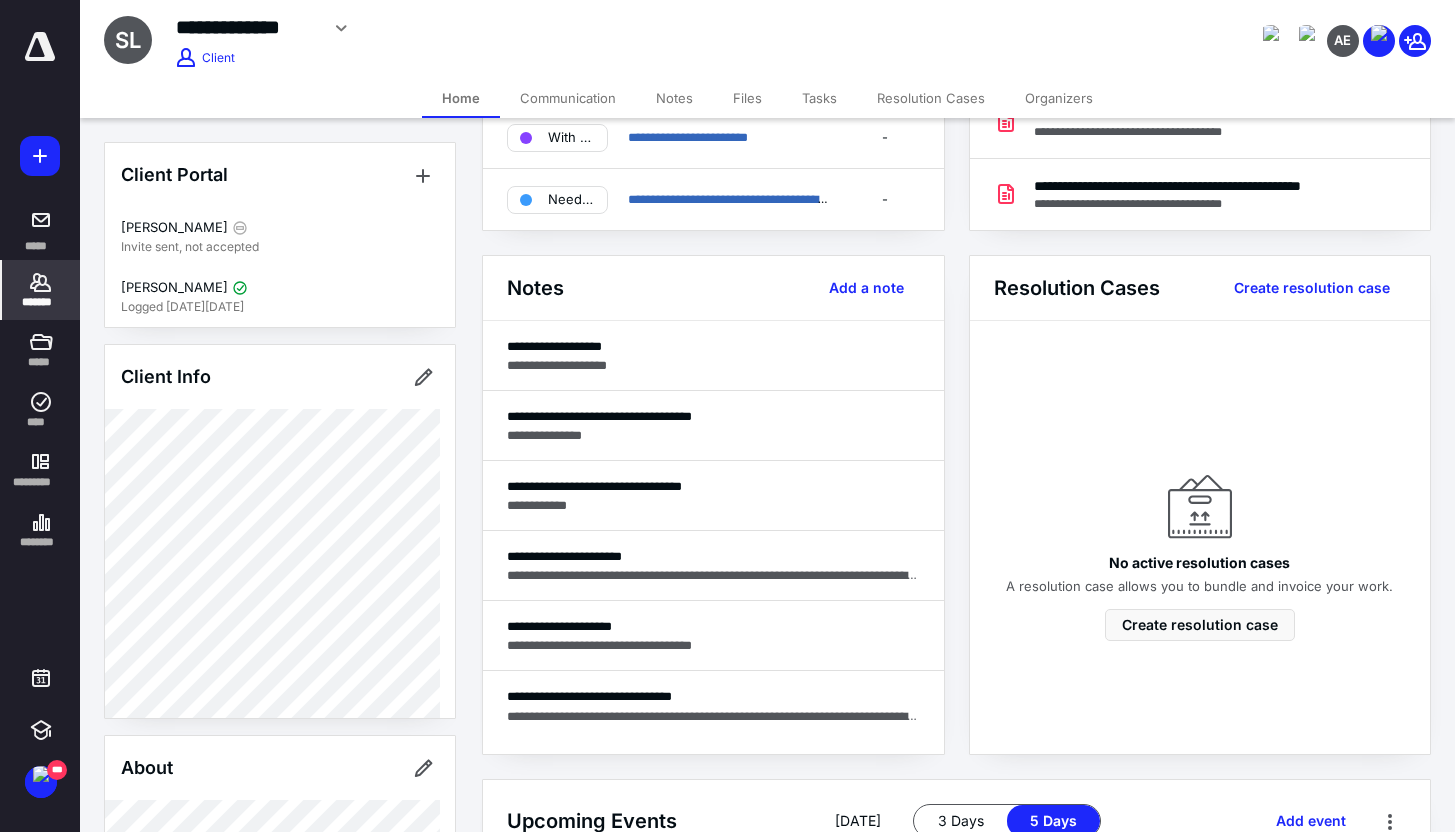scroll, scrollTop: 563, scrollLeft: 0, axis: vertical 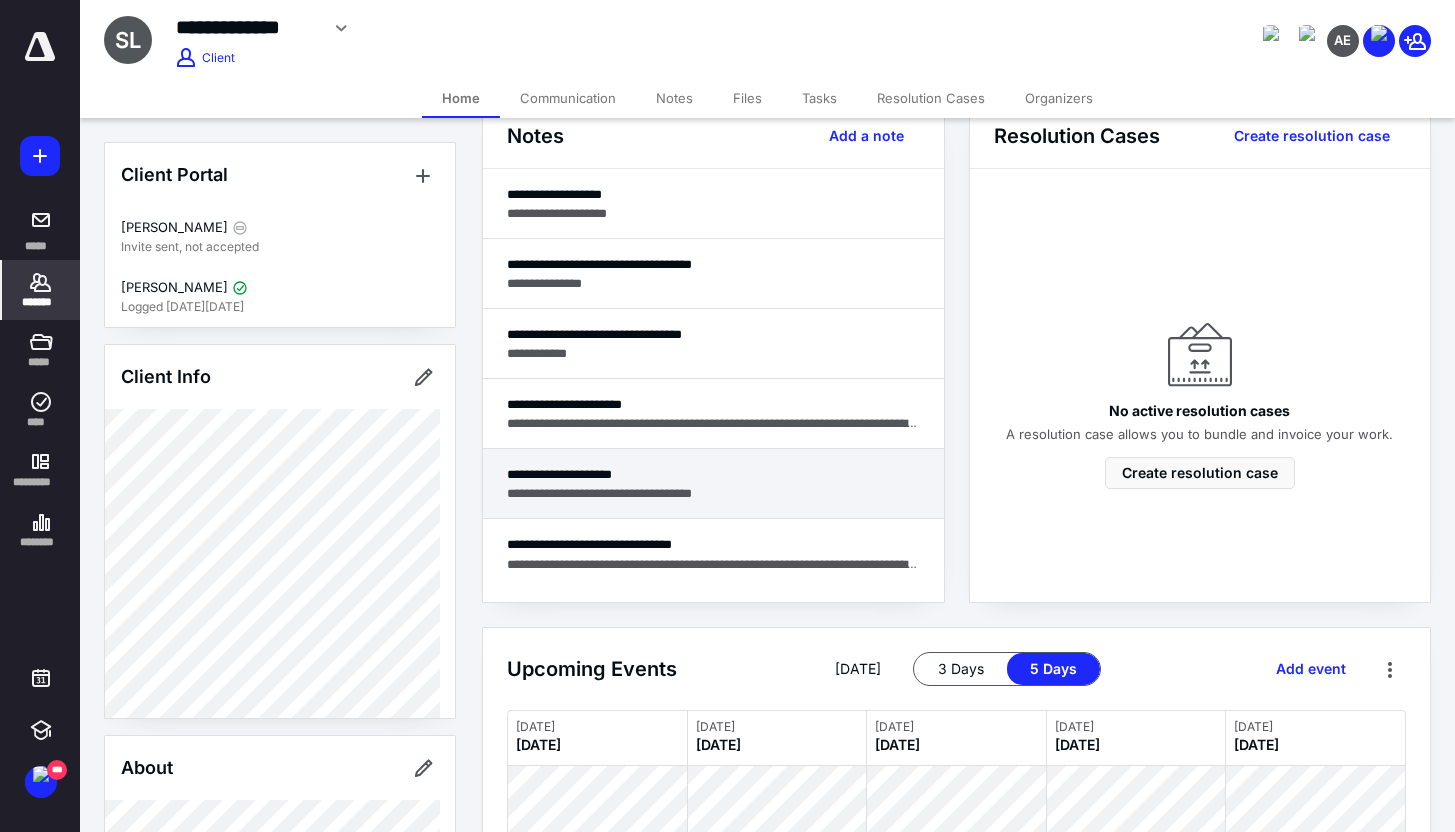 click on "**********" at bounding box center (713, 484) 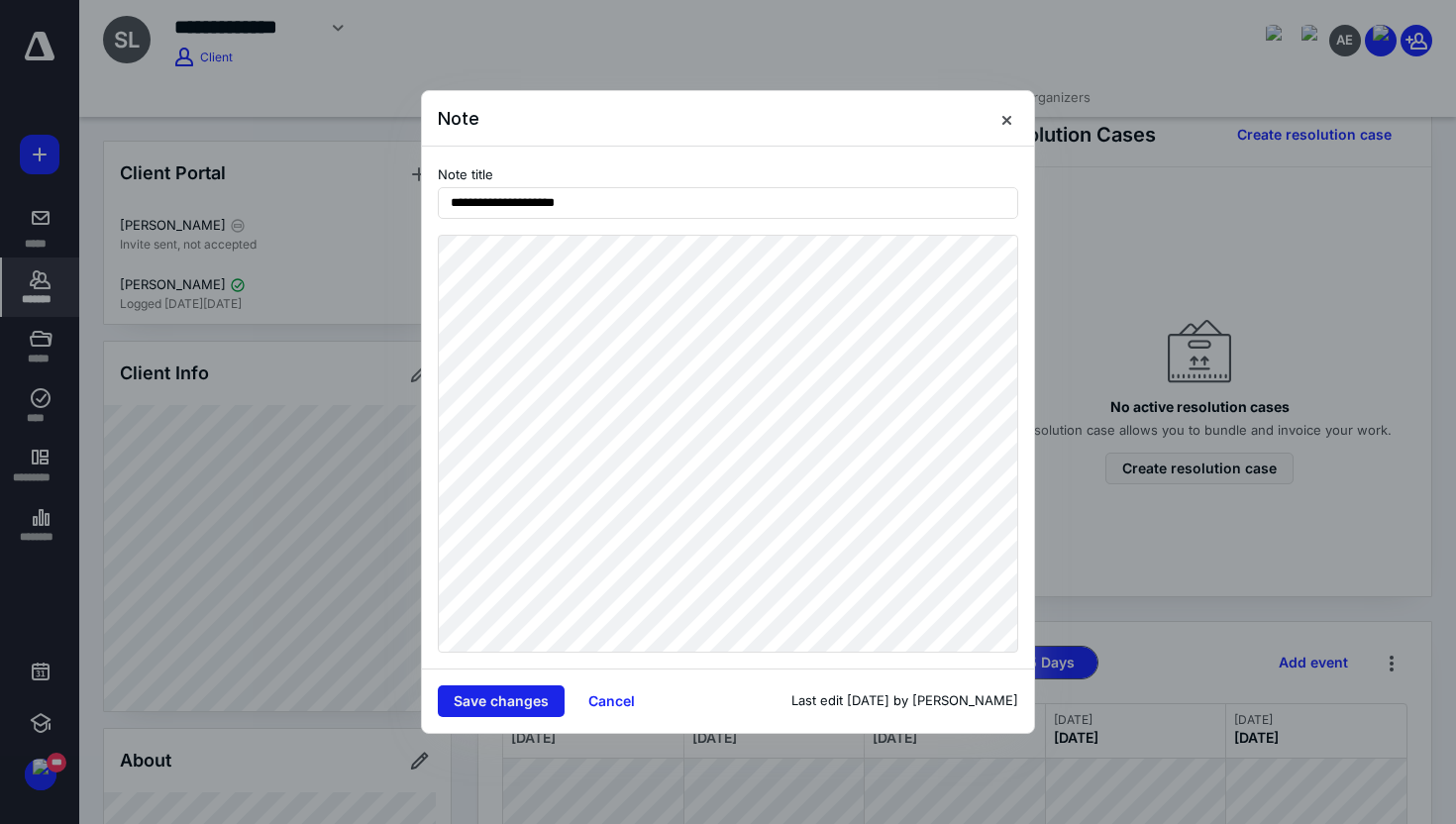click on "Save changes" at bounding box center [501, 701] 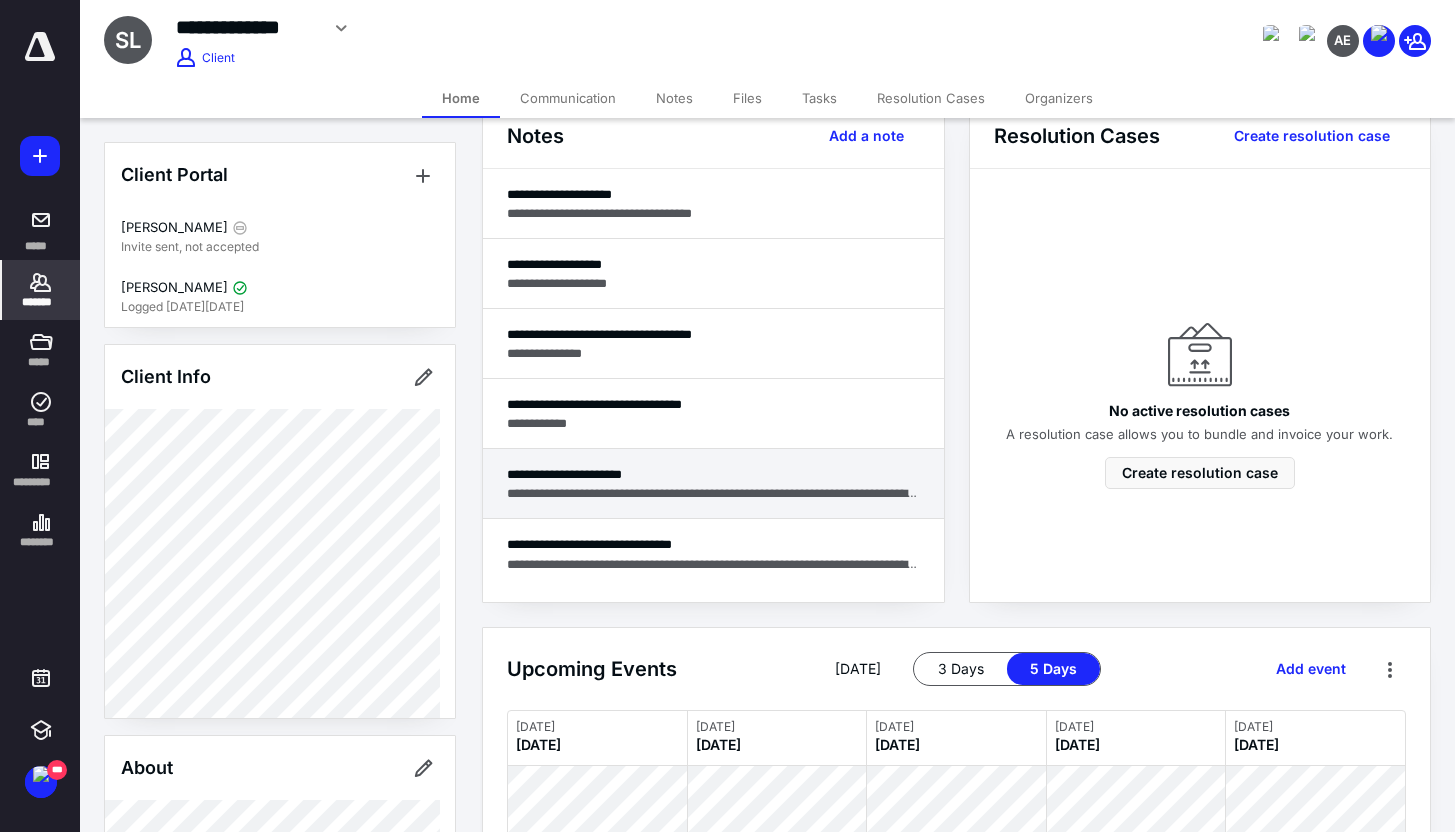 scroll, scrollTop: 0, scrollLeft: 0, axis: both 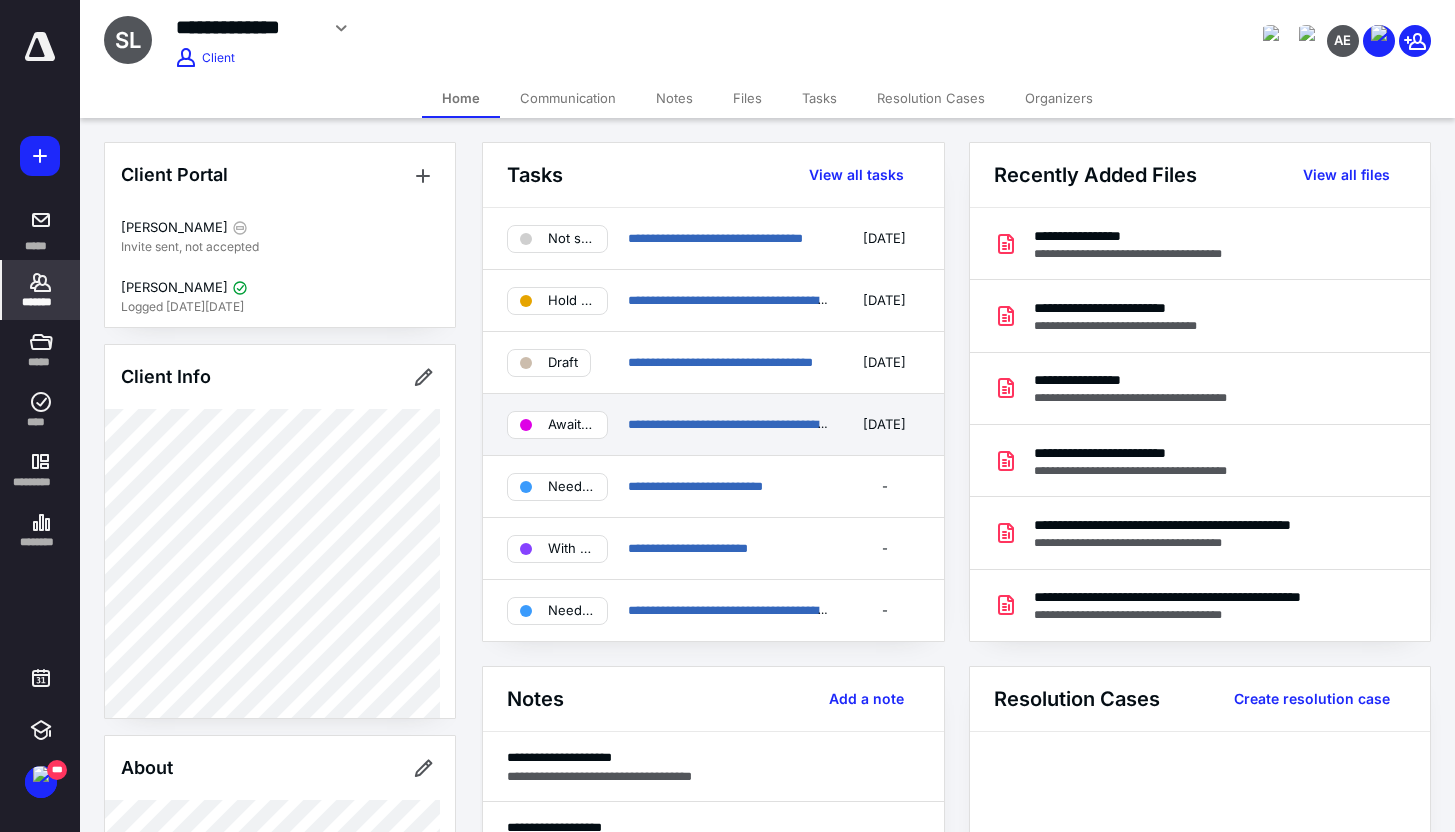click on "**********" at bounding box center (729, 425) 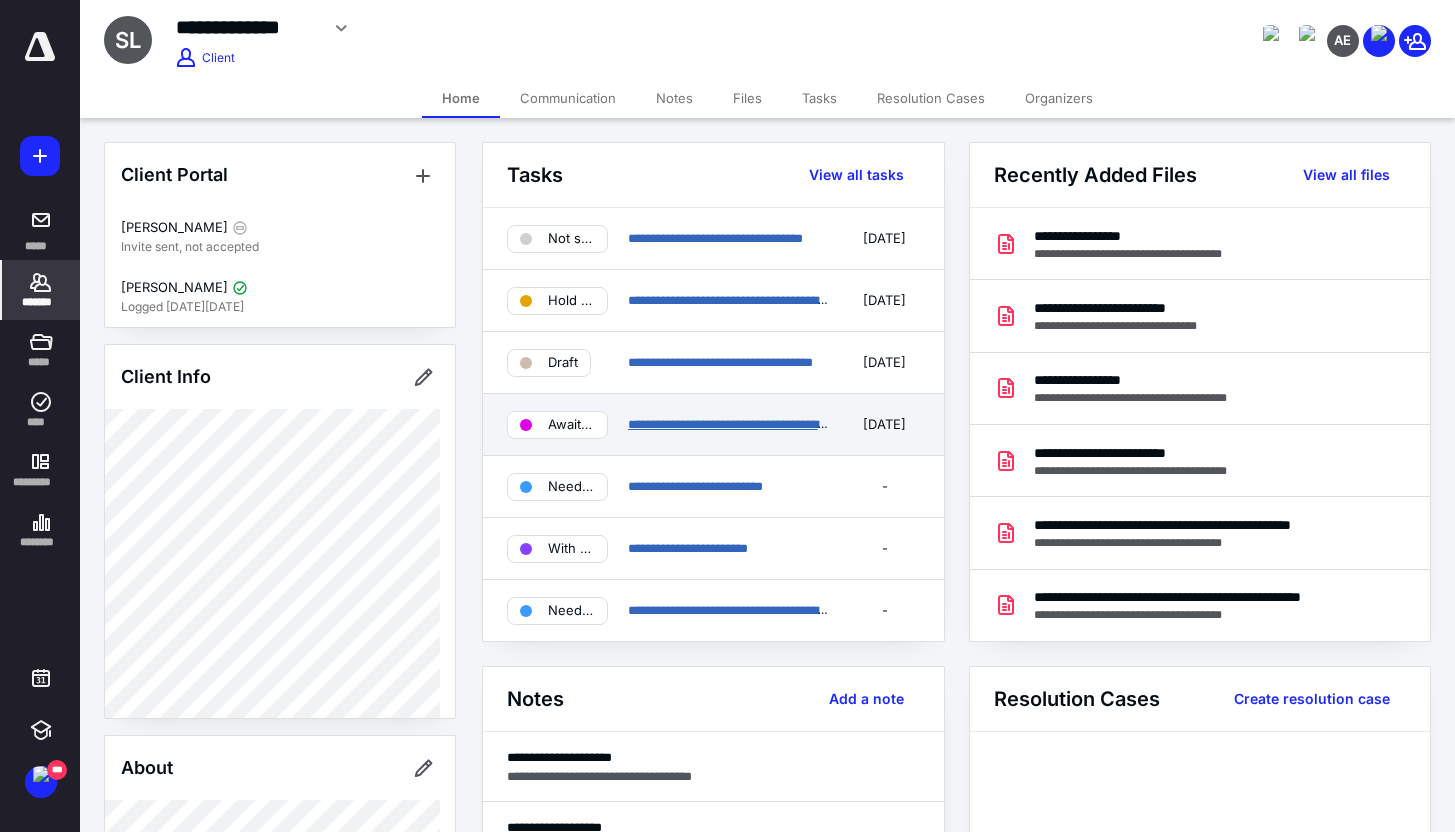 click on "**********" at bounding box center (743, 424) 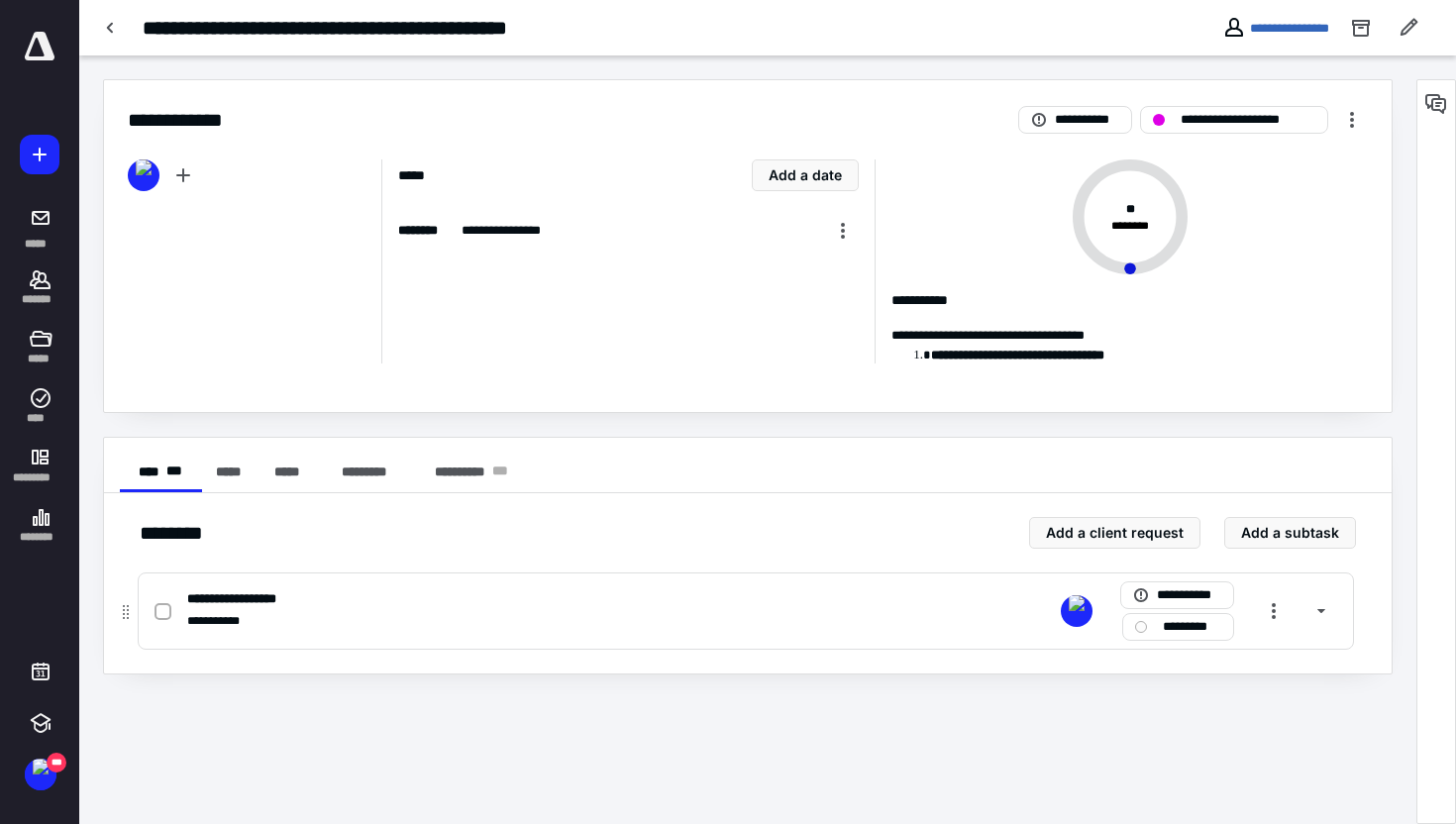 click on "**********" at bounding box center [485, 621] 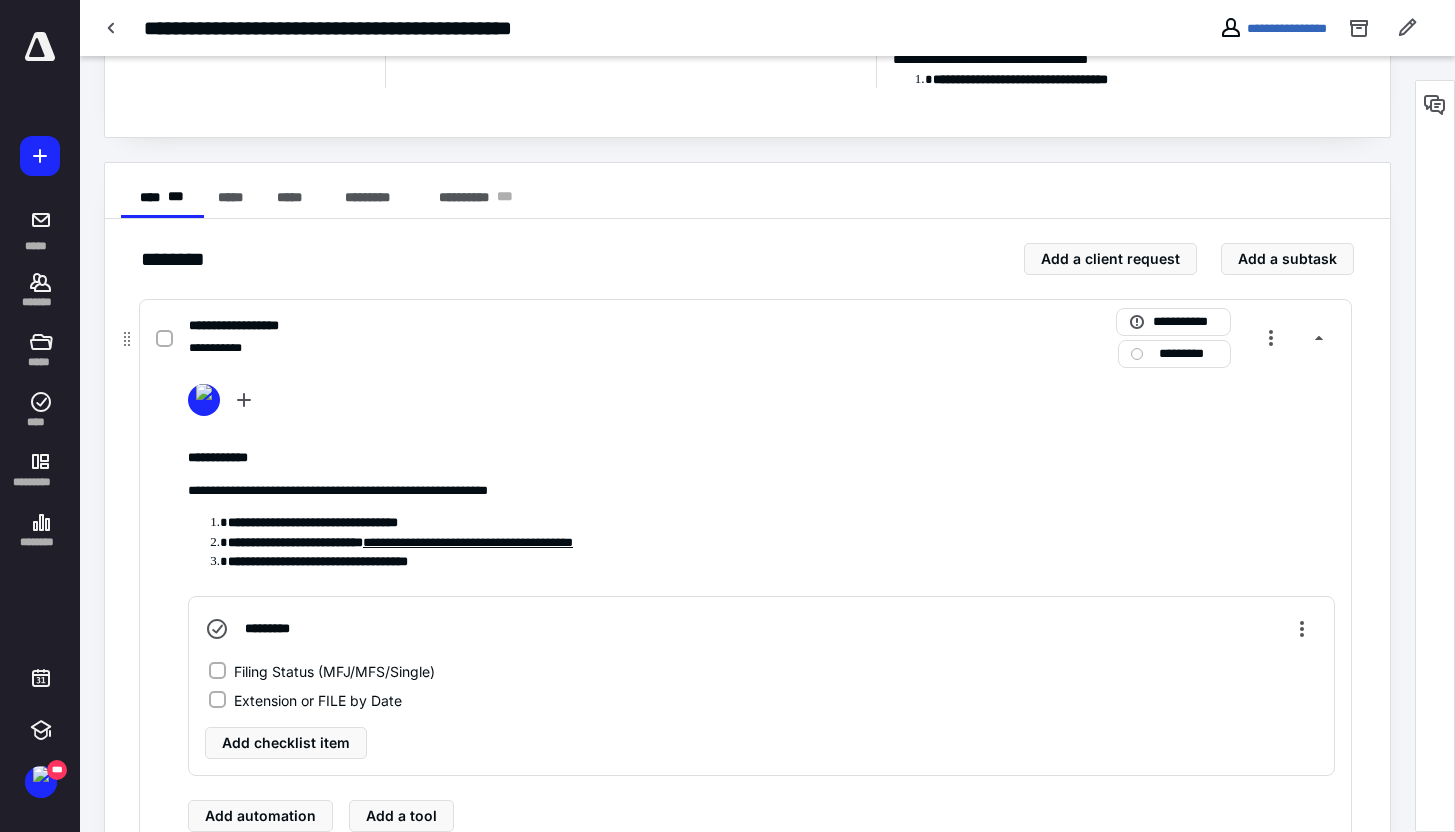scroll, scrollTop: 303, scrollLeft: 0, axis: vertical 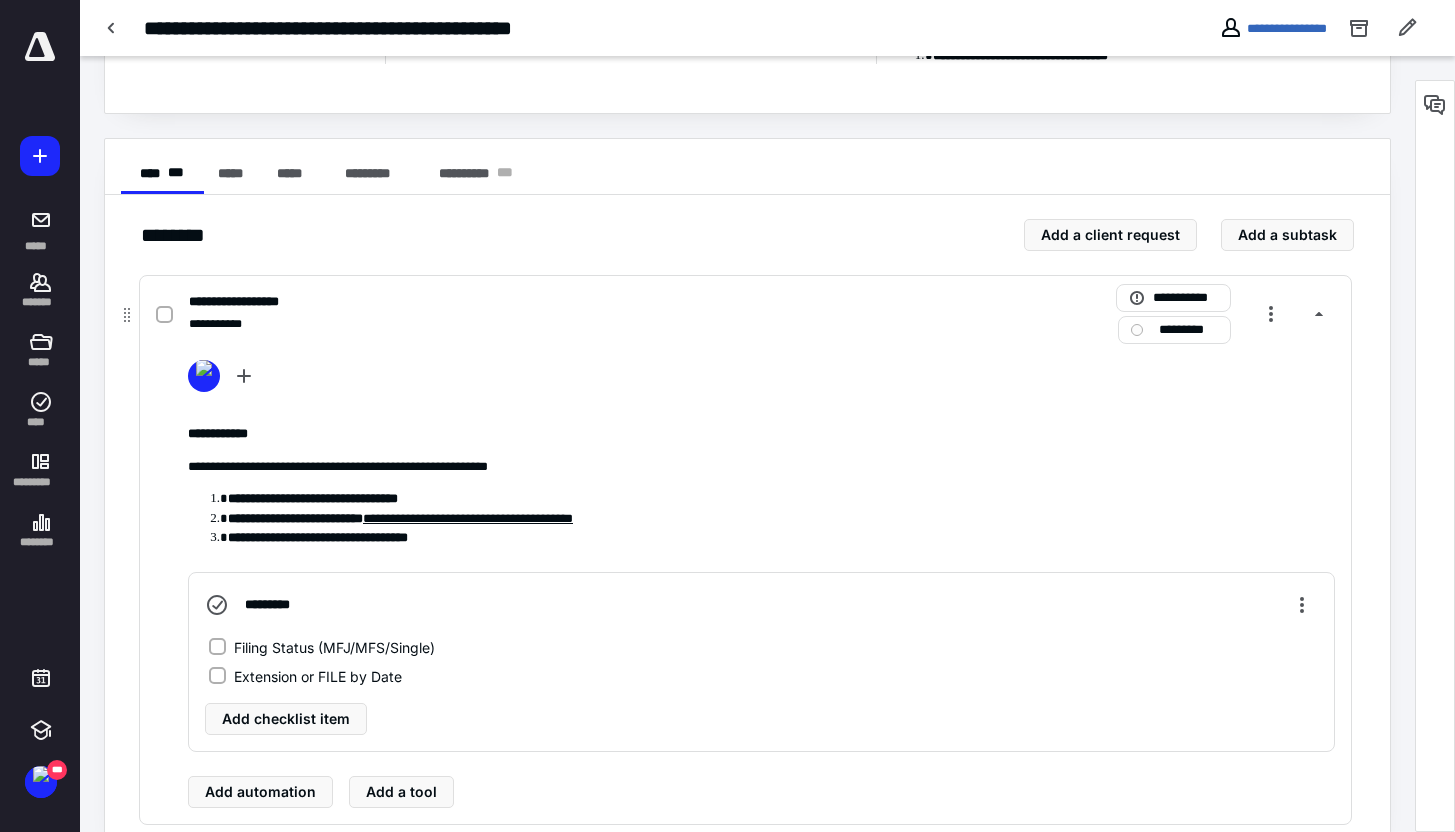 click 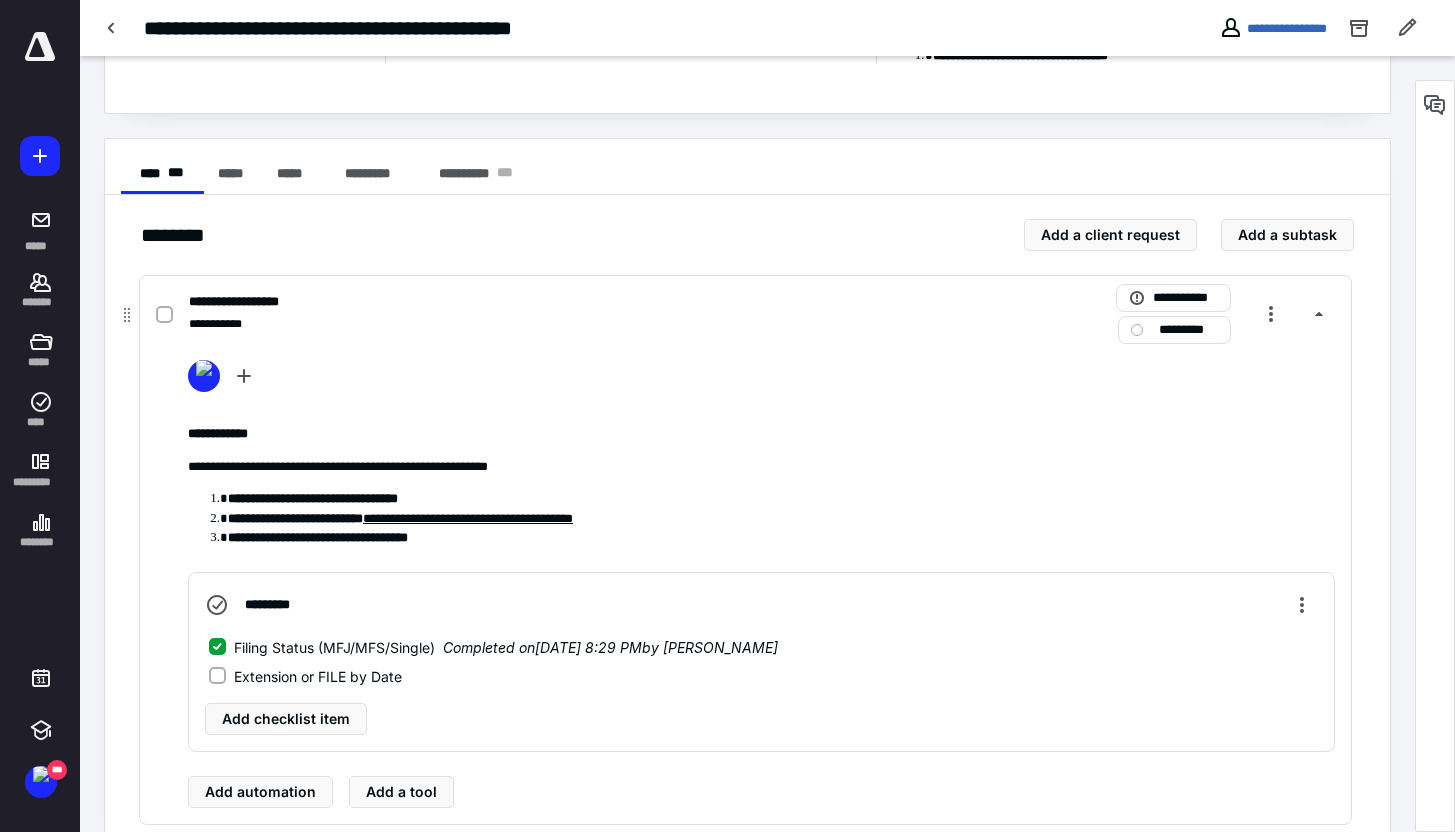 click 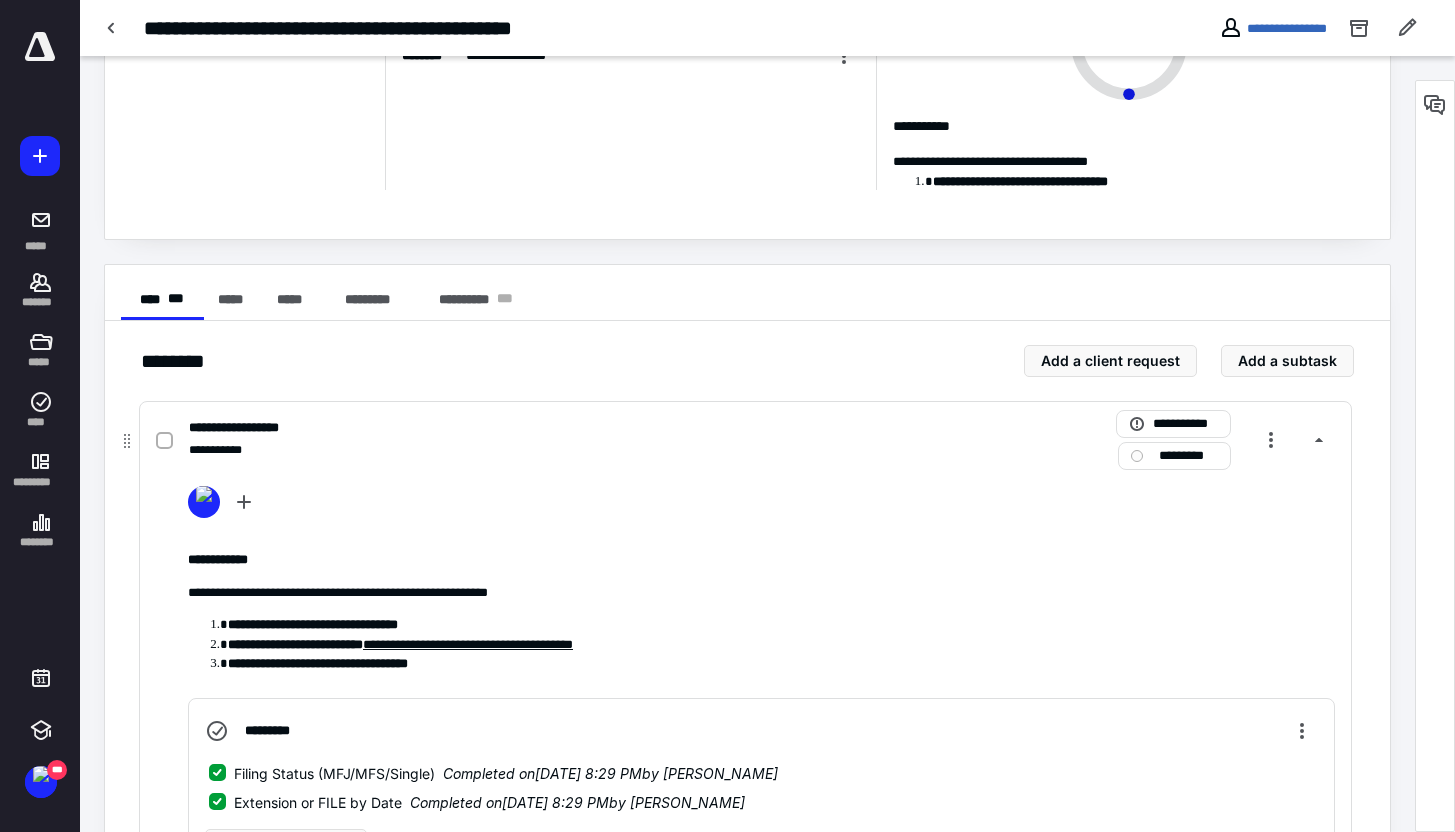 scroll, scrollTop: 50, scrollLeft: 0, axis: vertical 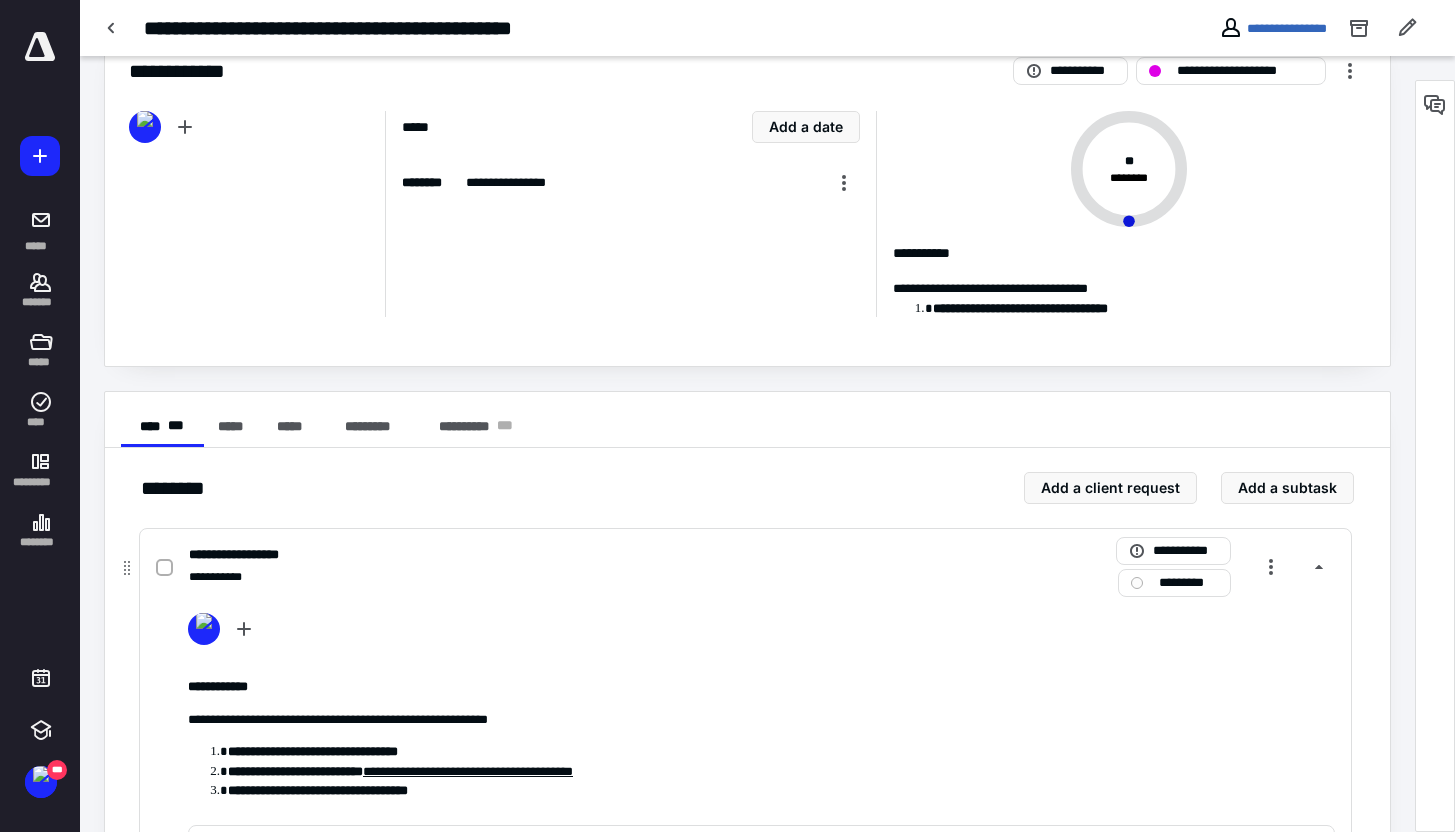 click on "*********" at bounding box center (1188, 583) 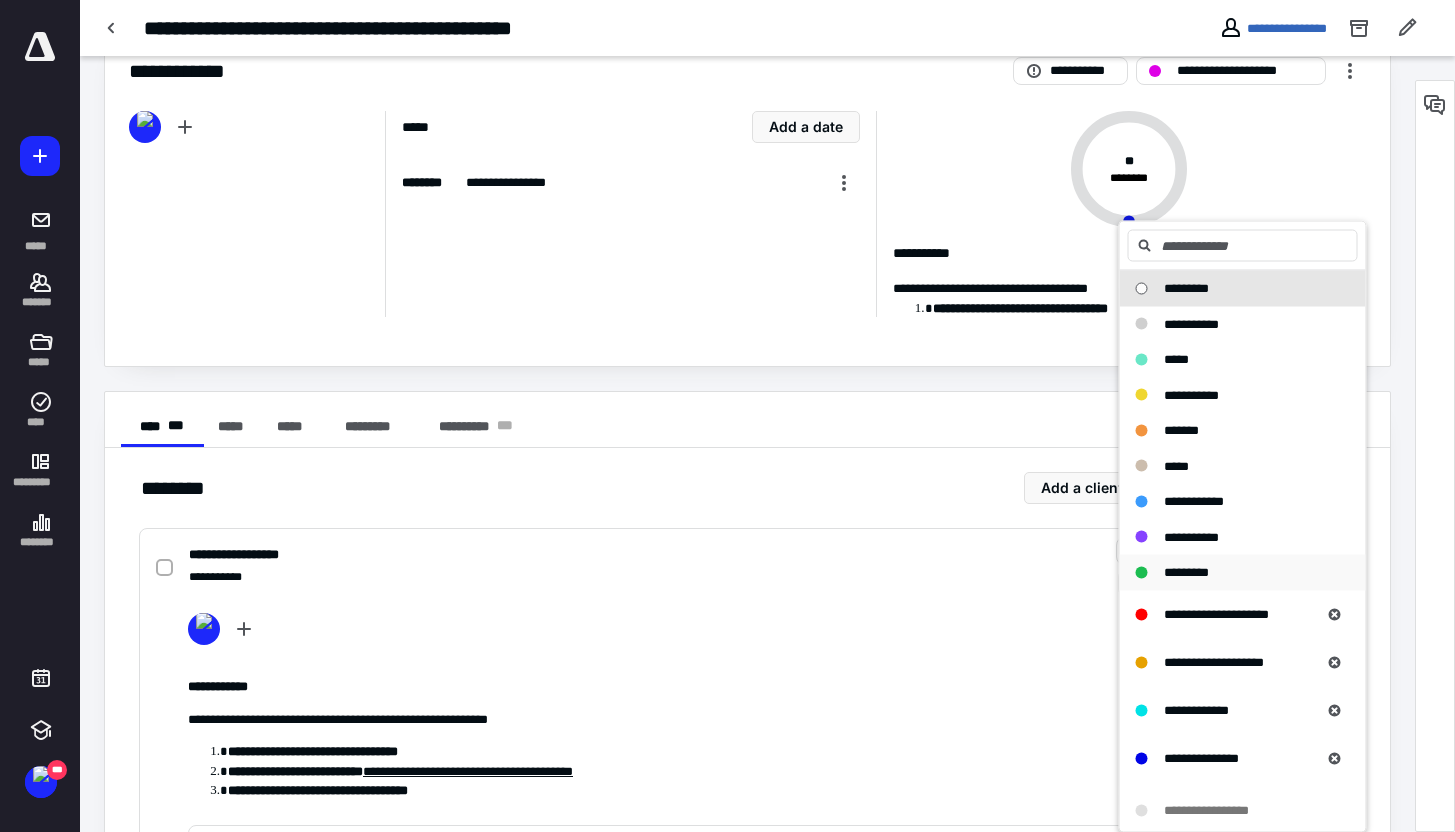 click on "*********" at bounding box center (1186, 572) 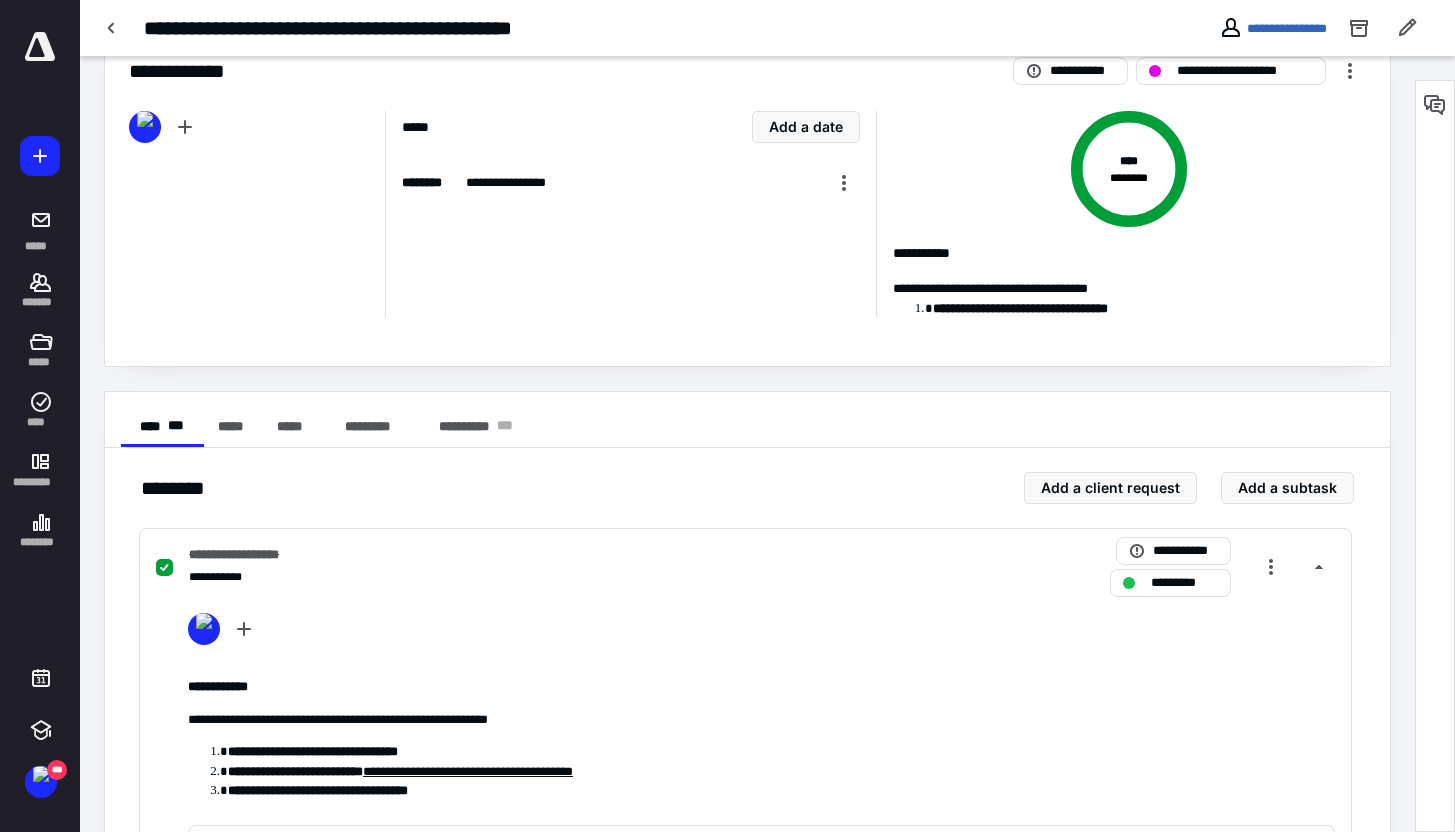scroll, scrollTop: 0, scrollLeft: 0, axis: both 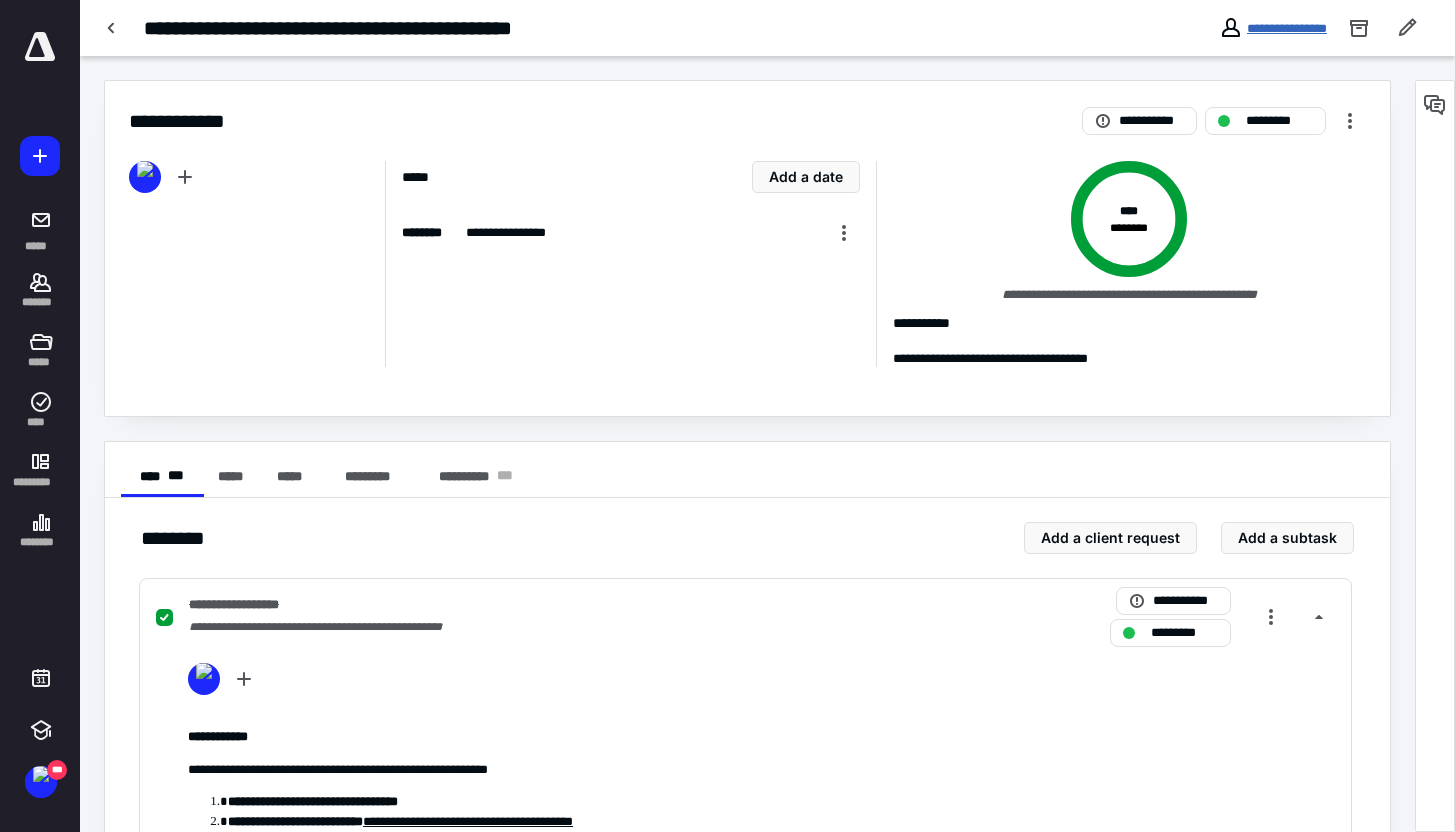 click on "**********" at bounding box center (1287, 28) 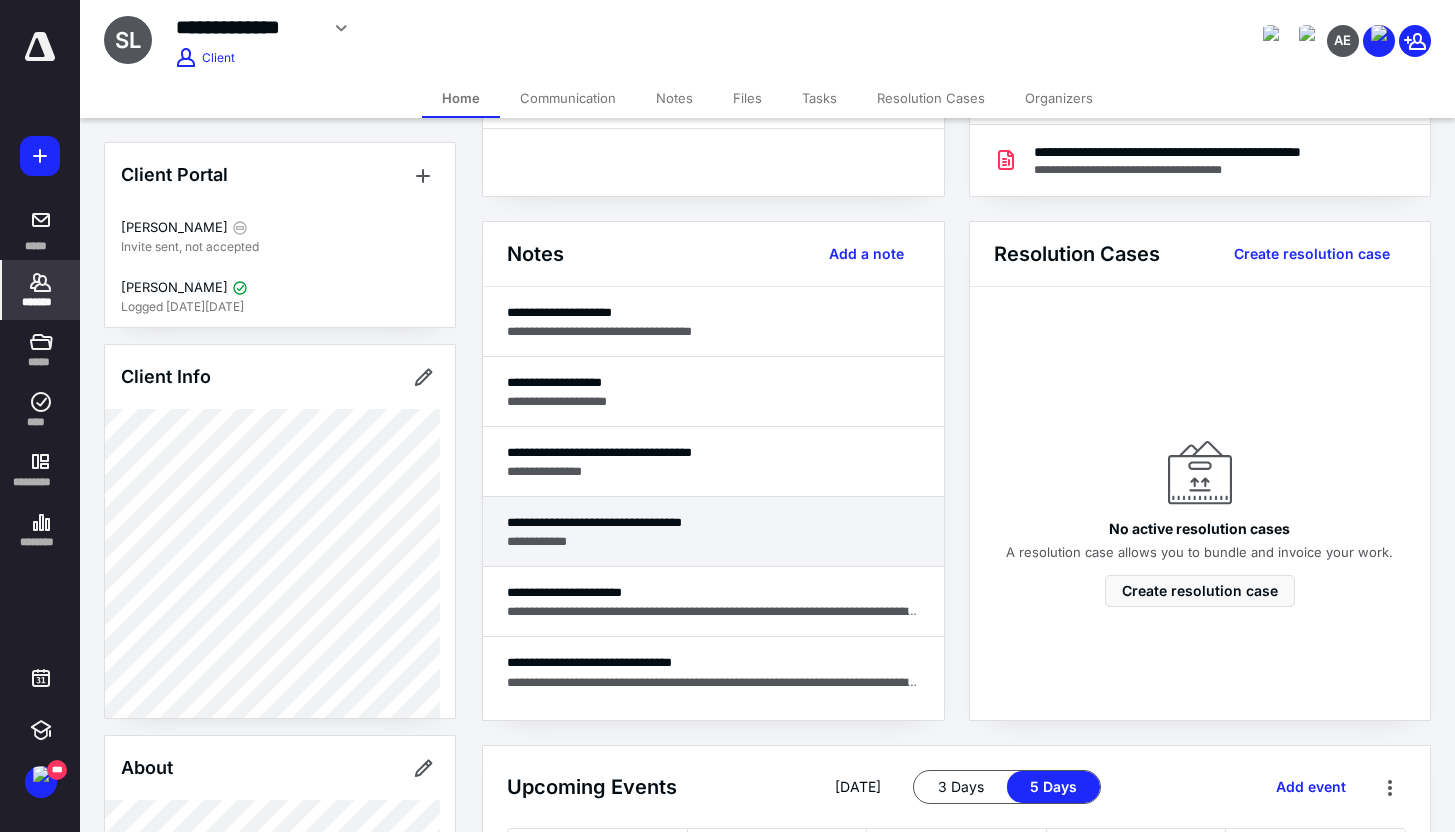 scroll, scrollTop: 364, scrollLeft: 0, axis: vertical 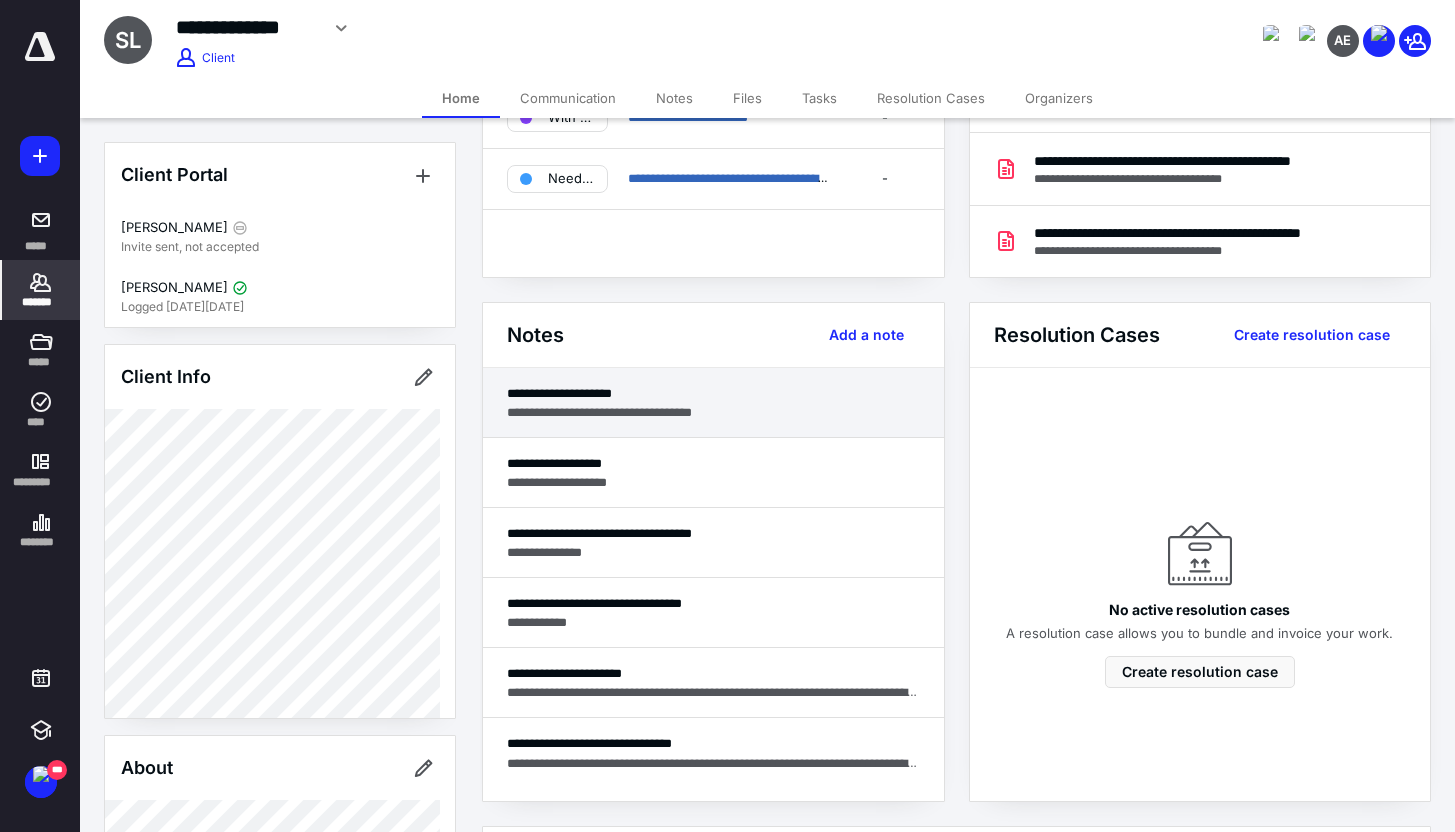 click on "**********" at bounding box center [713, 412] 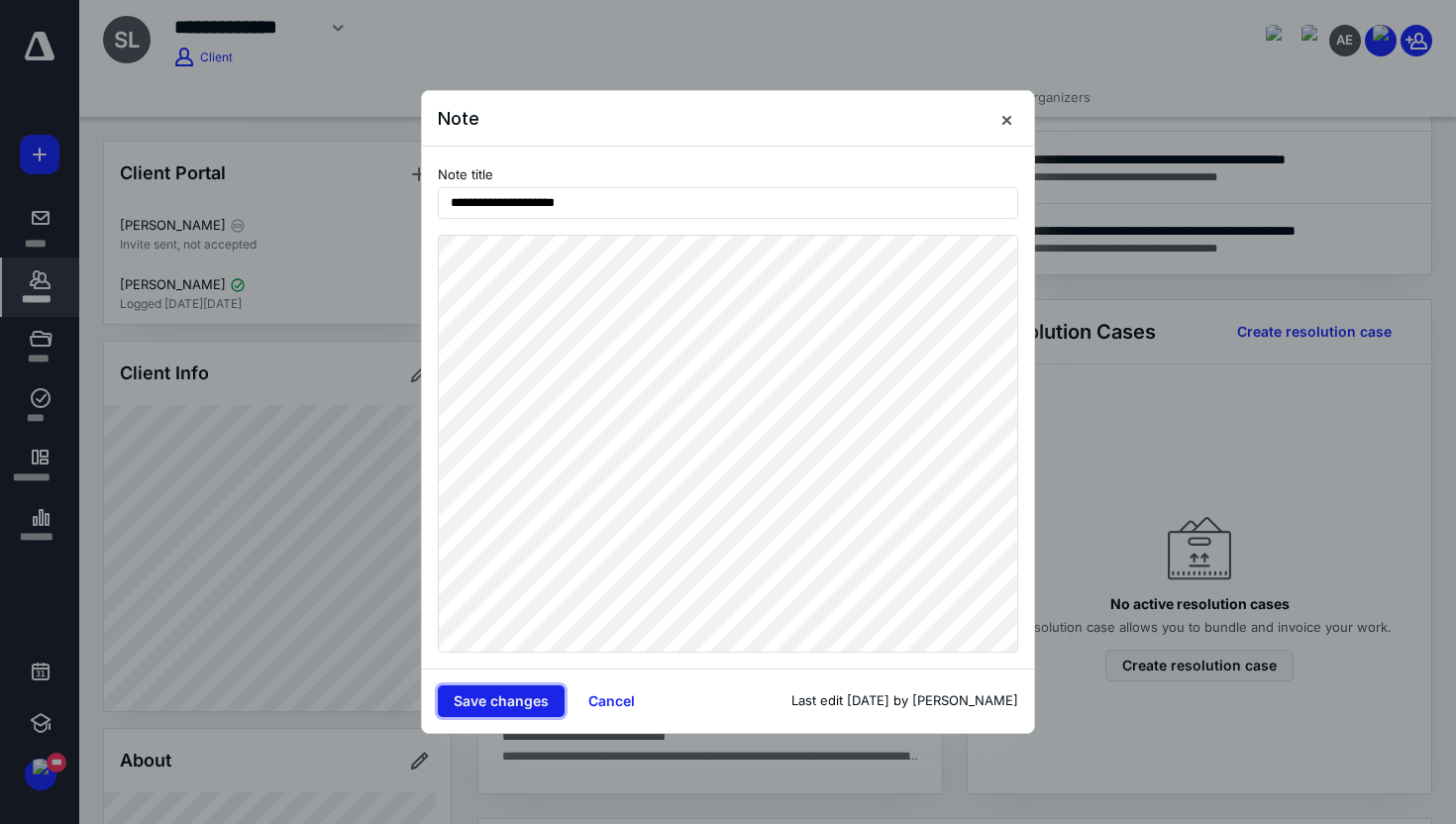 click on "Save changes" at bounding box center [501, 701] 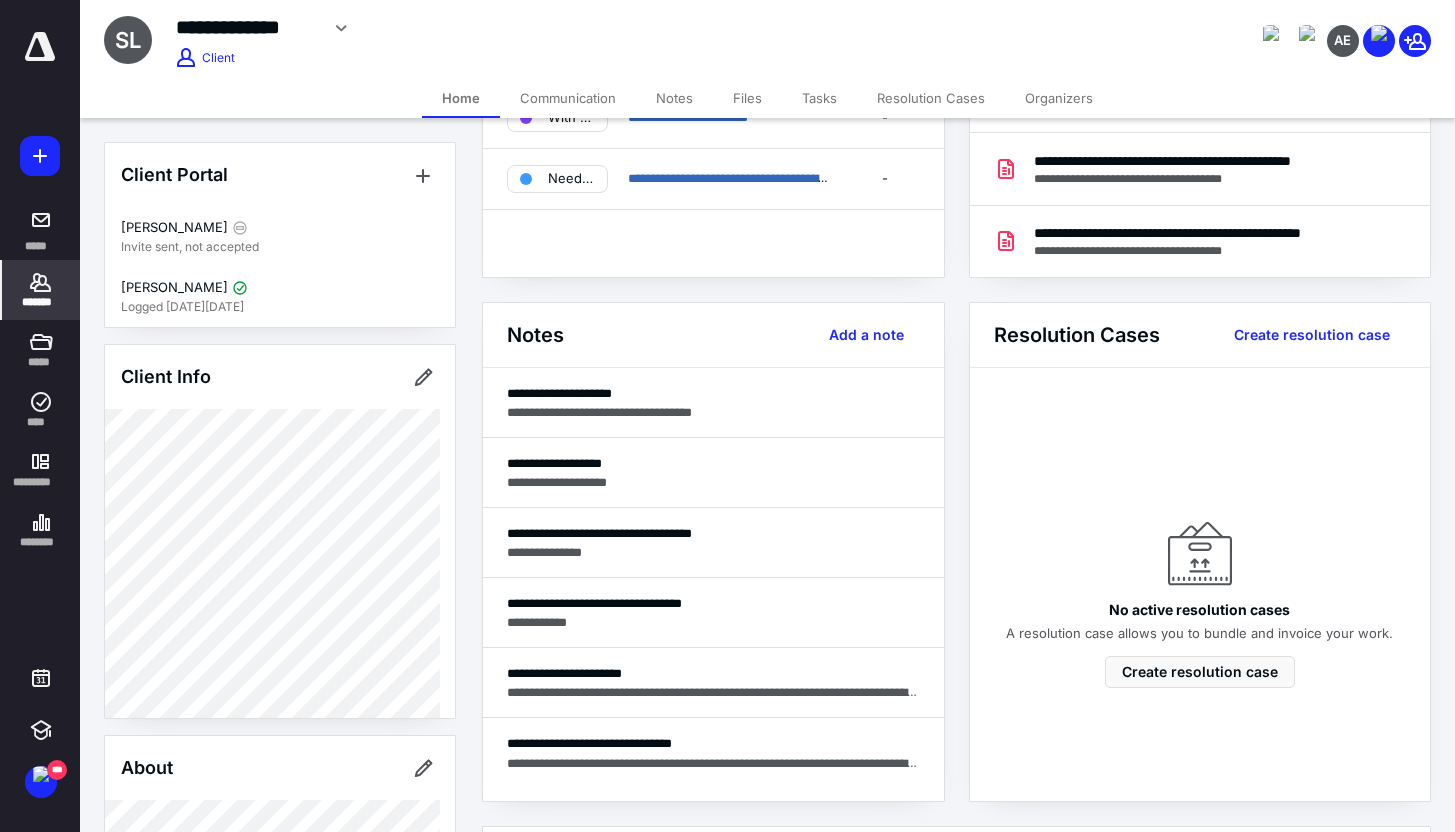 scroll, scrollTop: 0, scrollLeft: 0, axis: both 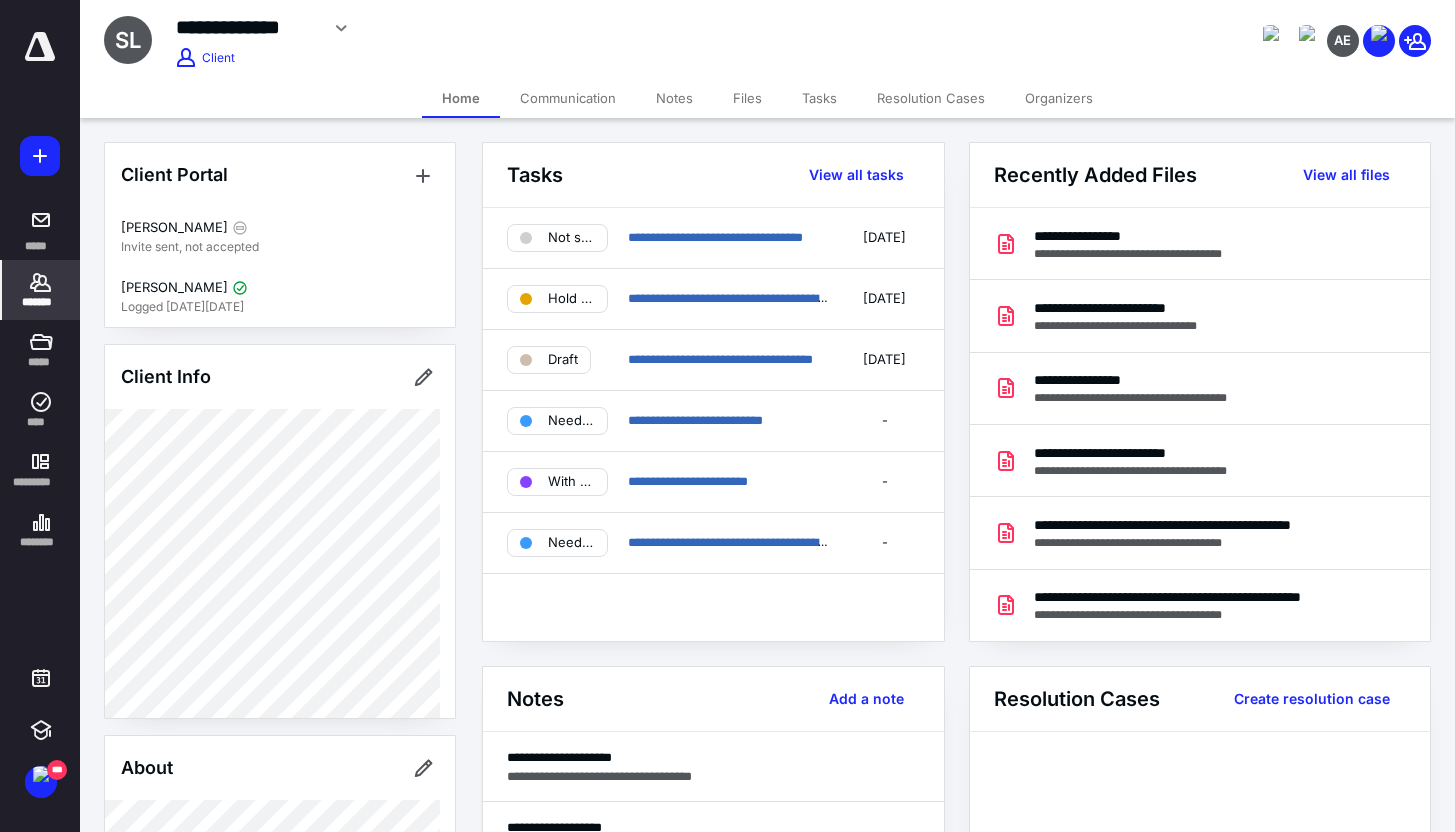 click on "*******" at bounding box center [41, 302] 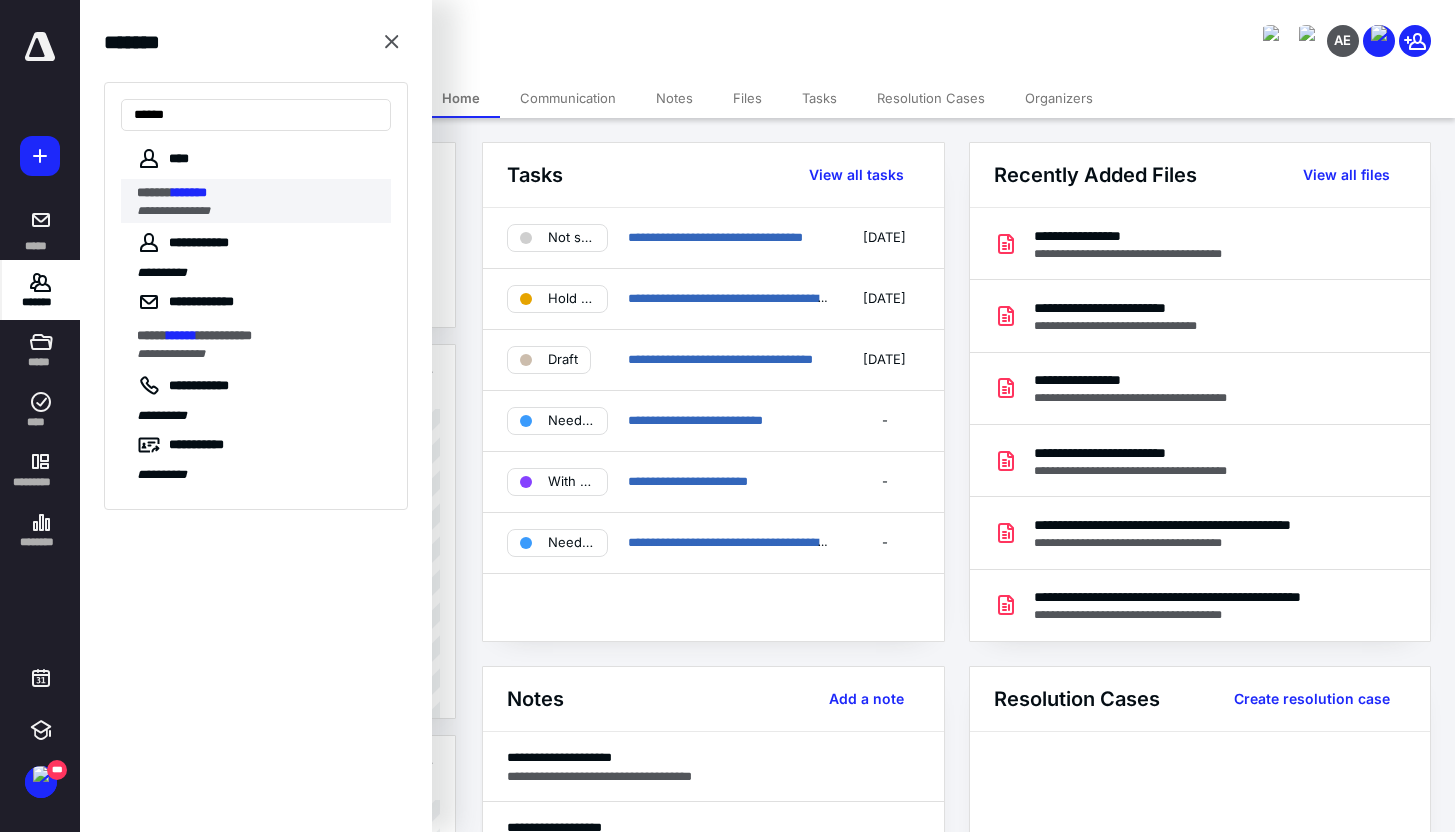 type on "******" 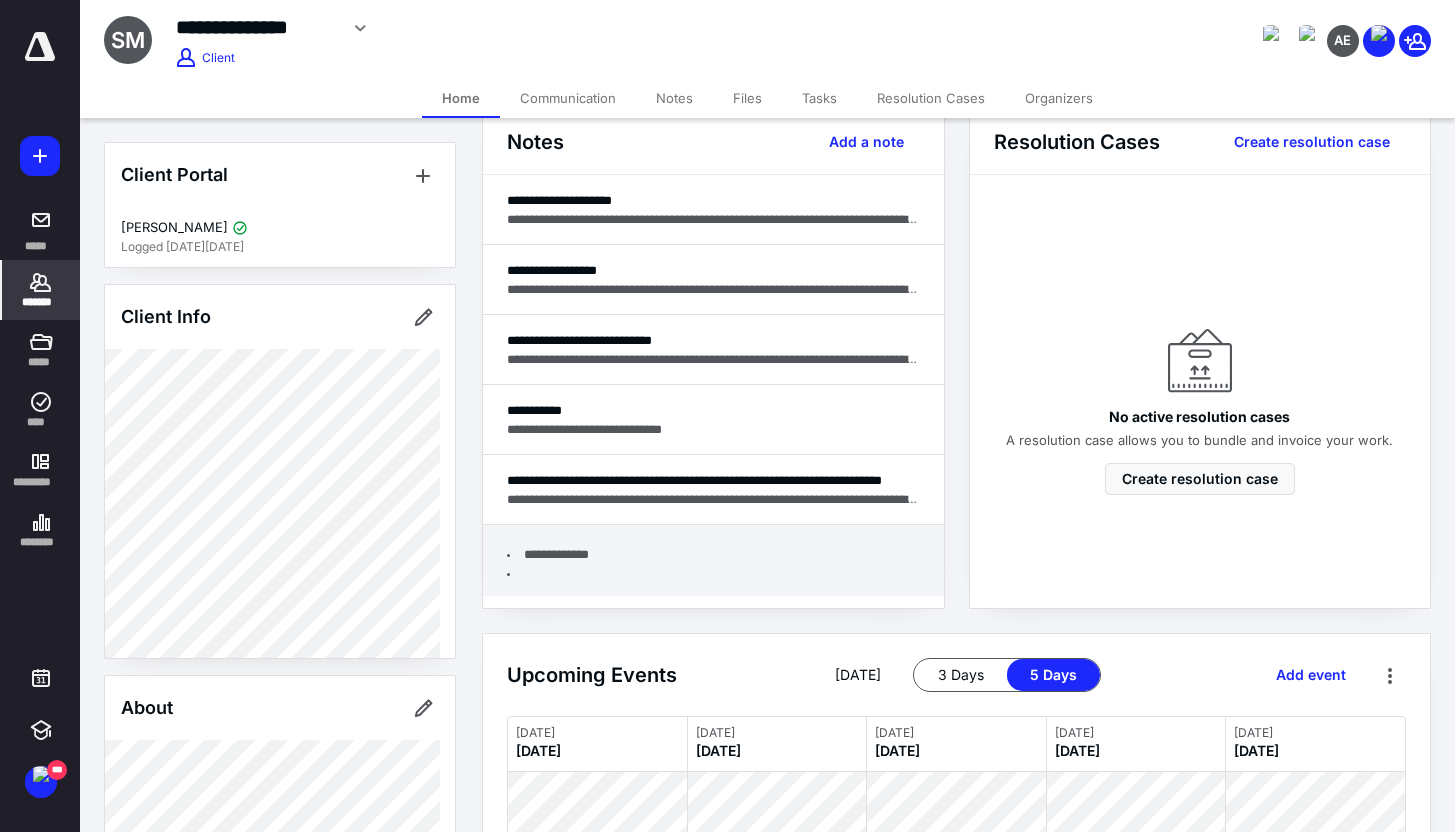 scroll, scrollTop: 383, scrollLeft: 0, axis: vertical 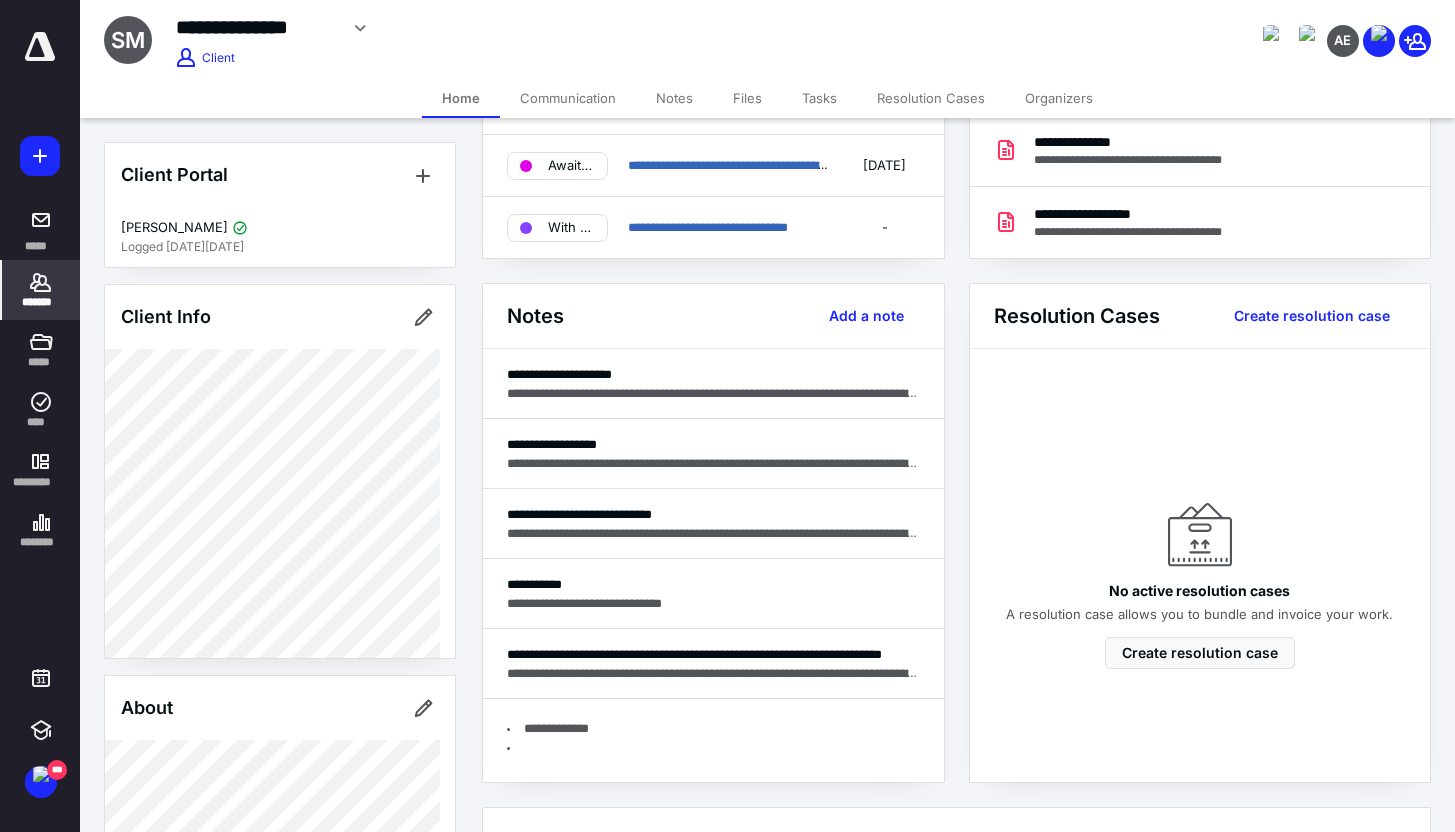 click on "Notes" at bounding box center (674, 98) 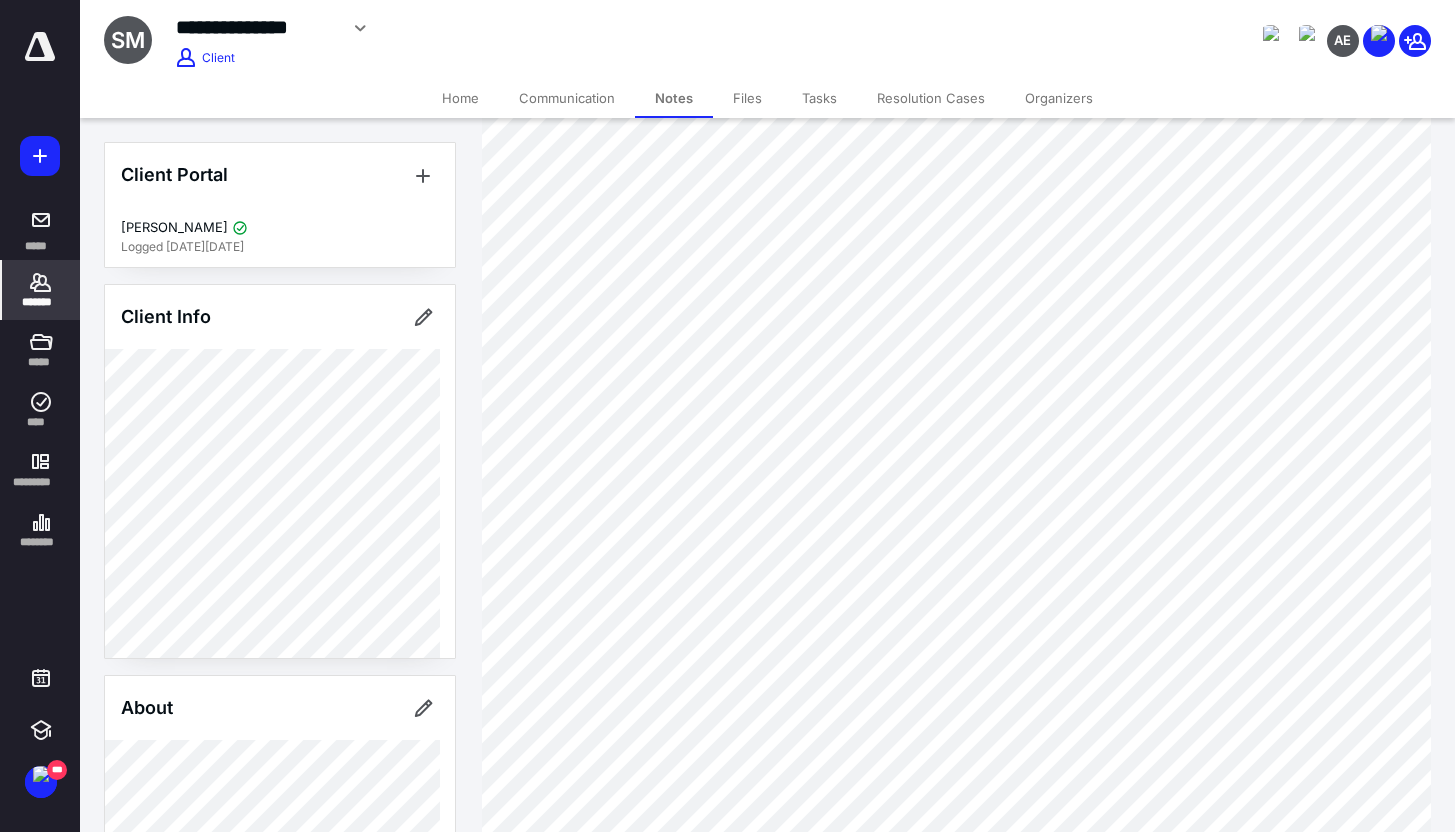 scroll, scrollTop: 0, scrollLeft: 0, axis: both 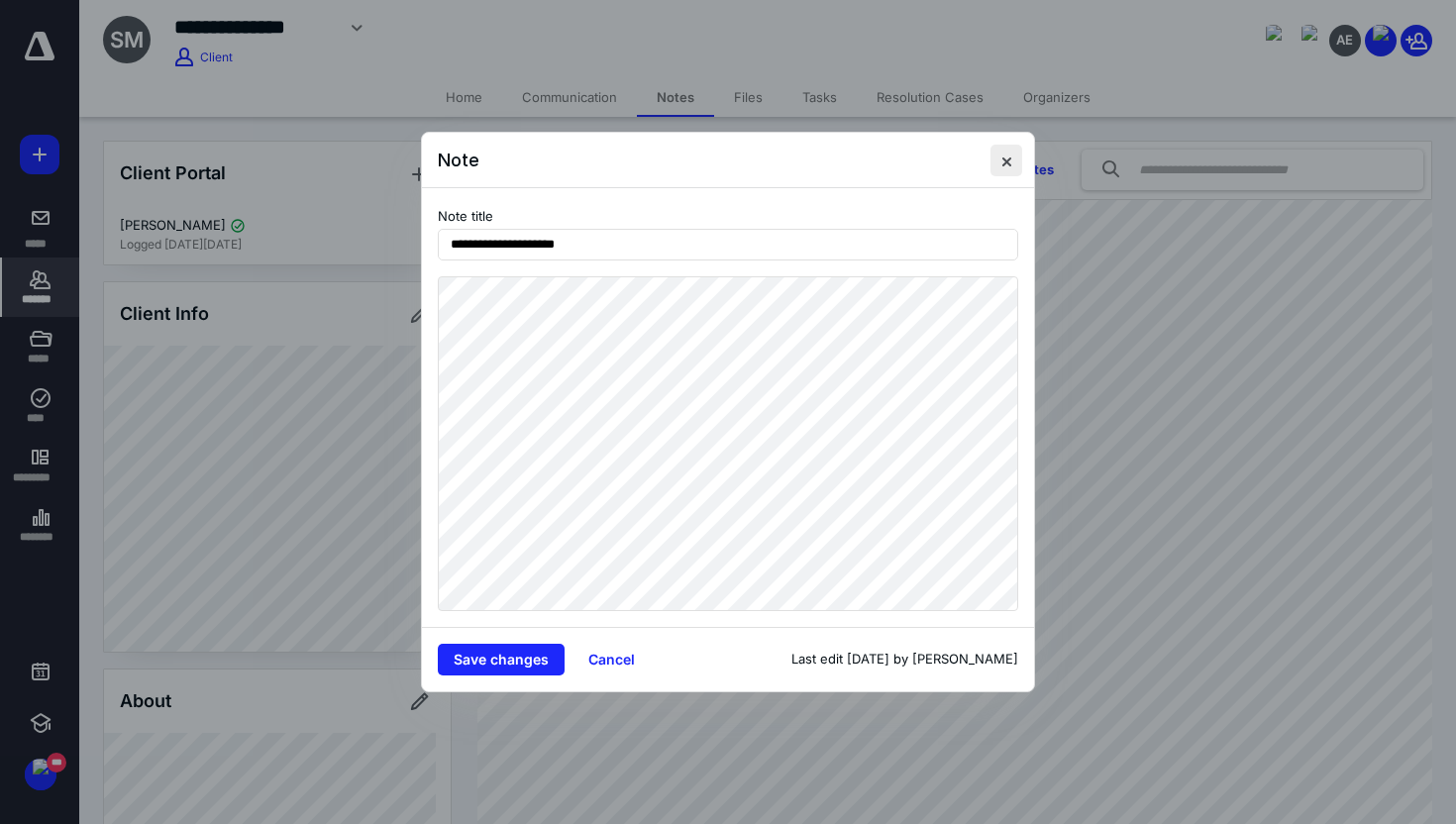 click at bounding box center [1006, 160] 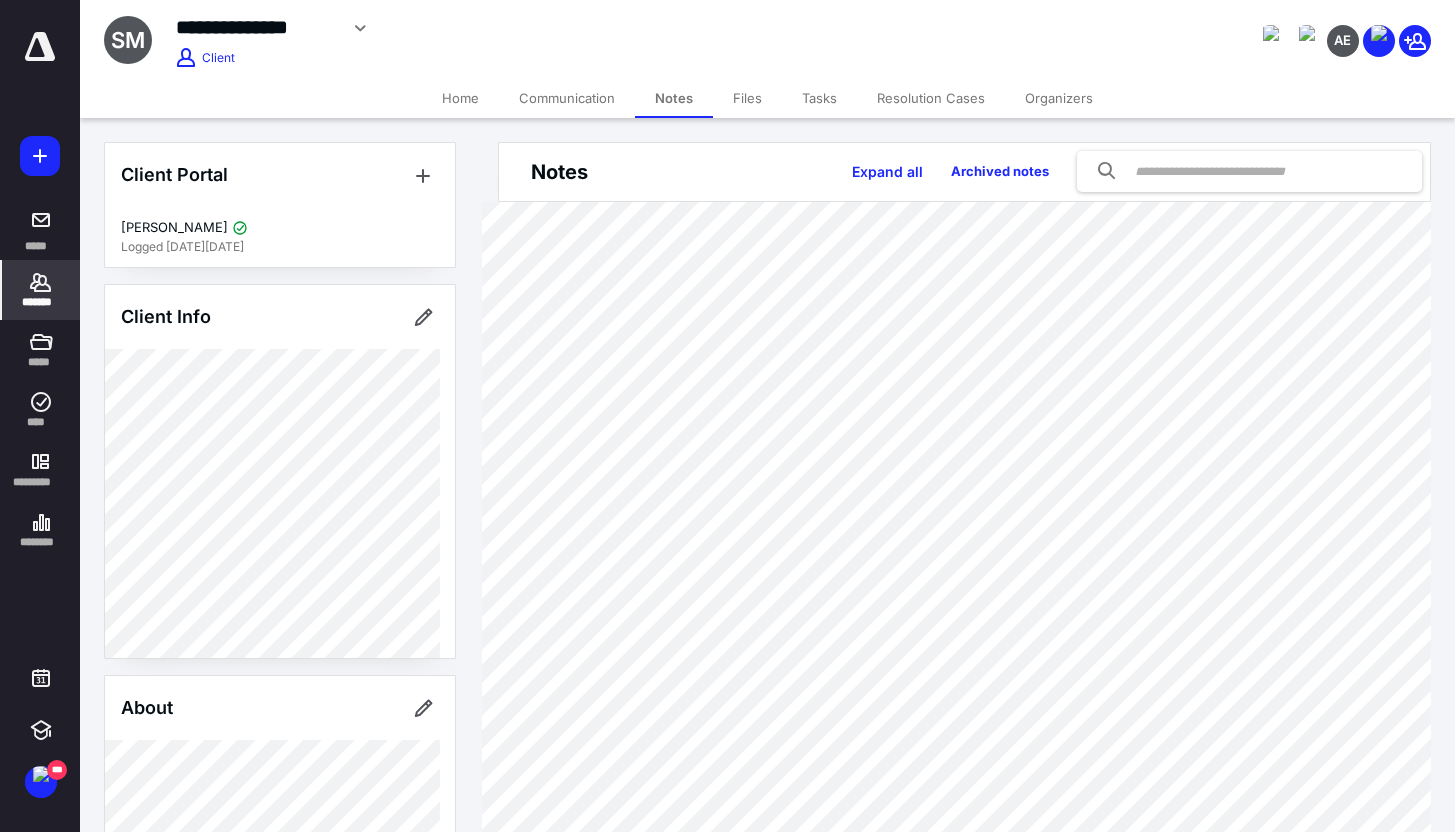 click on "Home" at bounding box center [460, 98] 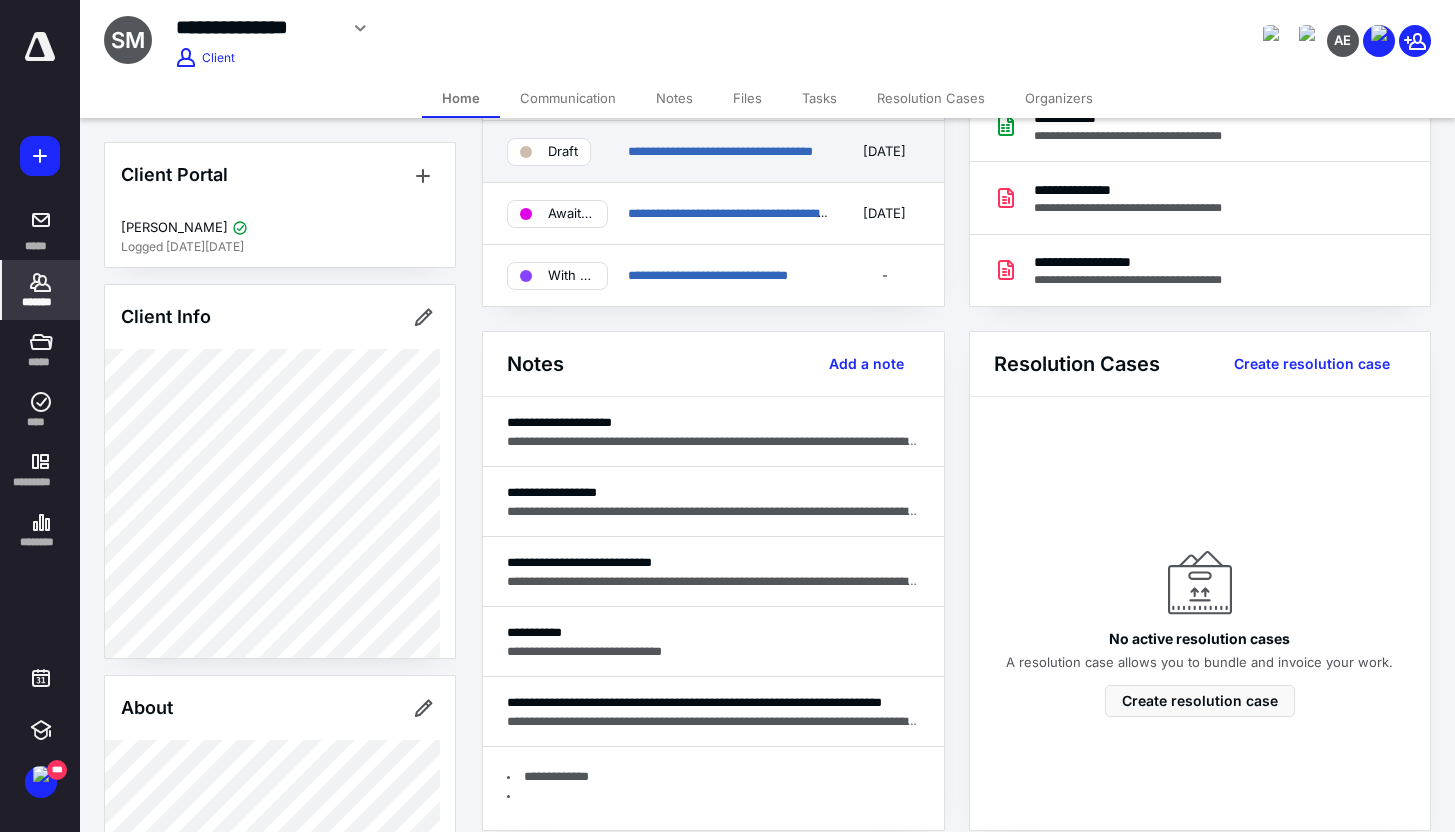 scroll, scrollTop: 233, scrollLeft: 0, axis: vertical 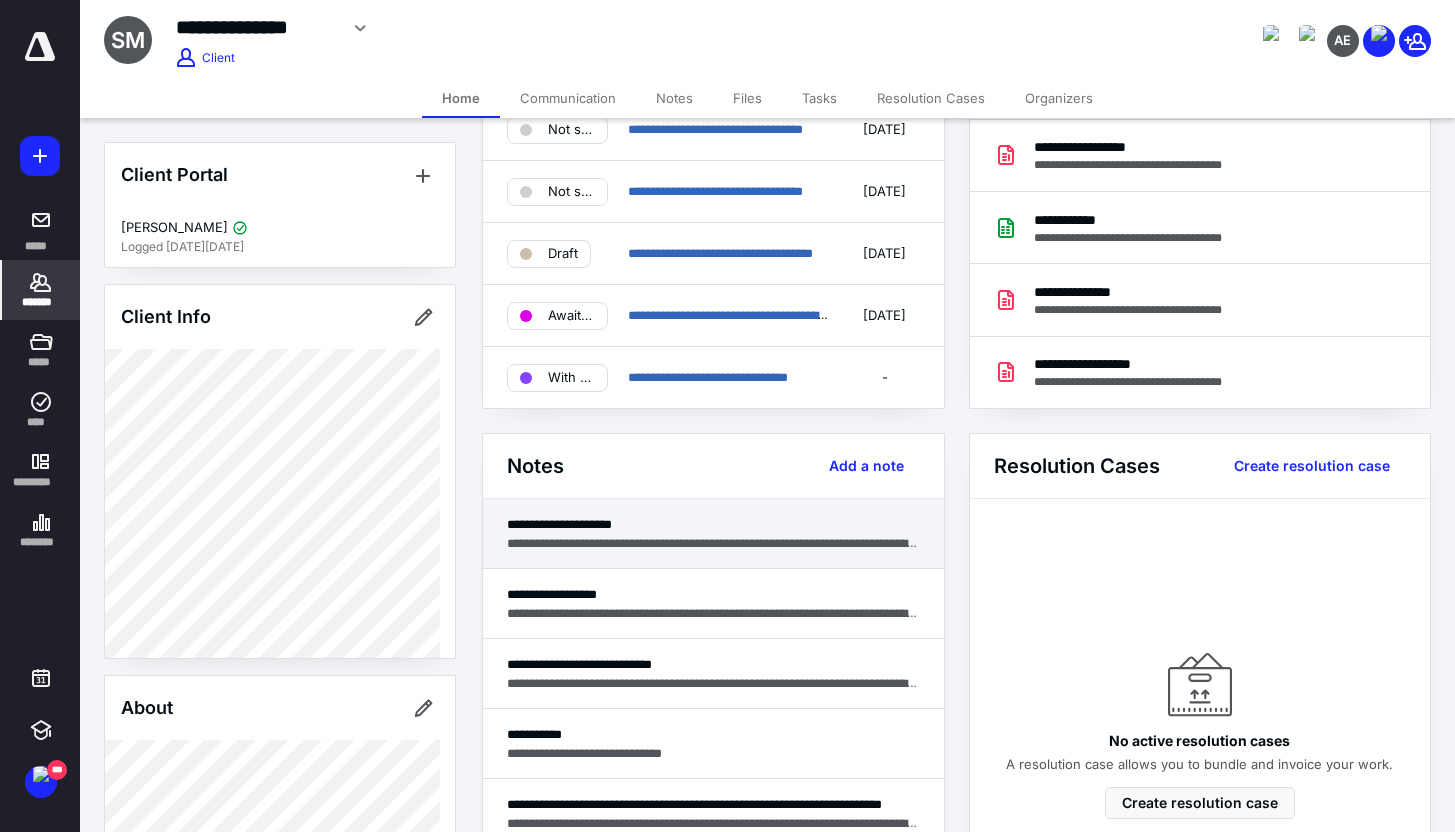 click on "**********" at bounding box center [713, 543] 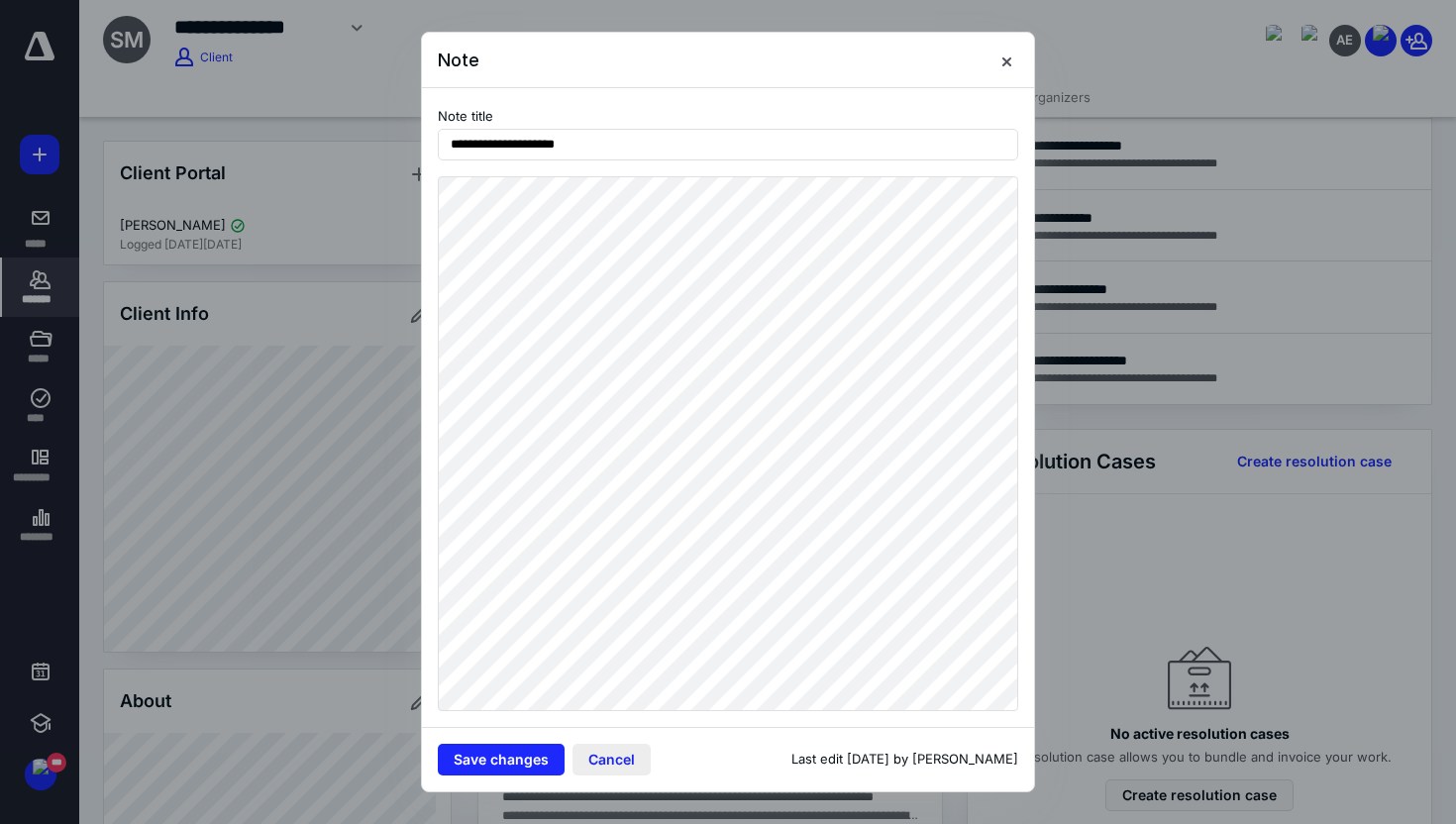 click on "Cancel" at bounding box center [611, 760] 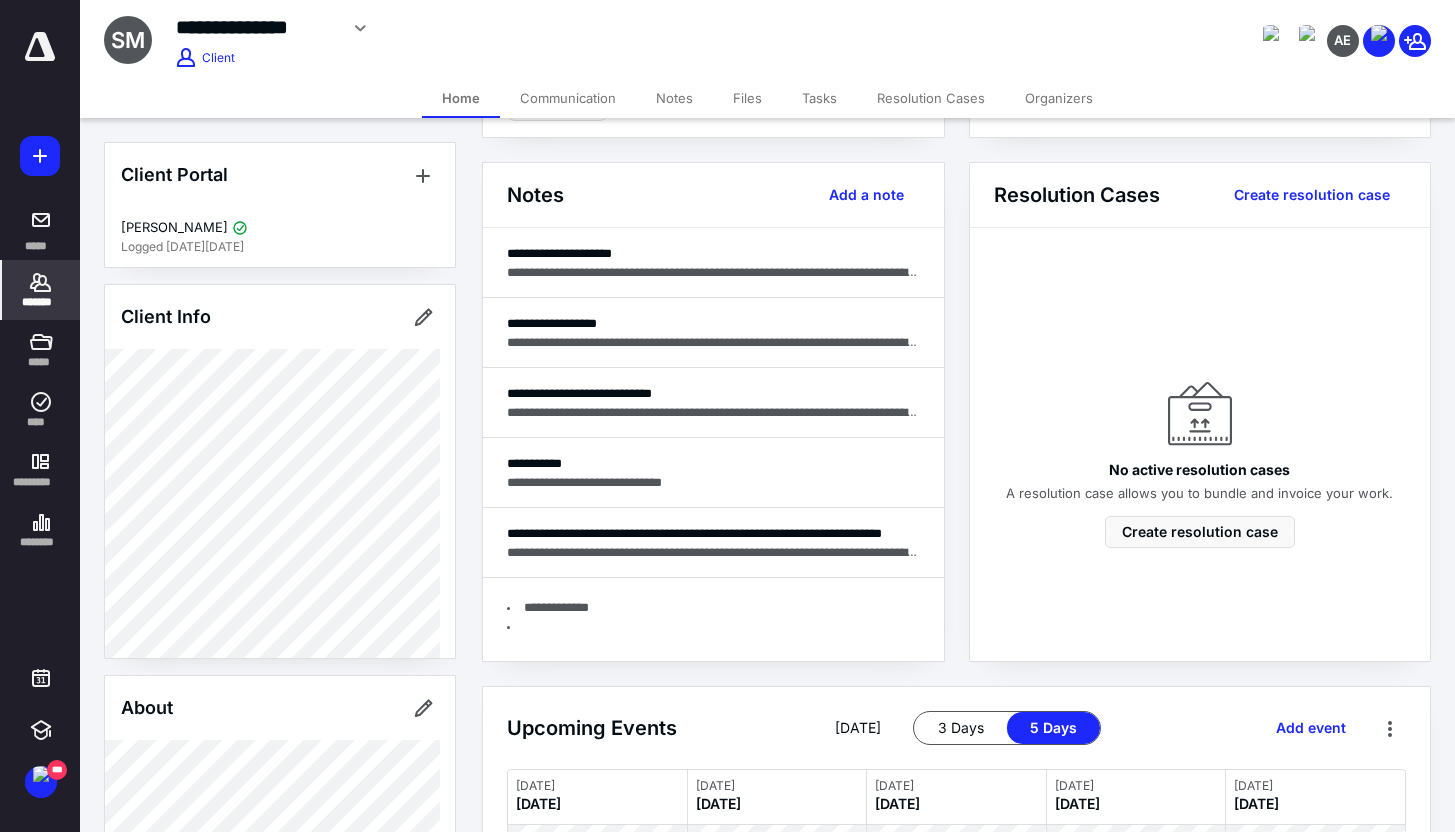 scroll, scrollTop: 0, scrollLeft: 0, axis: both 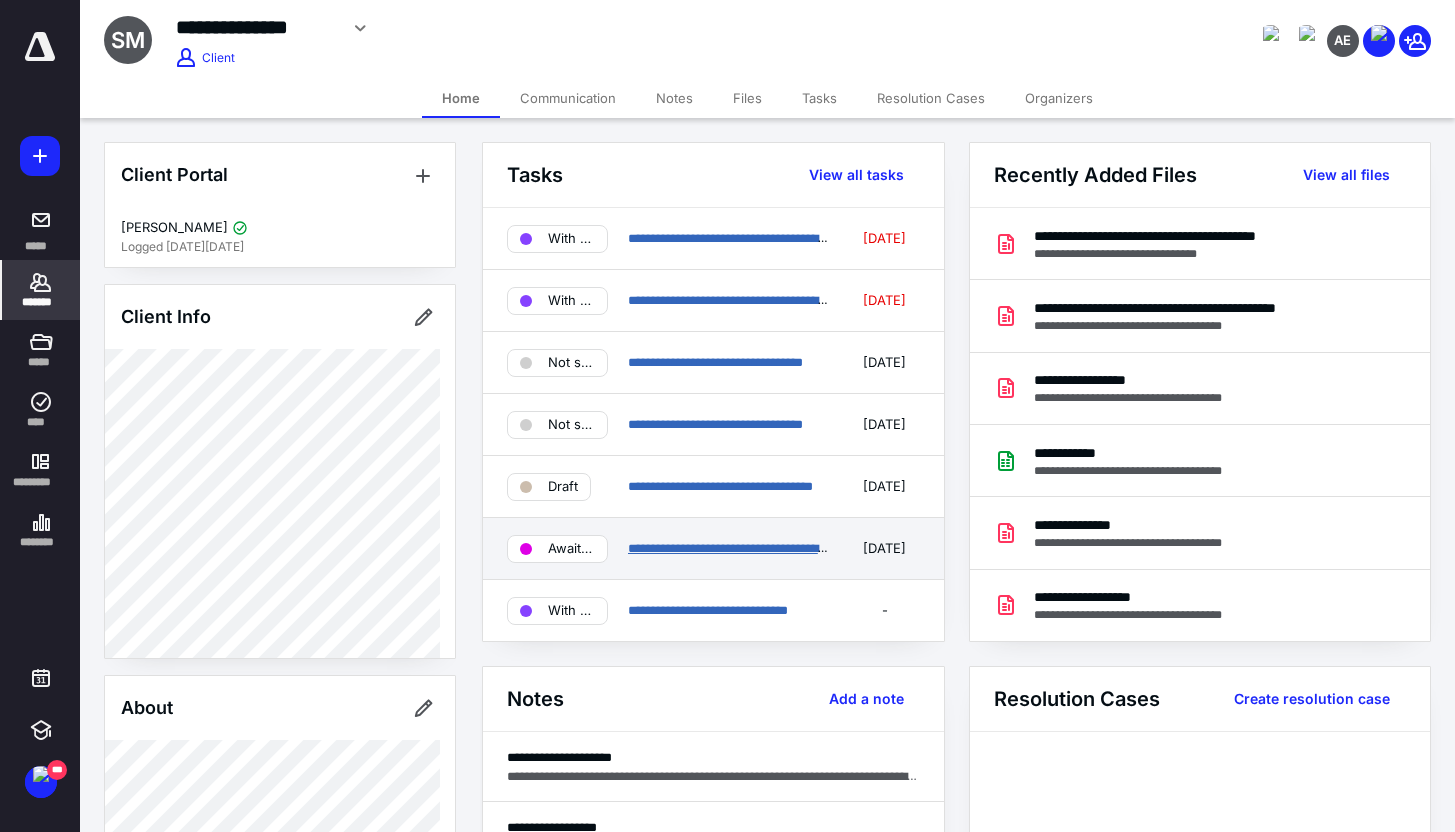 click on "**********" at bounding box center [743, 548] 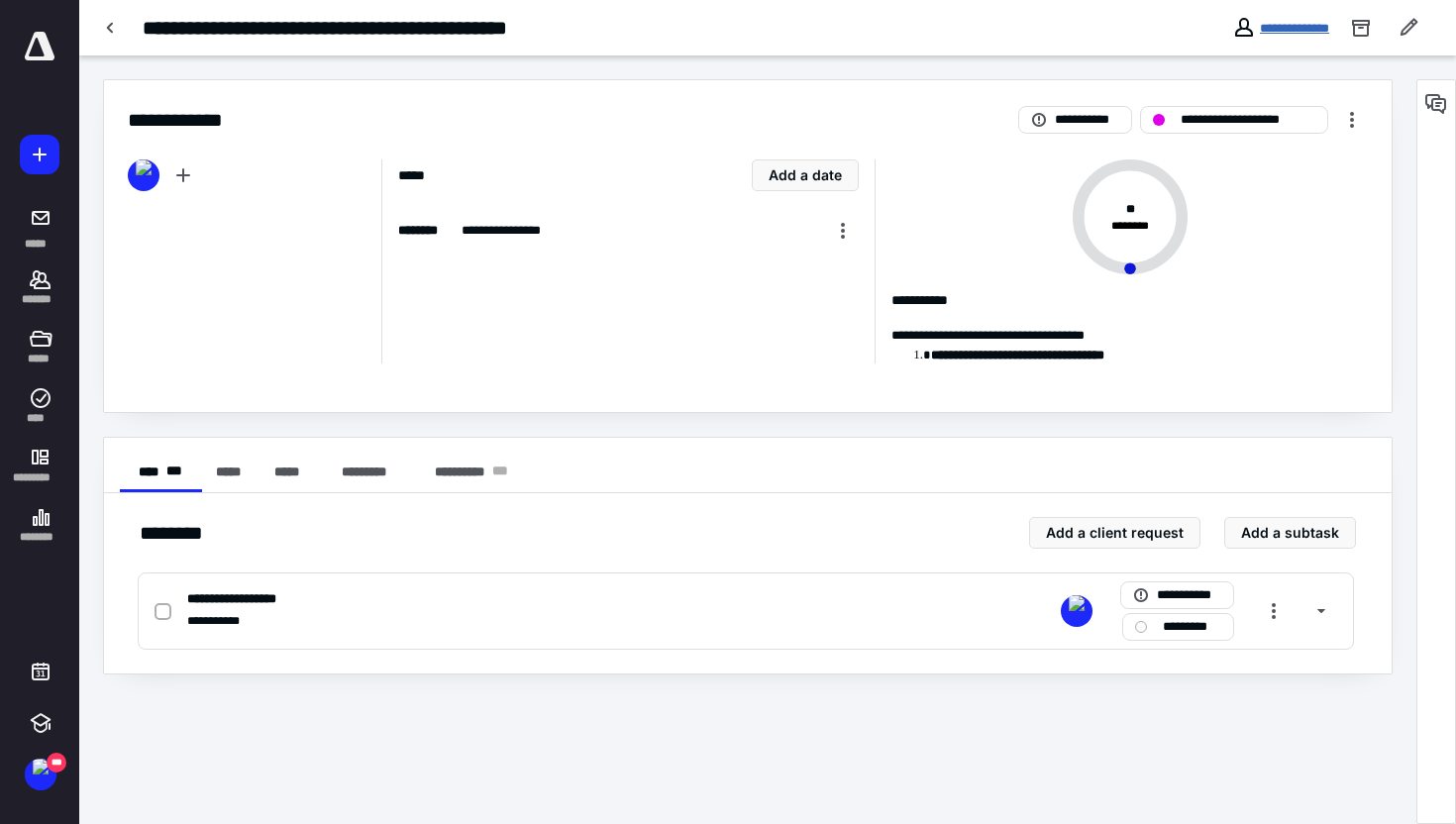 click on "**********" at bounding box center (1295, 28) 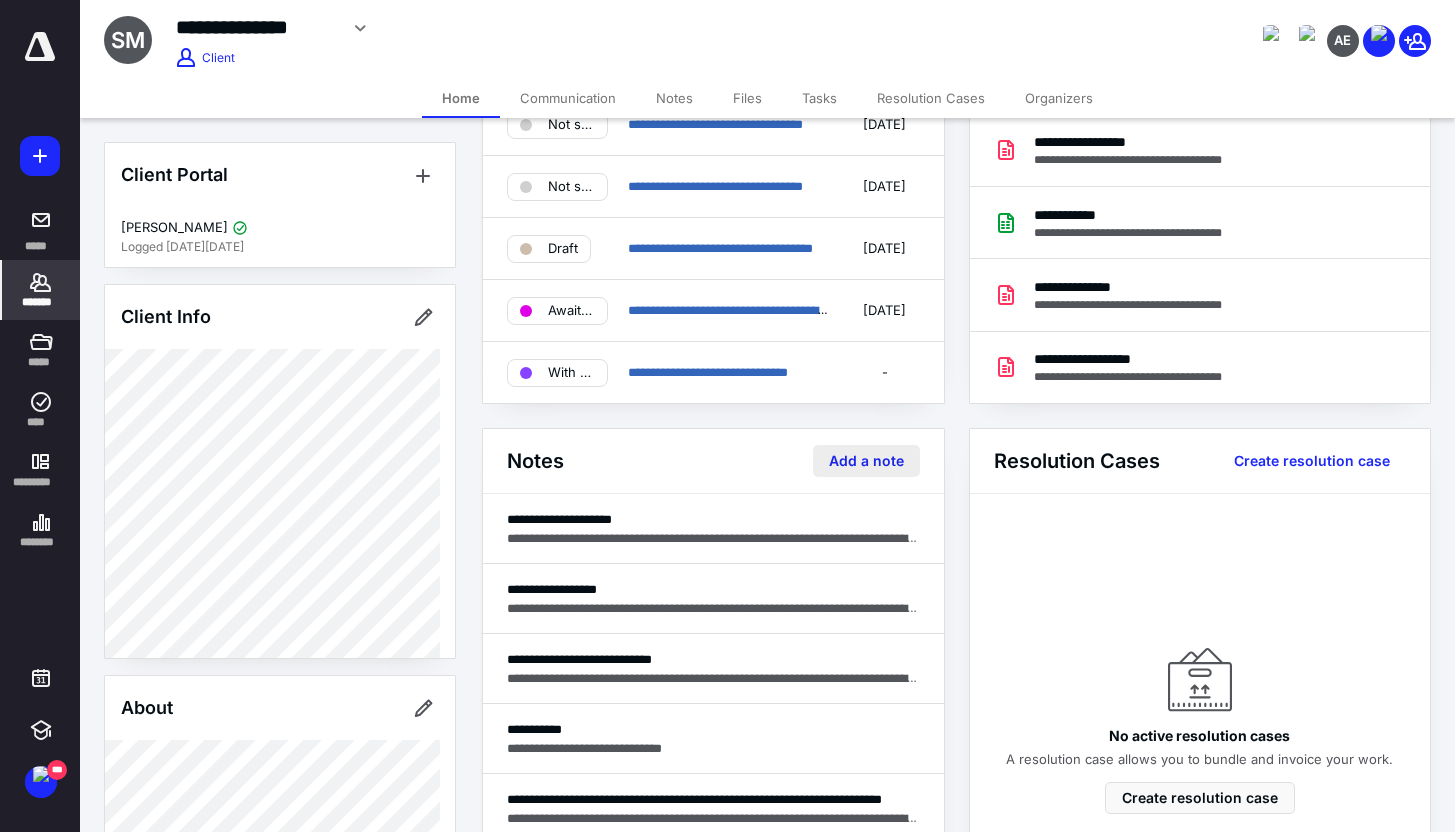 scroll, scrollTop: 0, scrollLeft: 0, axis: both 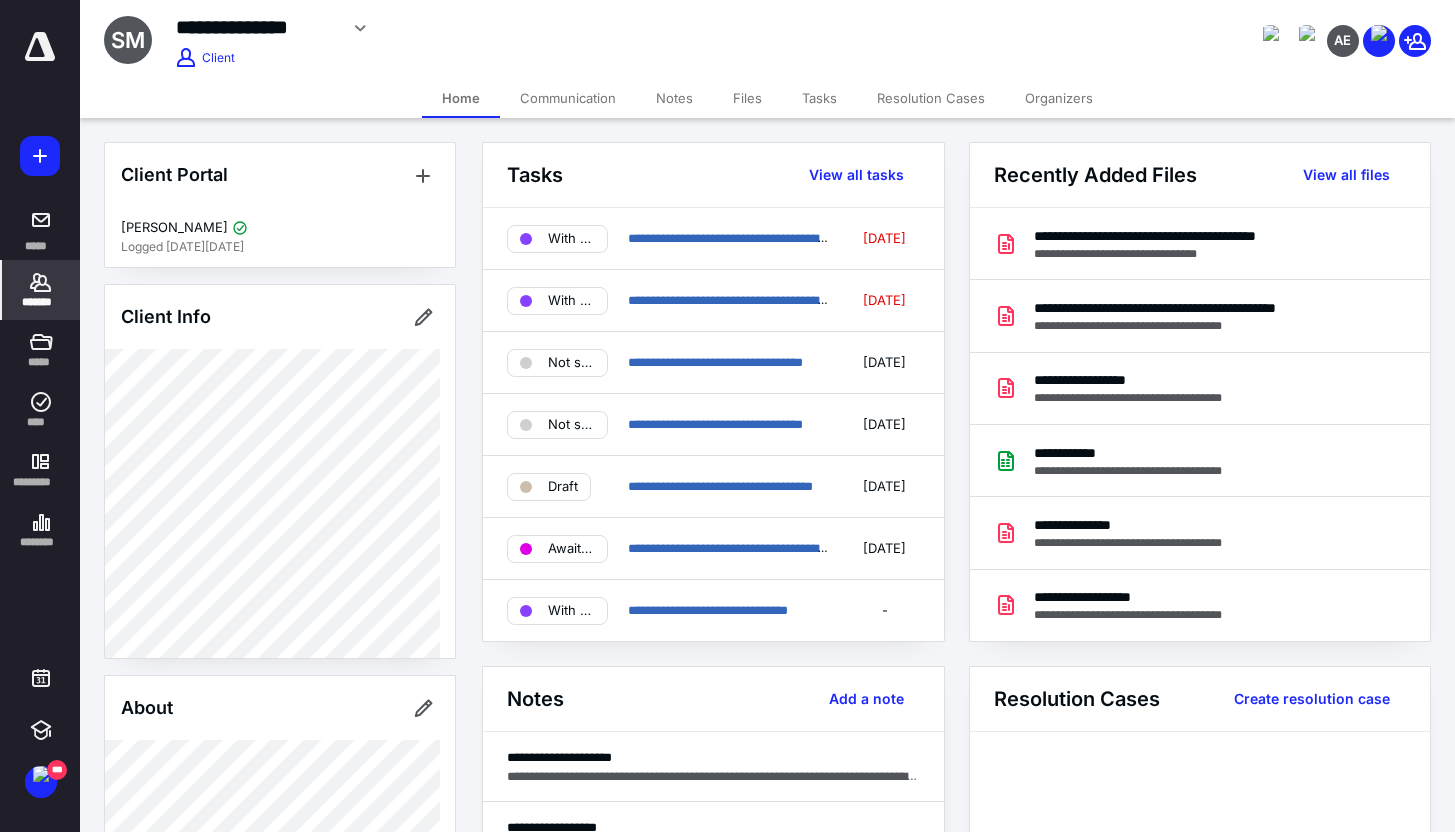 click on "Notes" at bounding box center (674, 98) 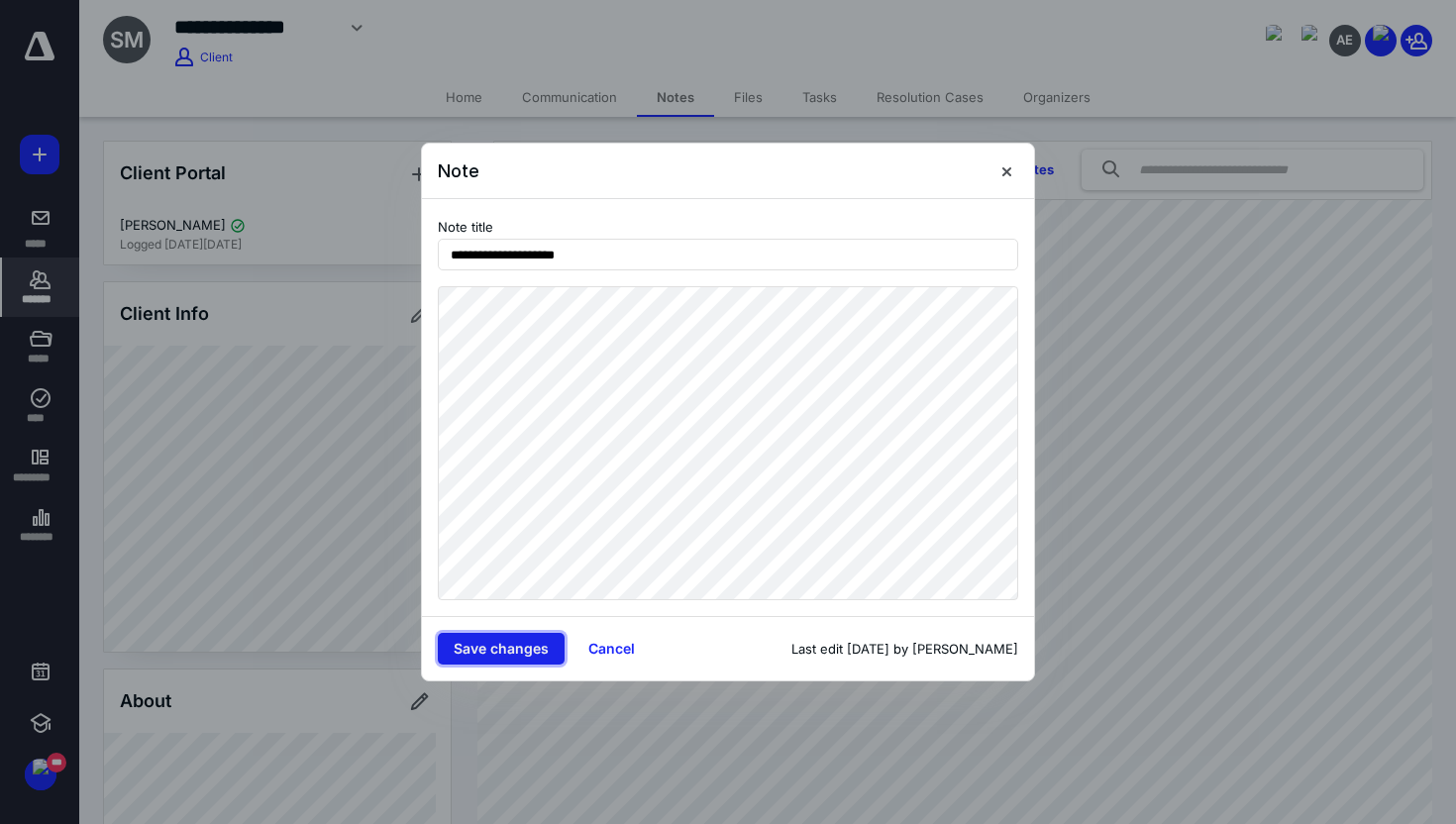click on "Save changes" at bounding box center (501, 649) 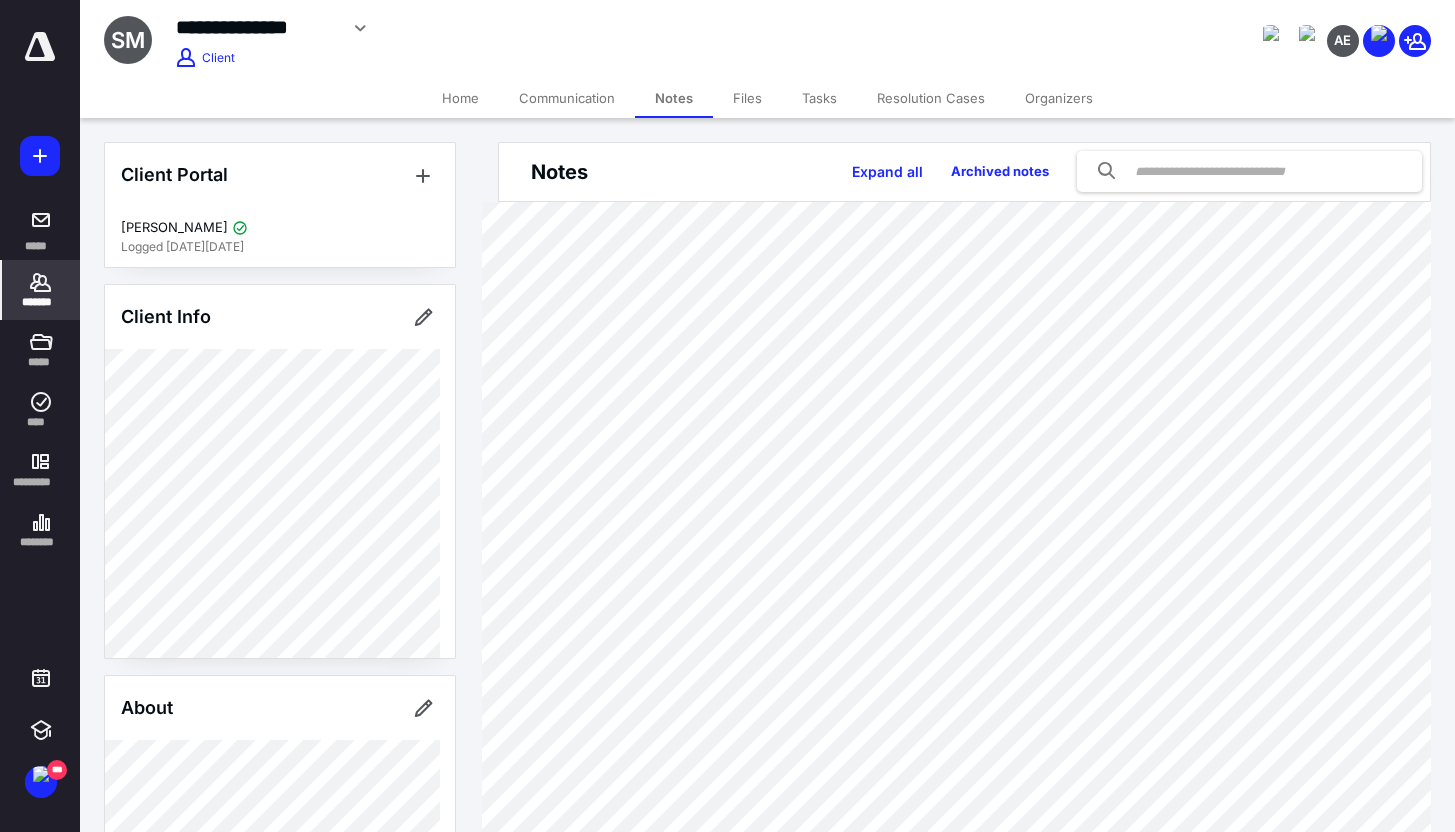 click on "*******" at bounding box center [41, 302] 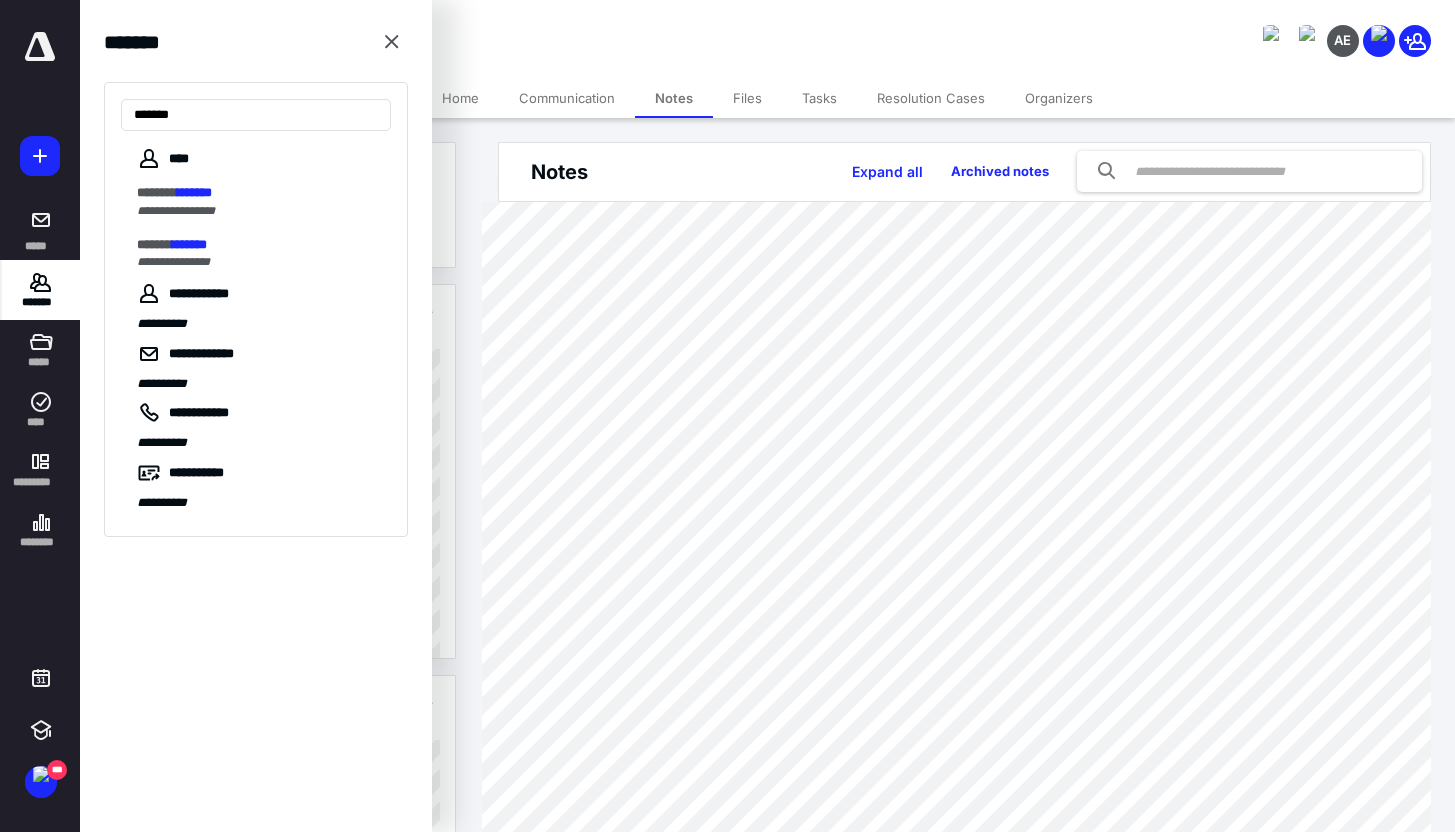 type on "*******" 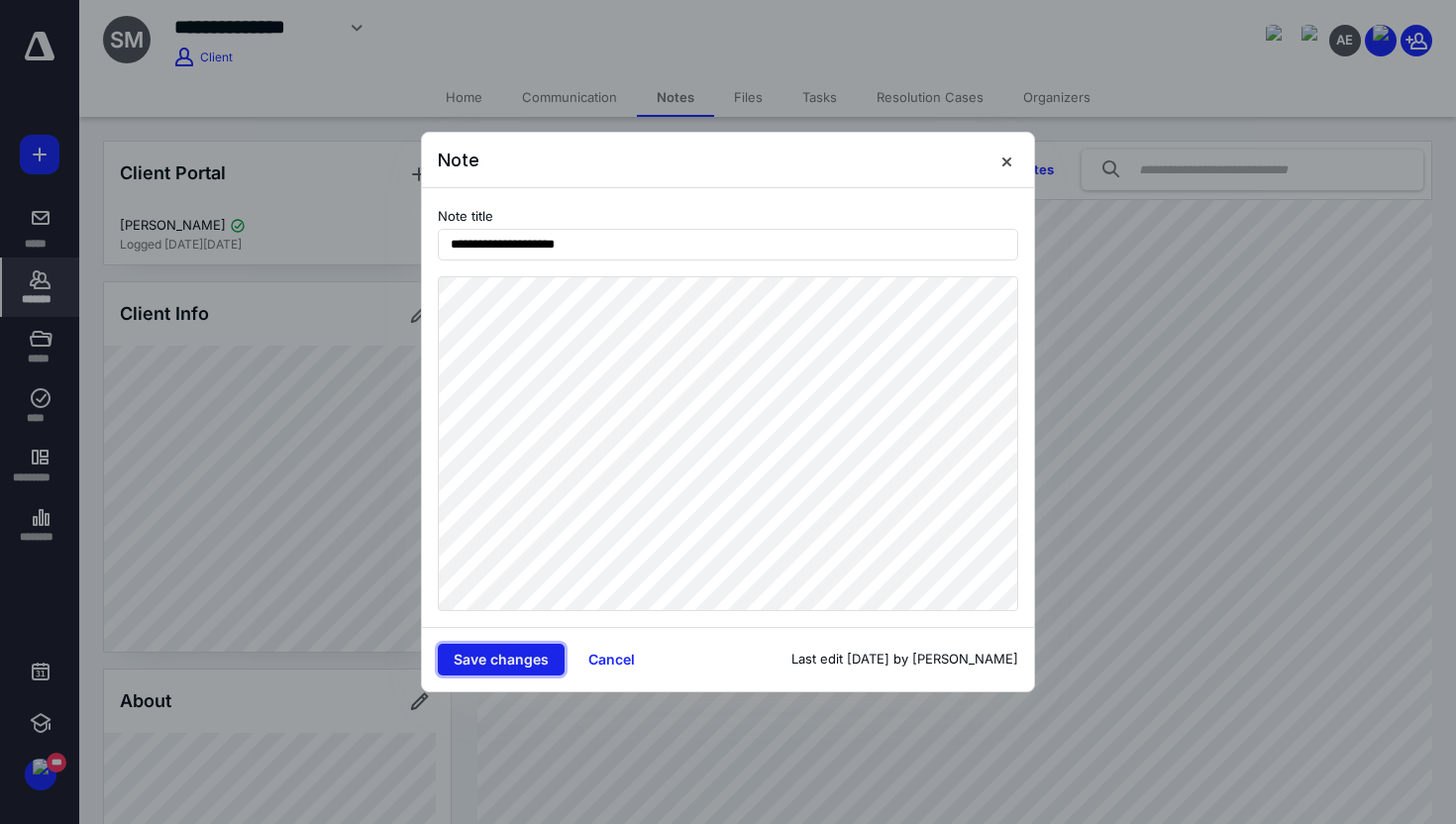 click on "Save changes" at bounding box center (501, 660) 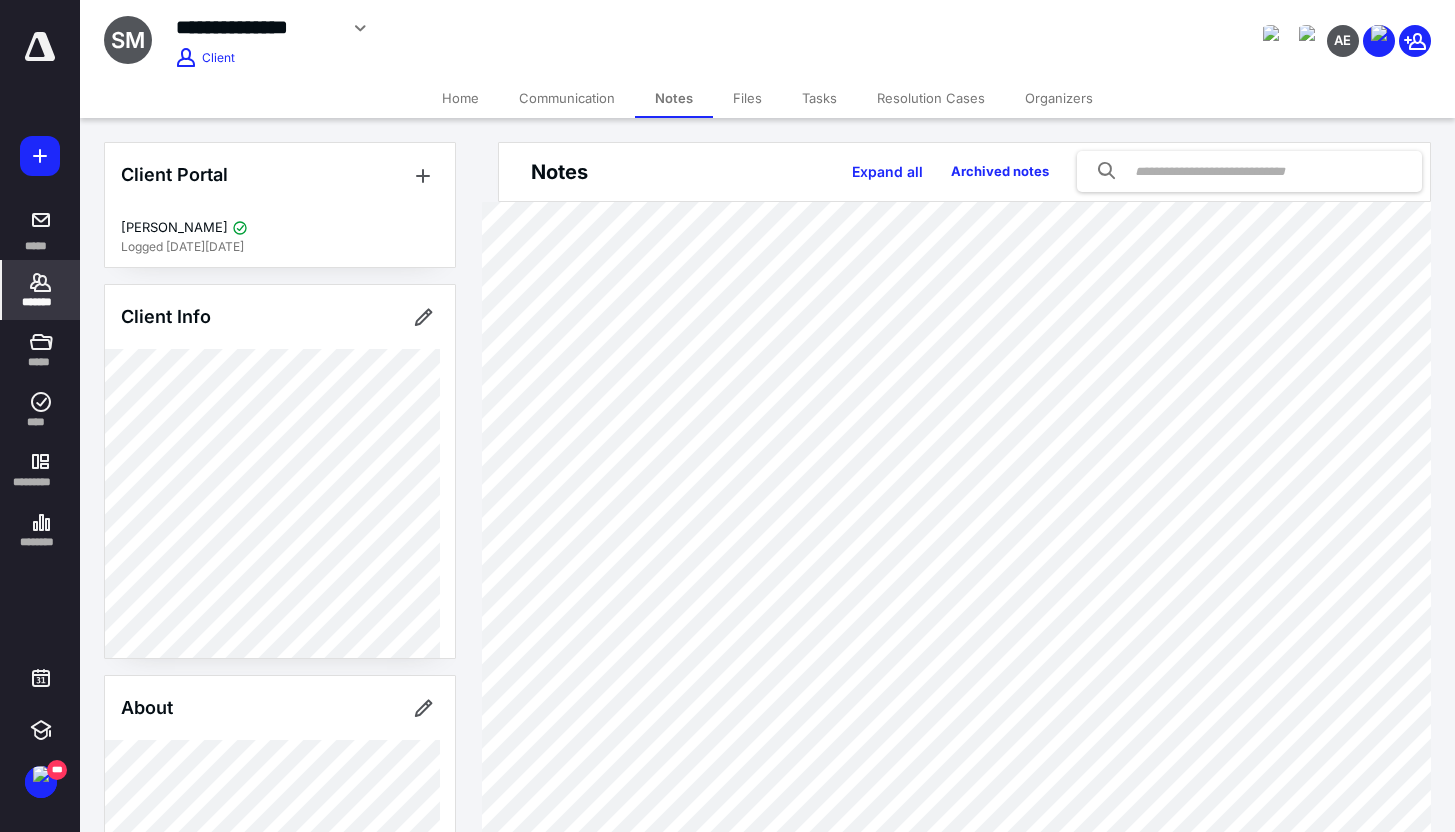 click on "Home" at bounding box center [460, 98] 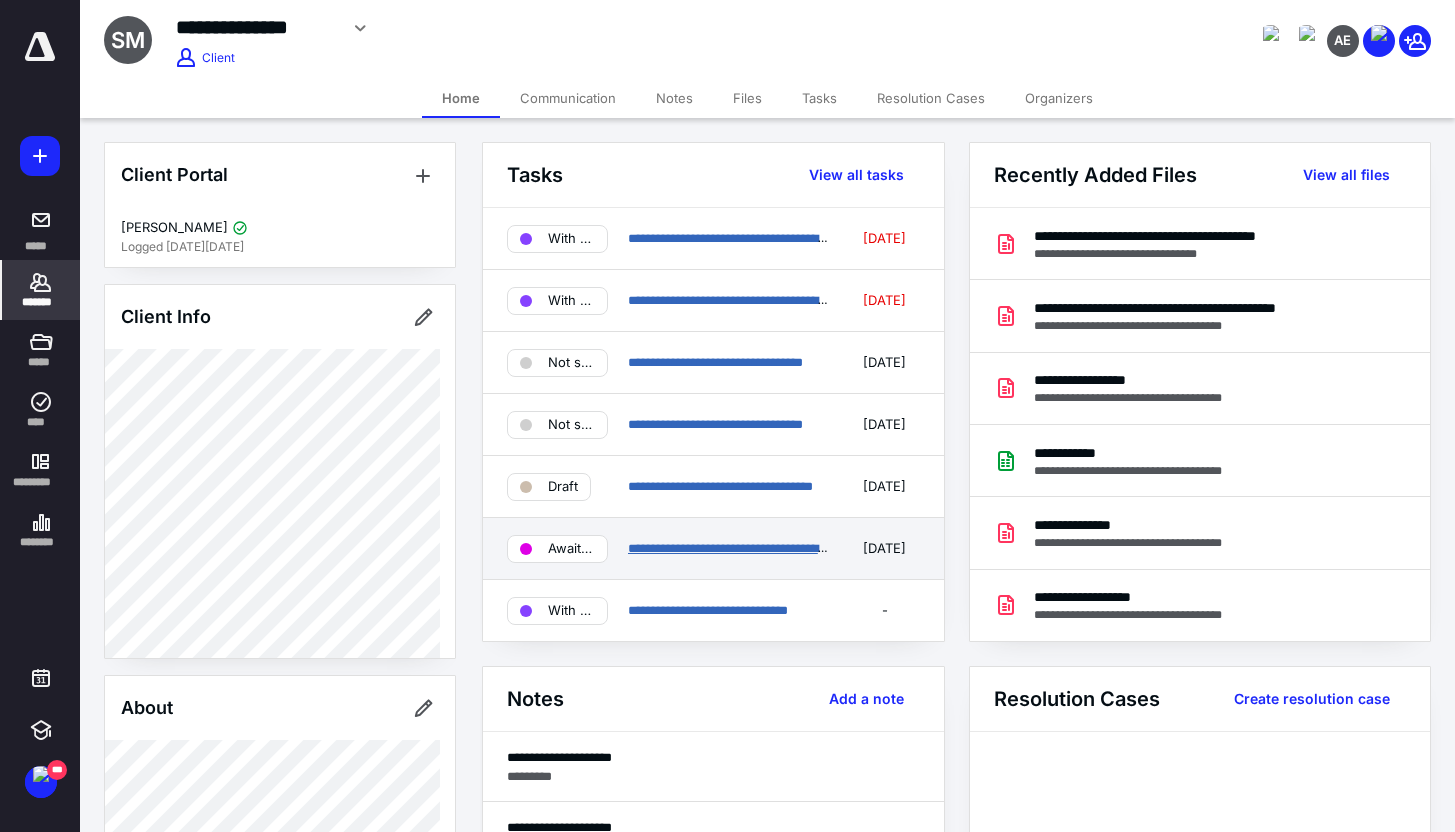 click on "**********" at bounding box center (743, 548) 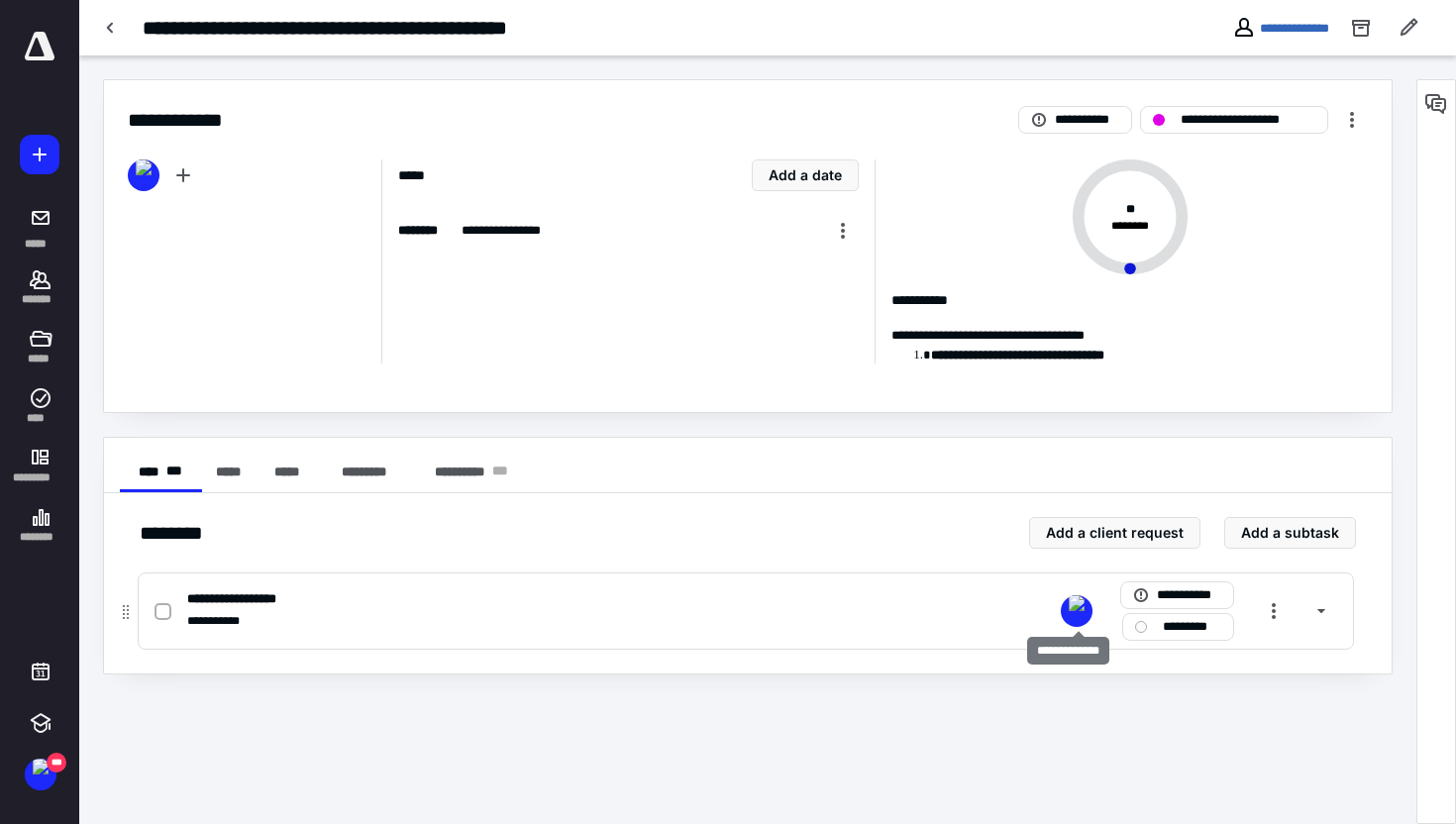 click at bounding box center [1077, 603] 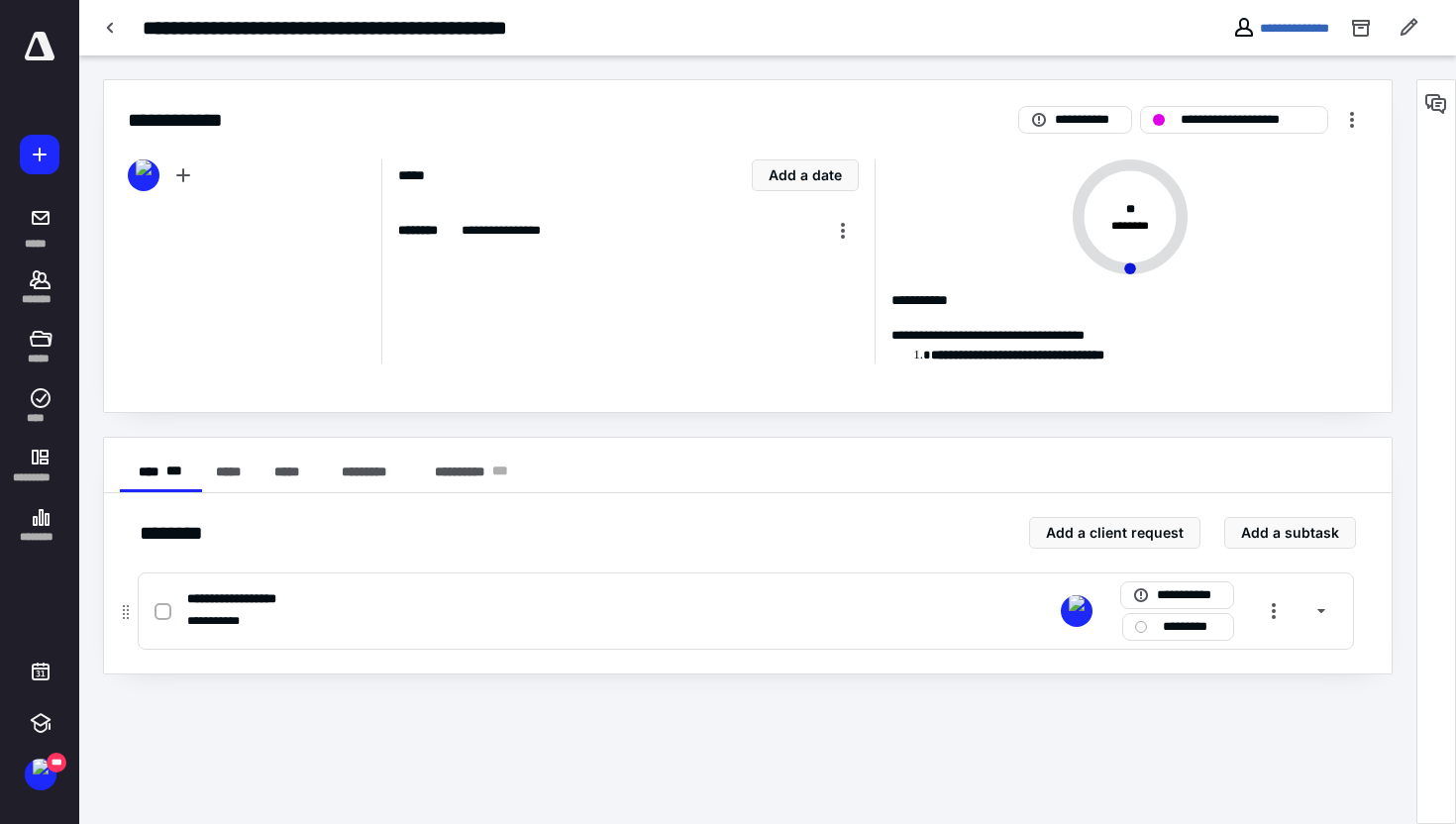 click on "**********" at bounding box center [746, 611] 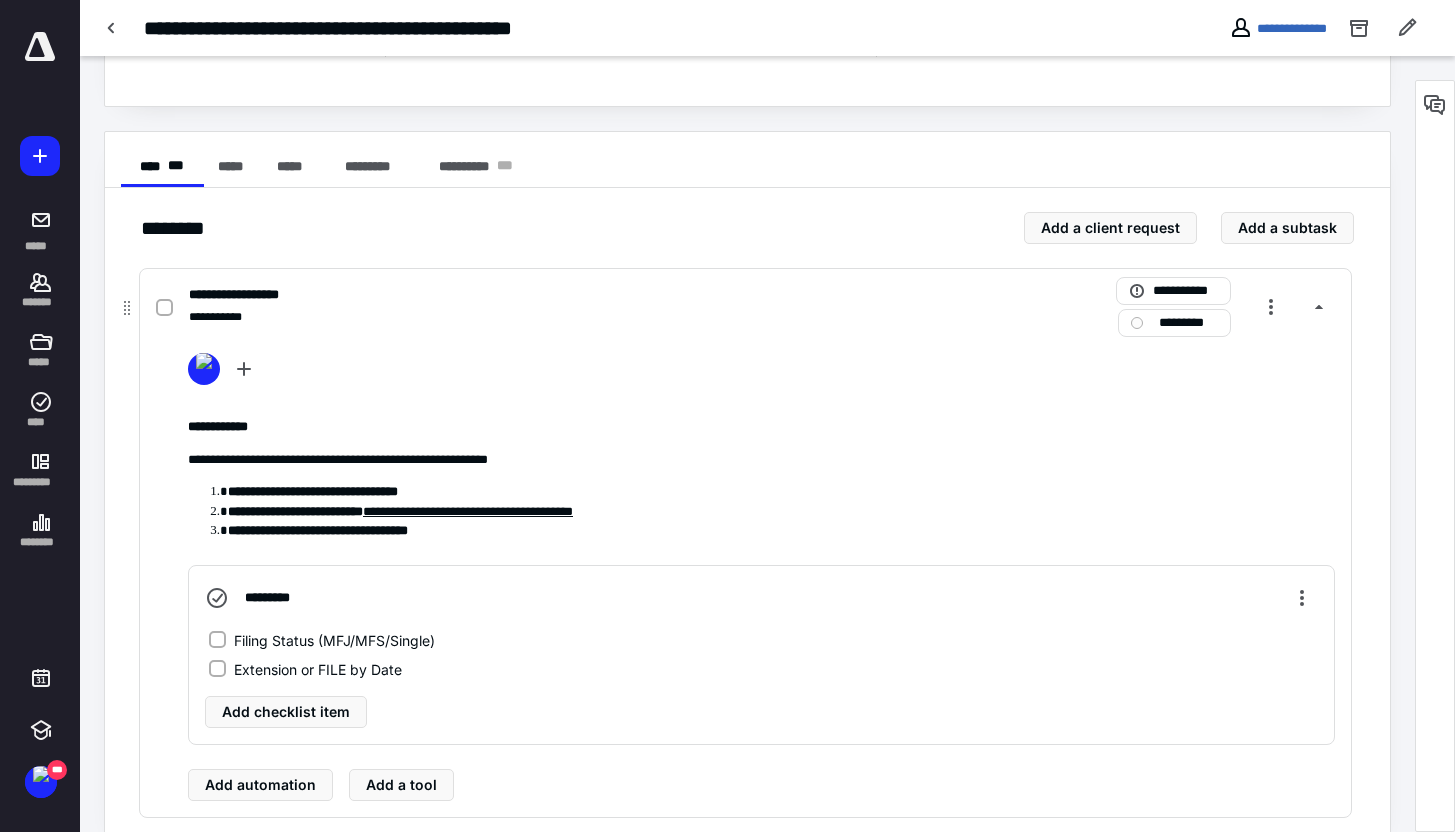 scroll, scrollTop: 344, scrollLeft: 0, axis: vertical 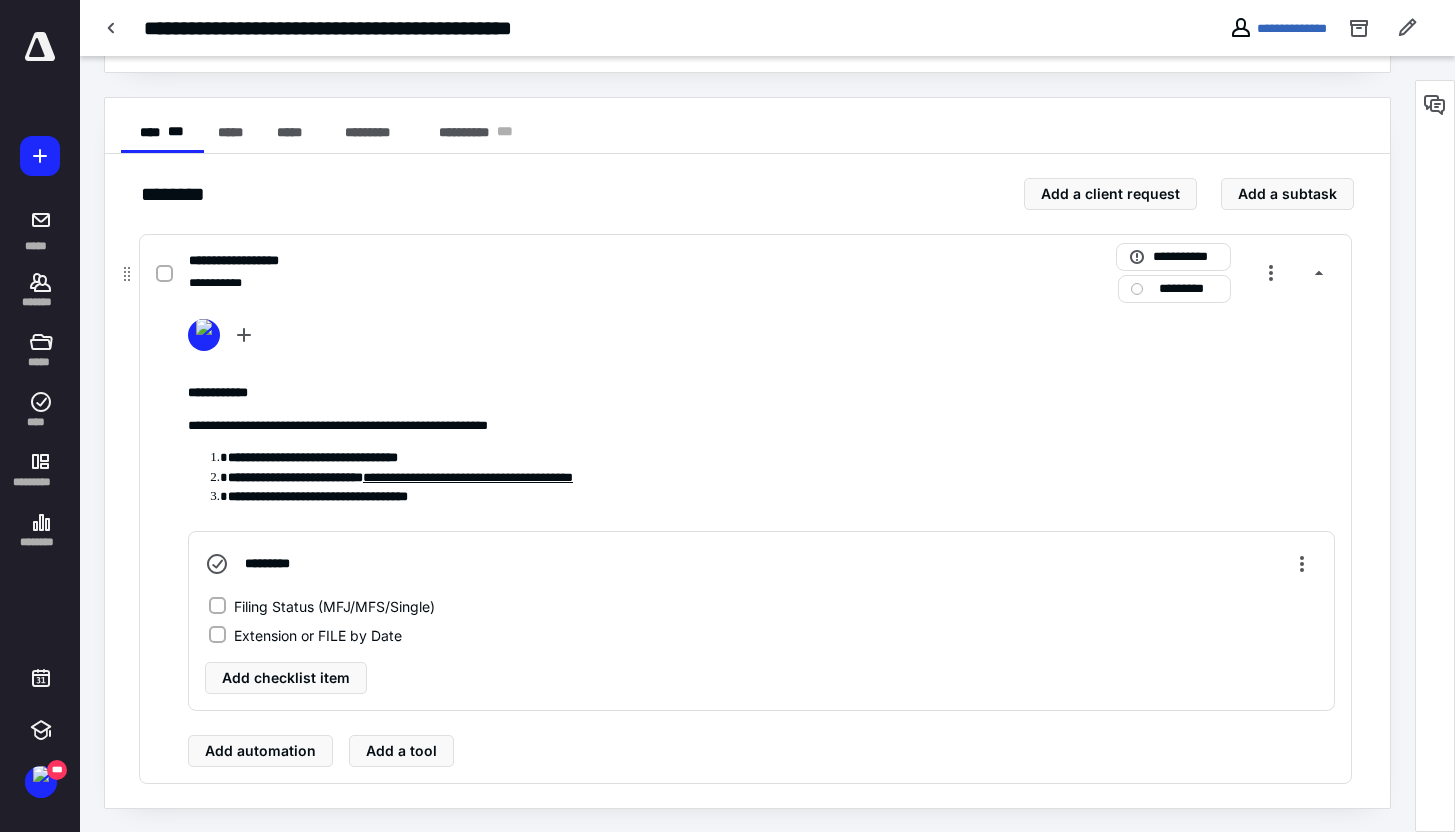 click 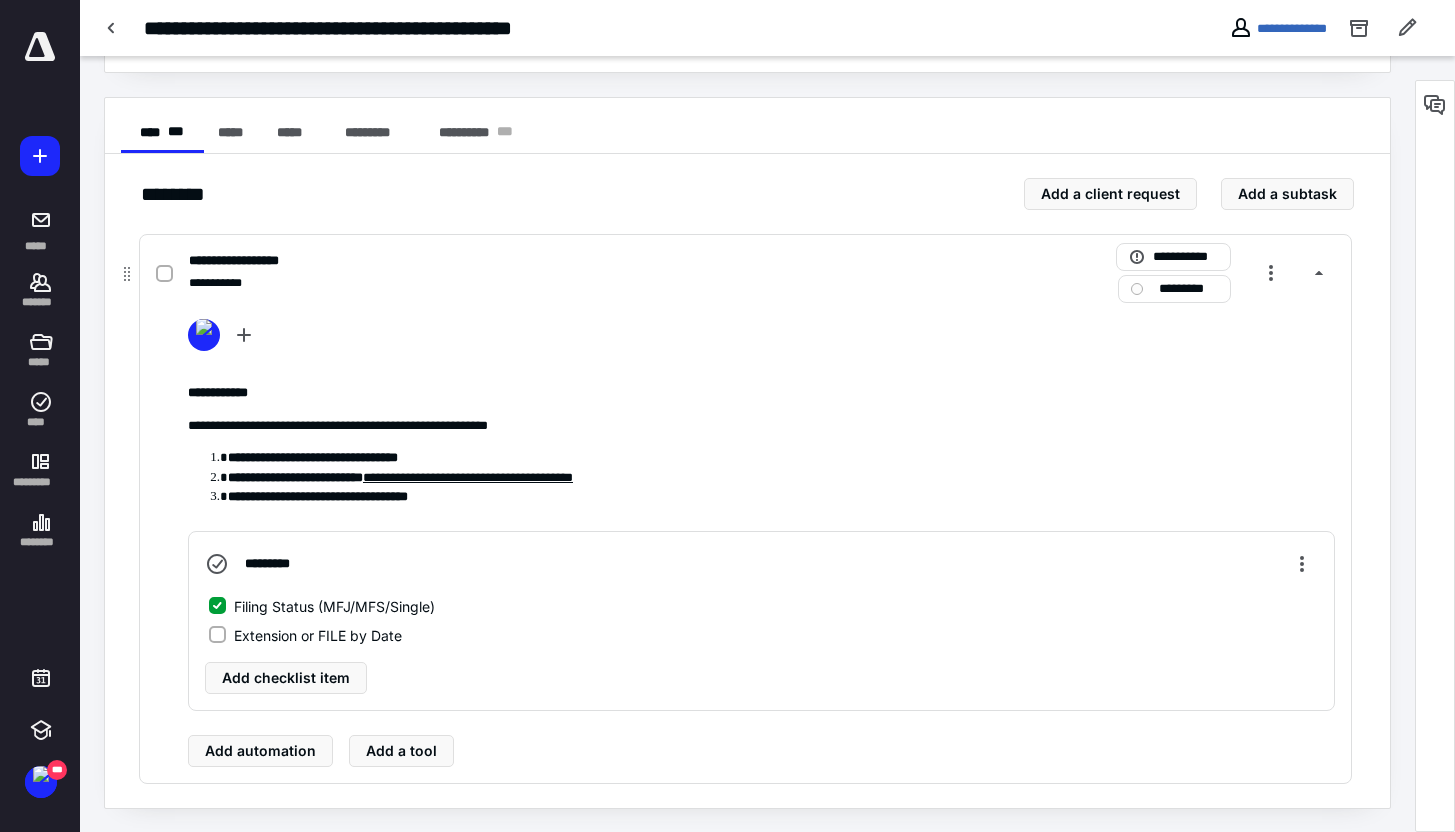 click on "Extension or FILE by Date" at bounding box center [217, 635] 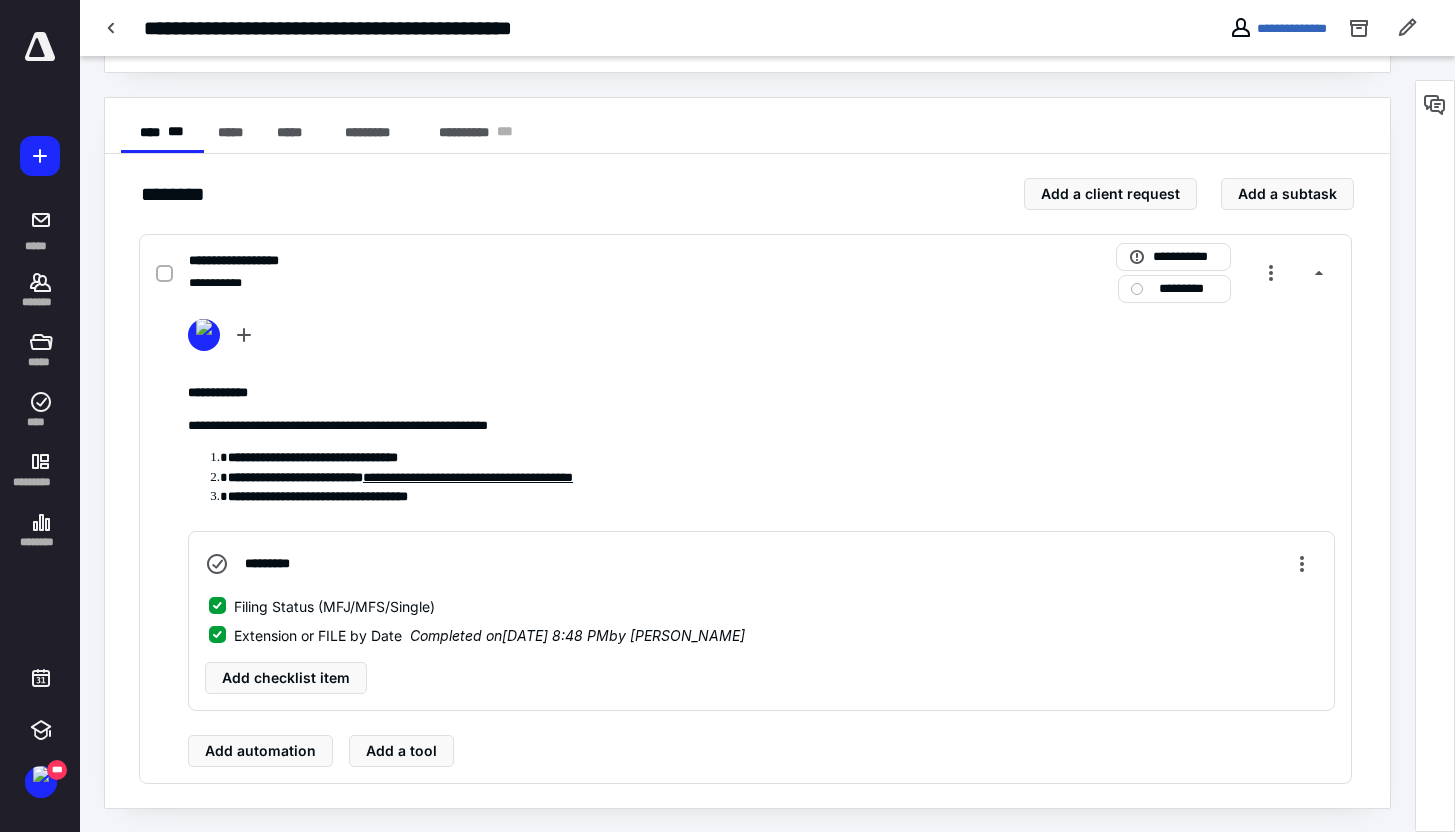 click on "*********" at bounding box center [1174, 289] 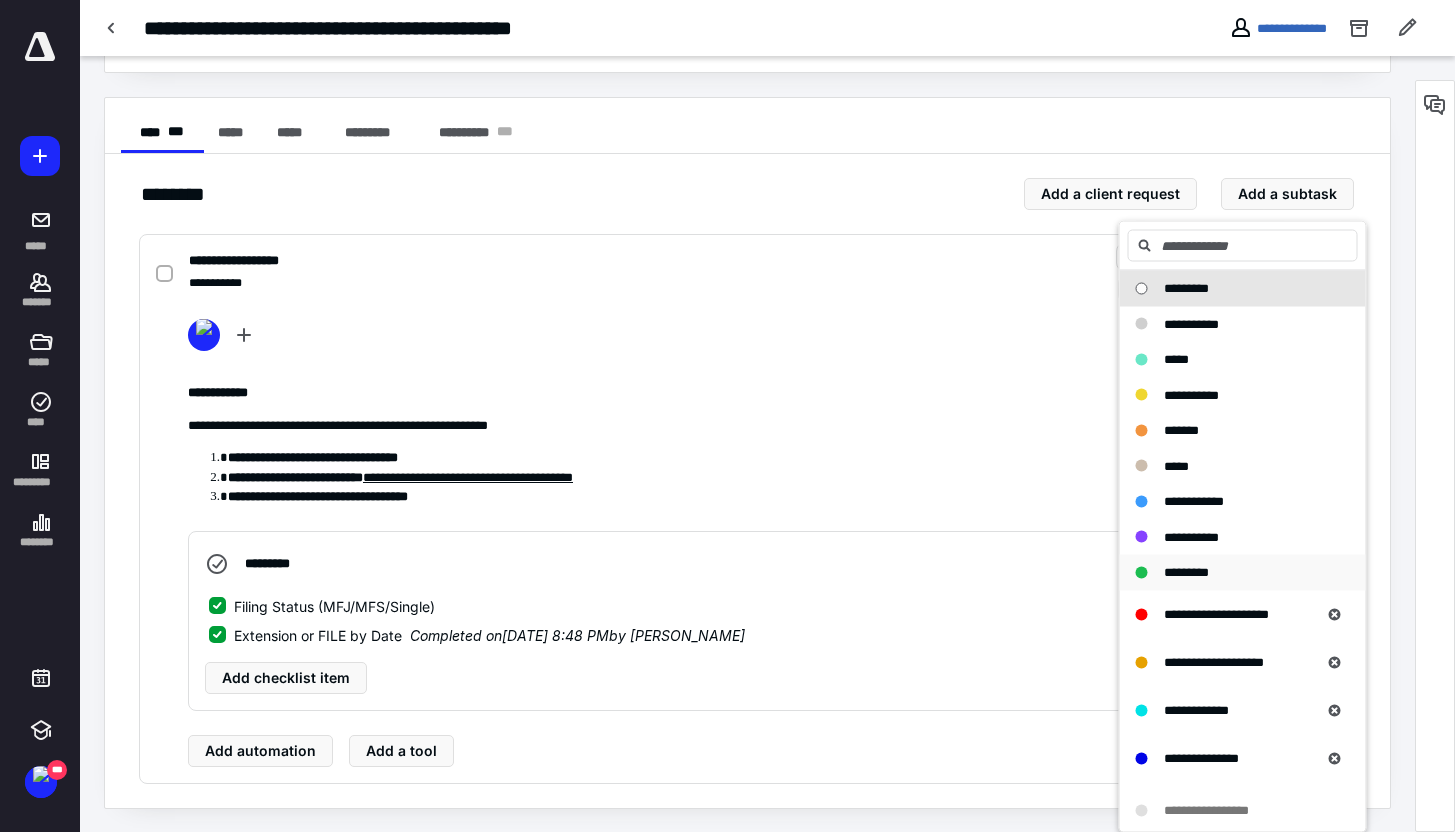 click on "*********" at bounding box center (1186, 572) 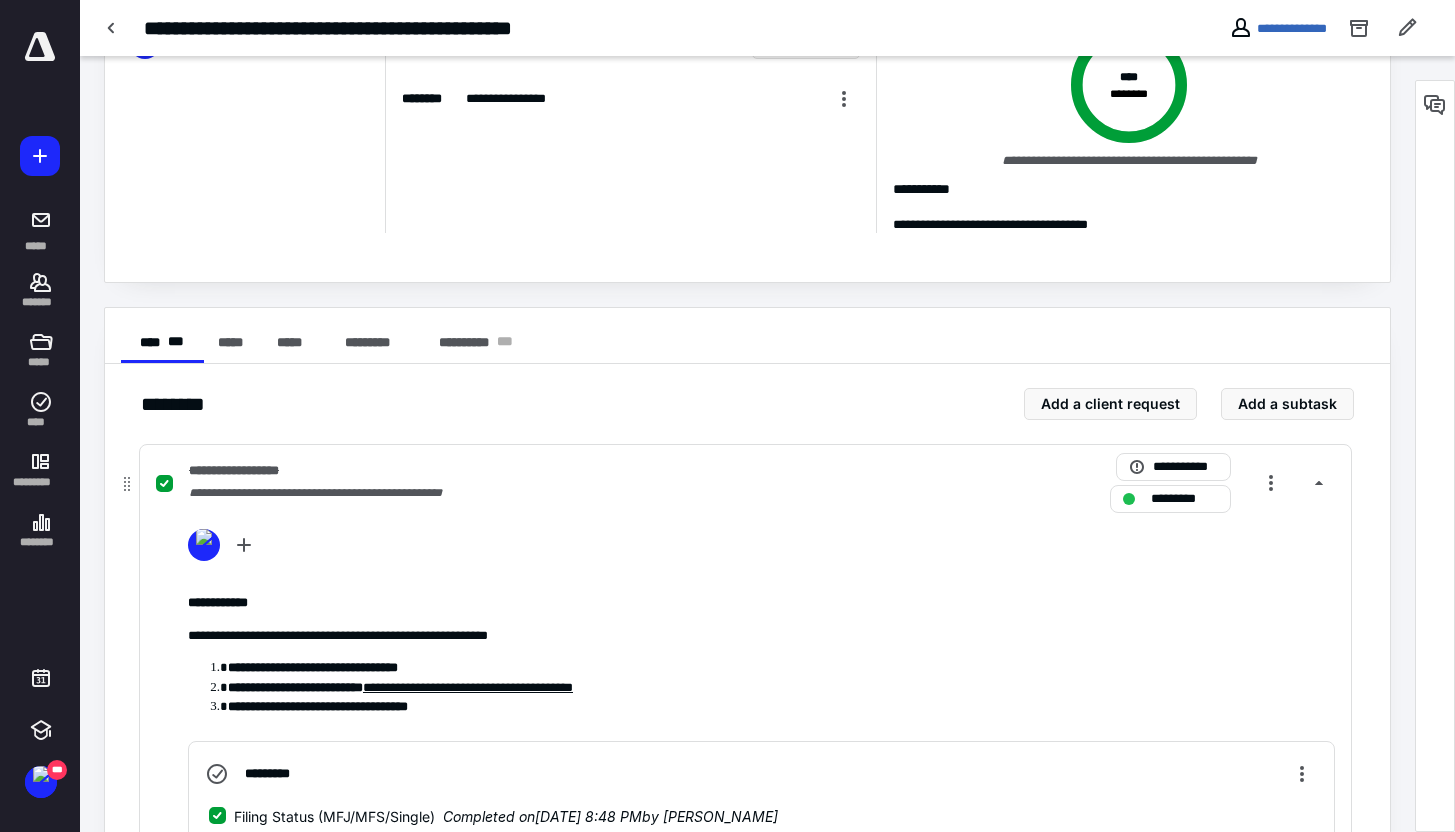 scroll, scrollTop: 0, scrollLeft: 0, axis: both 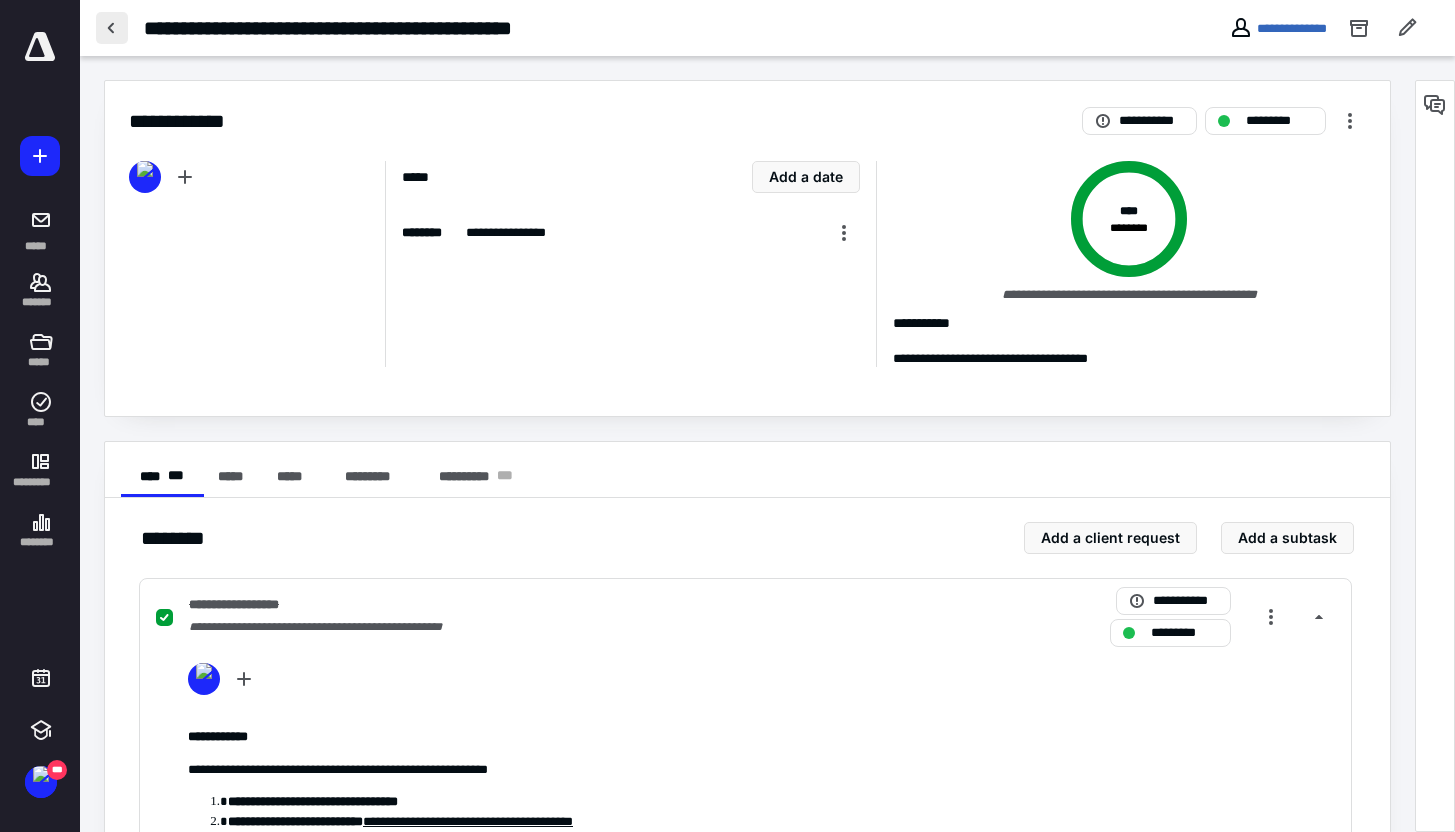 click at bounding box center (112, 28) 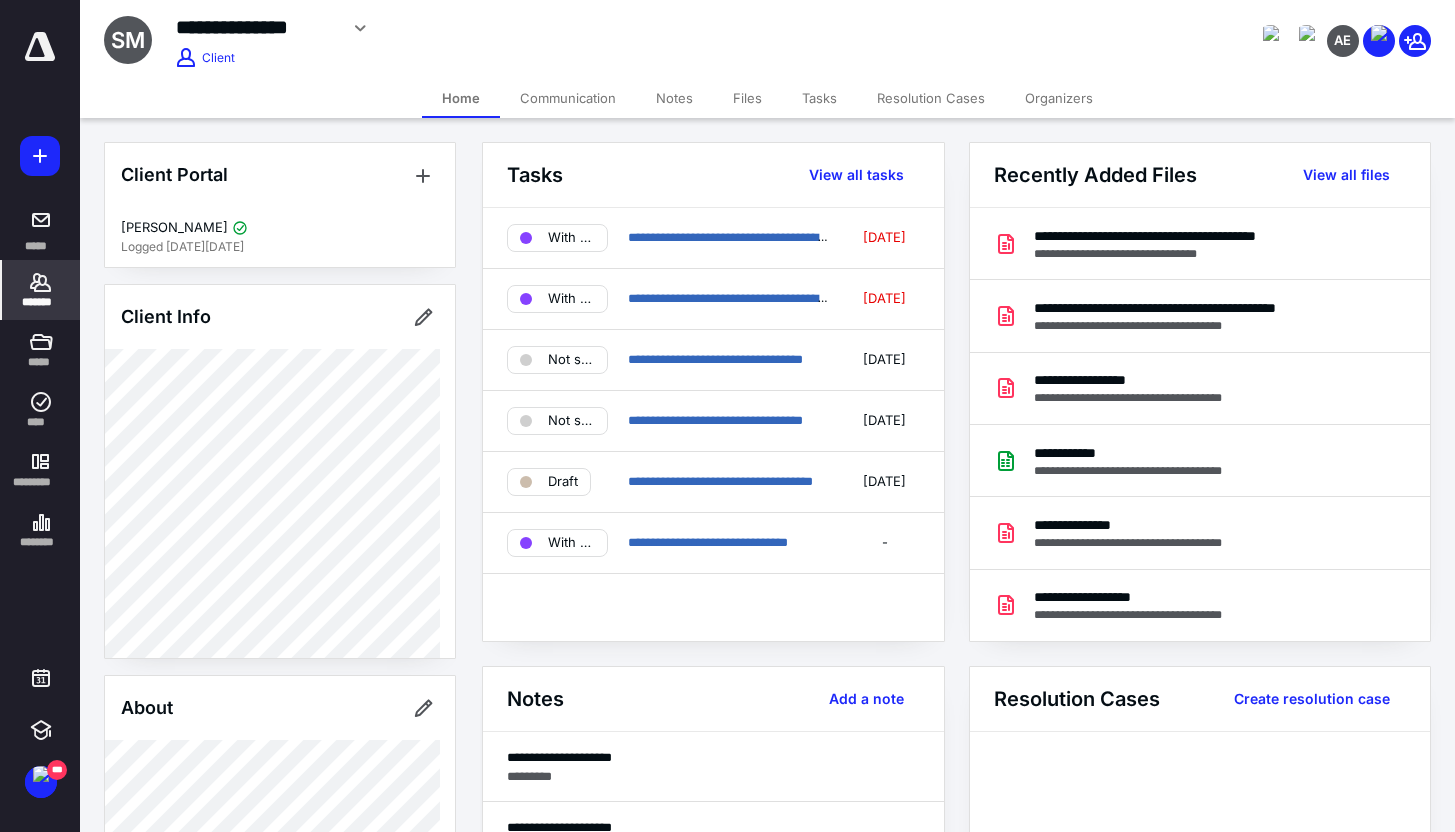 click 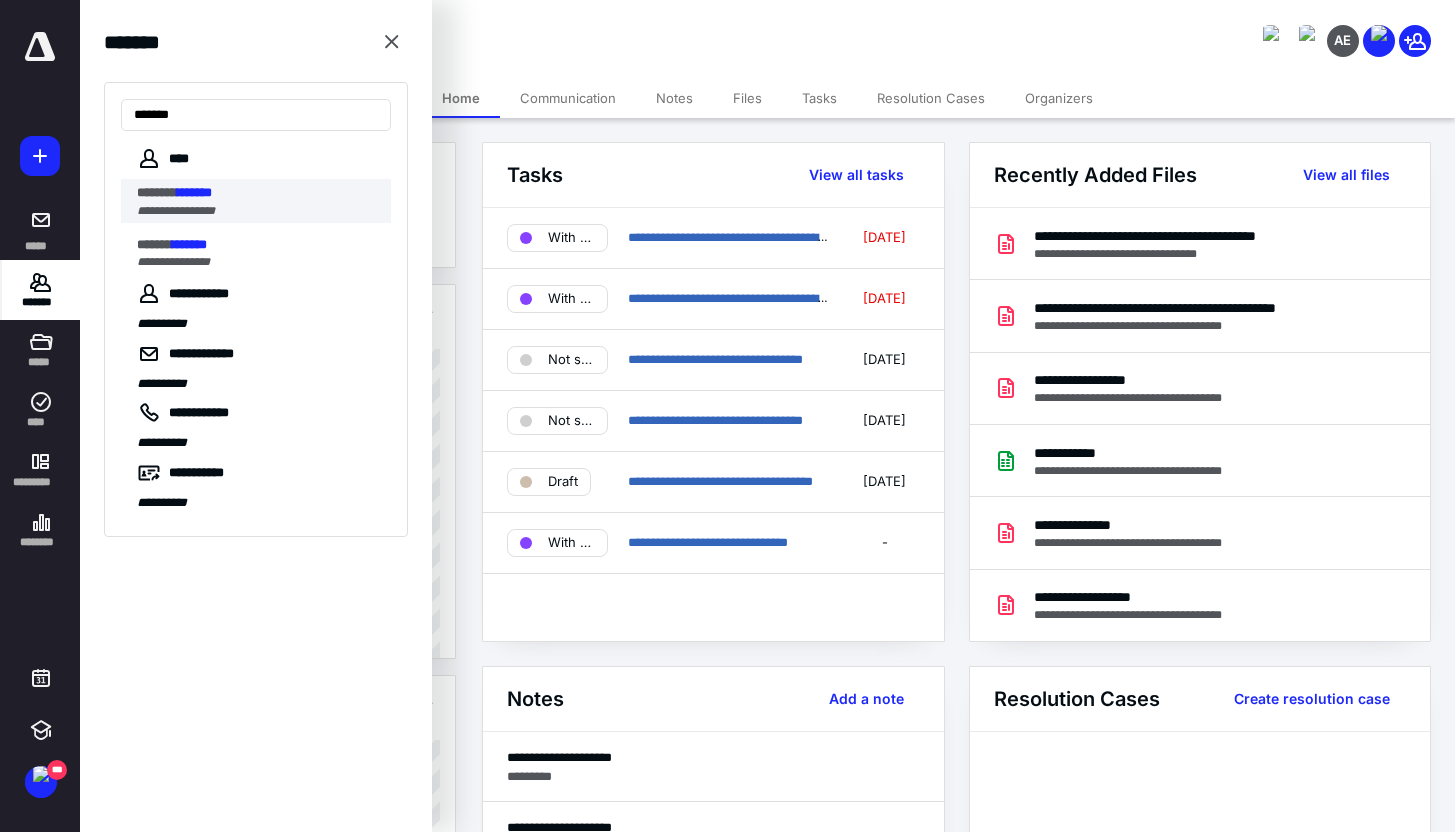 type on "*******" 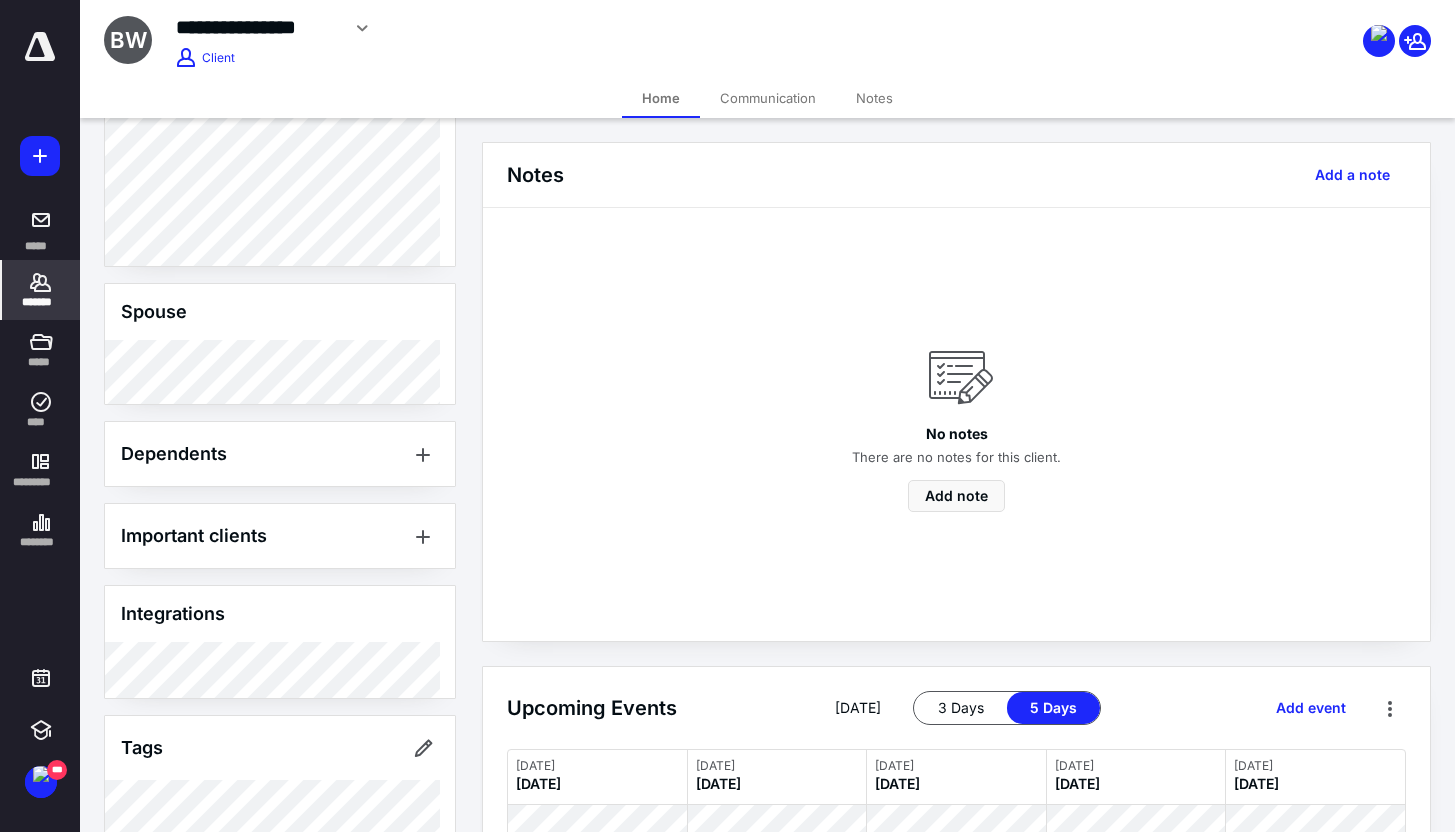 scroll, scrollTop: 1466, scrollLeft: 0, axis: vertical 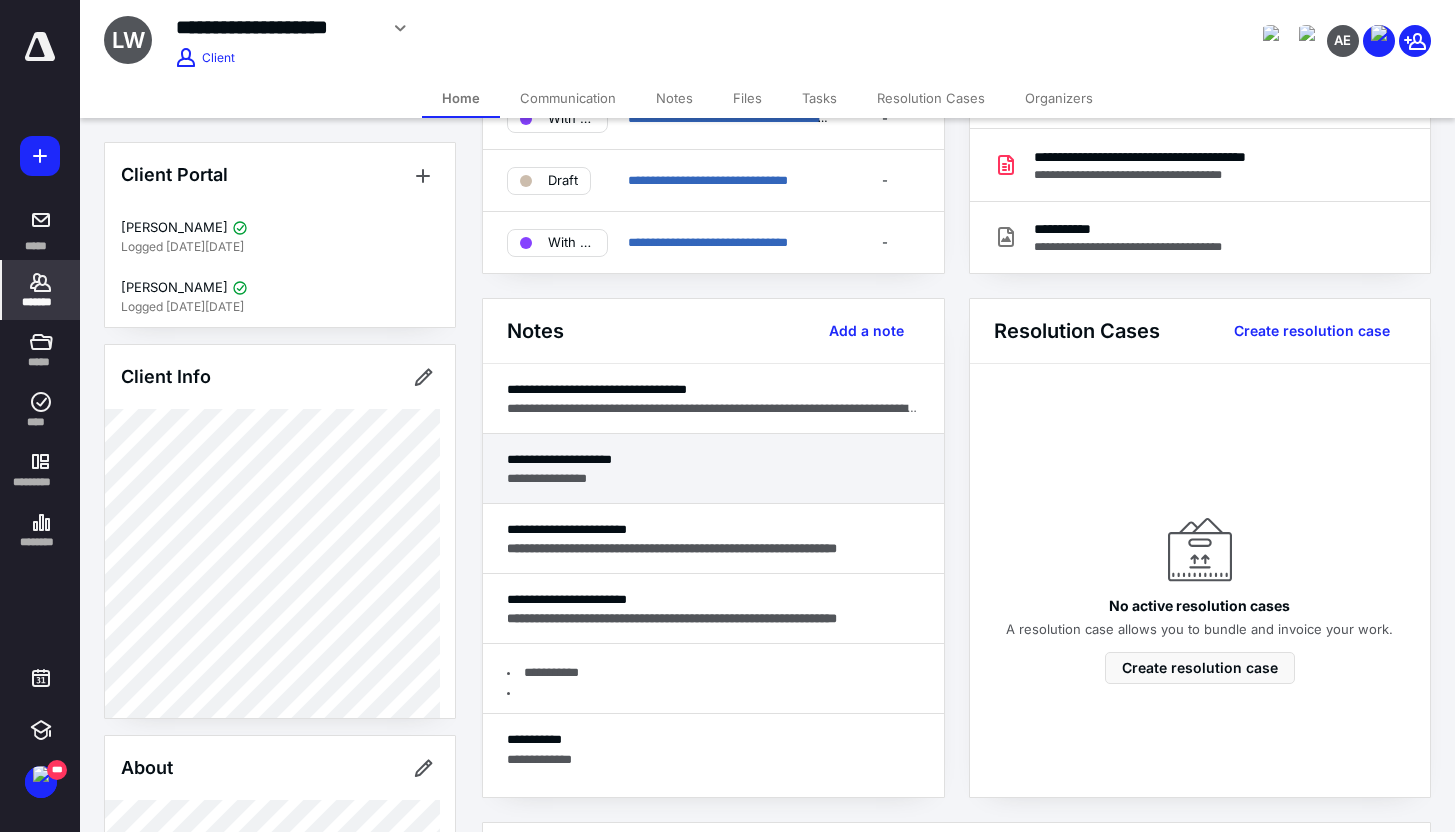click on "**********" at bounding box center (713, 459) 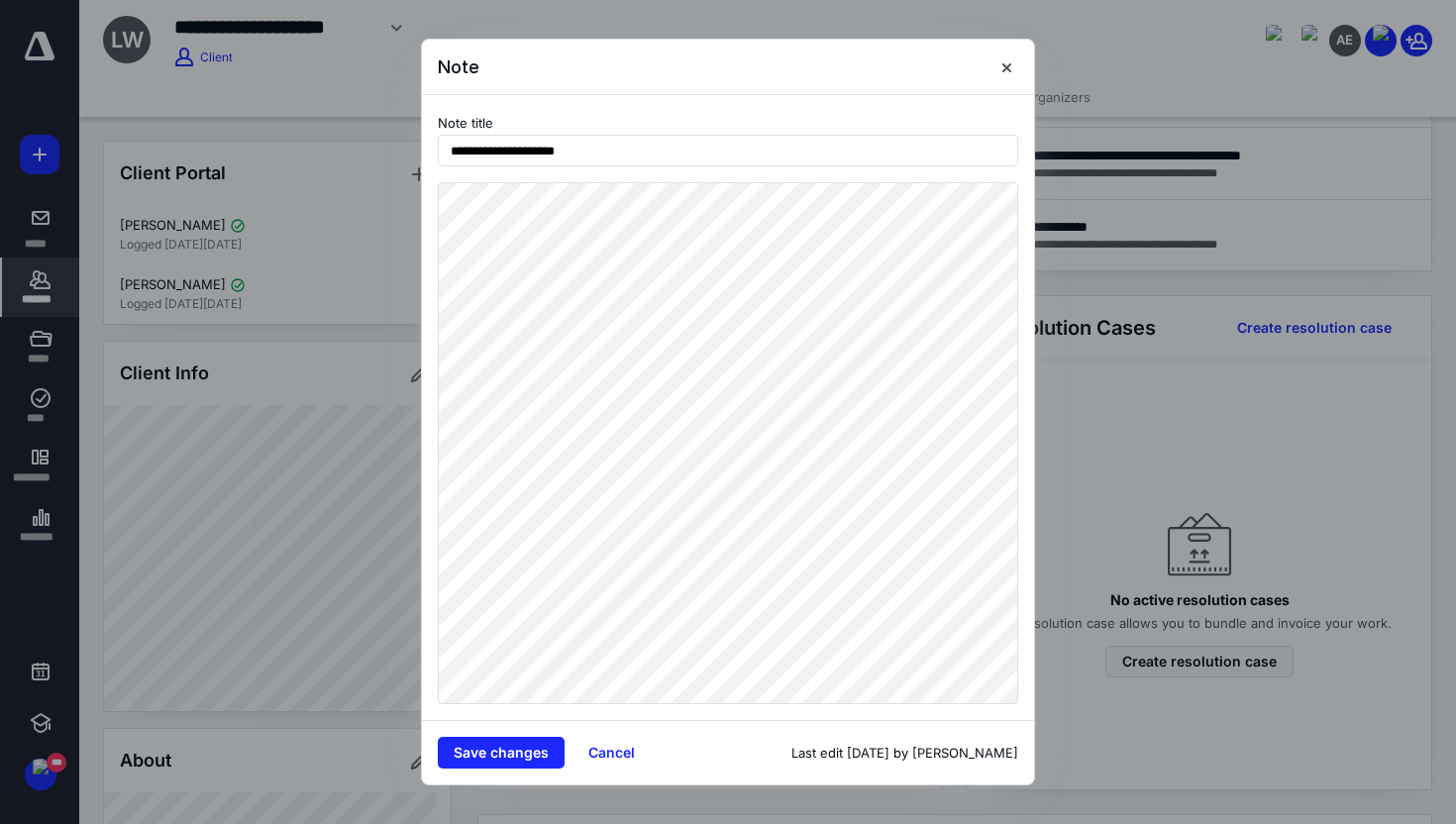 click on "**********" at bounding box center (728, 412) 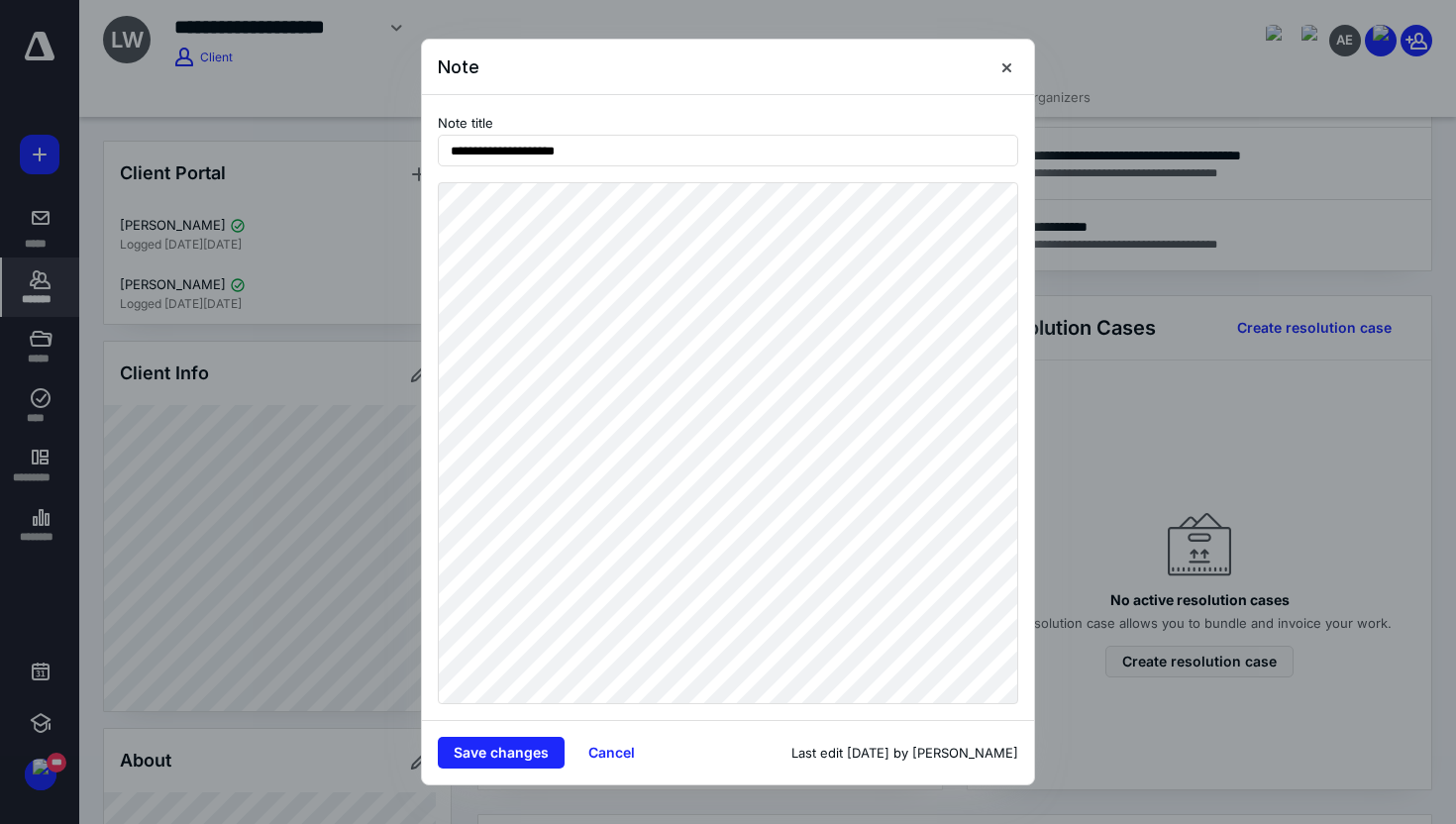 click on "**********" at bounding box center [728, 412] 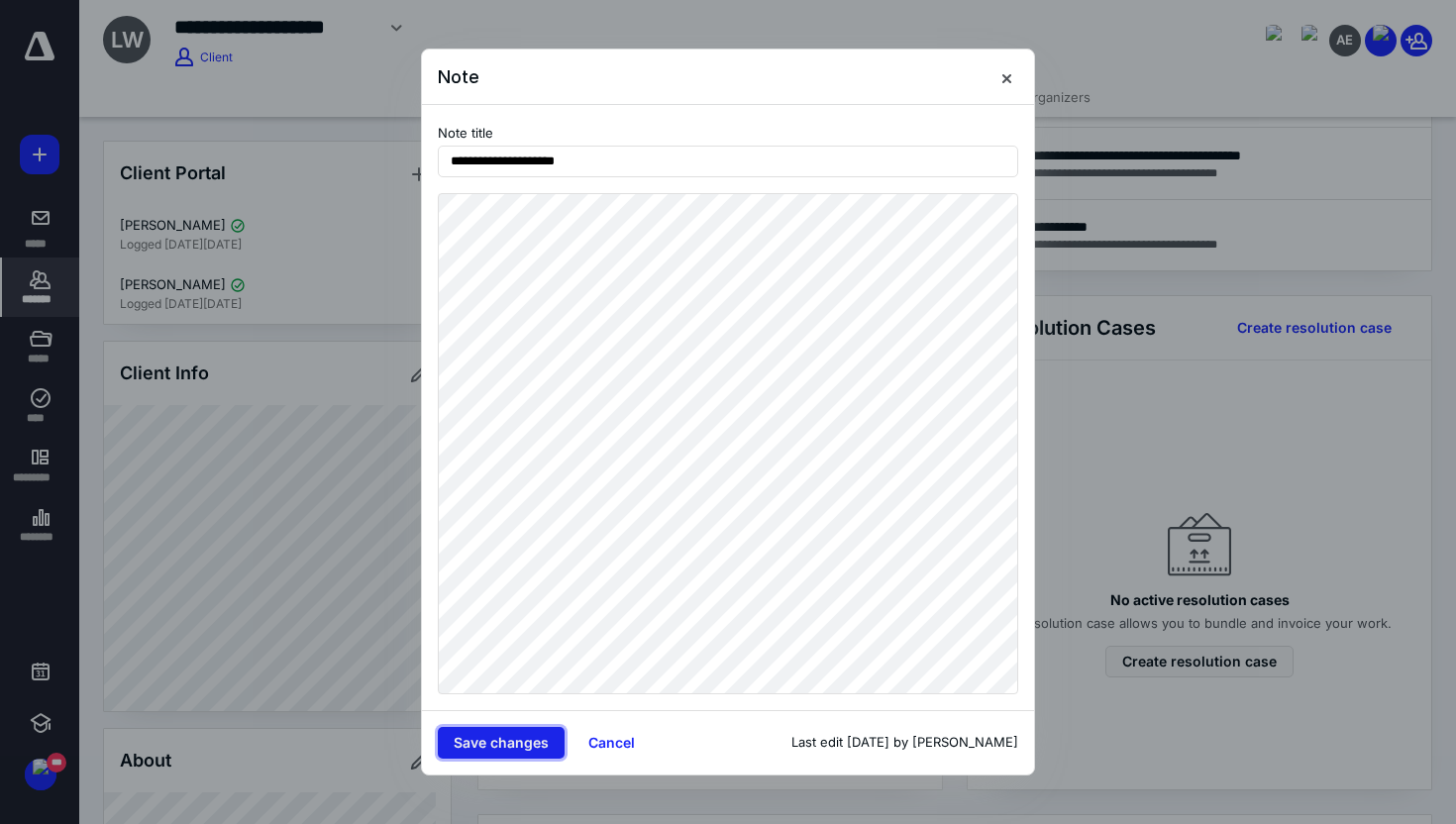 click on "Save changes" at bounding box center [501, 743] 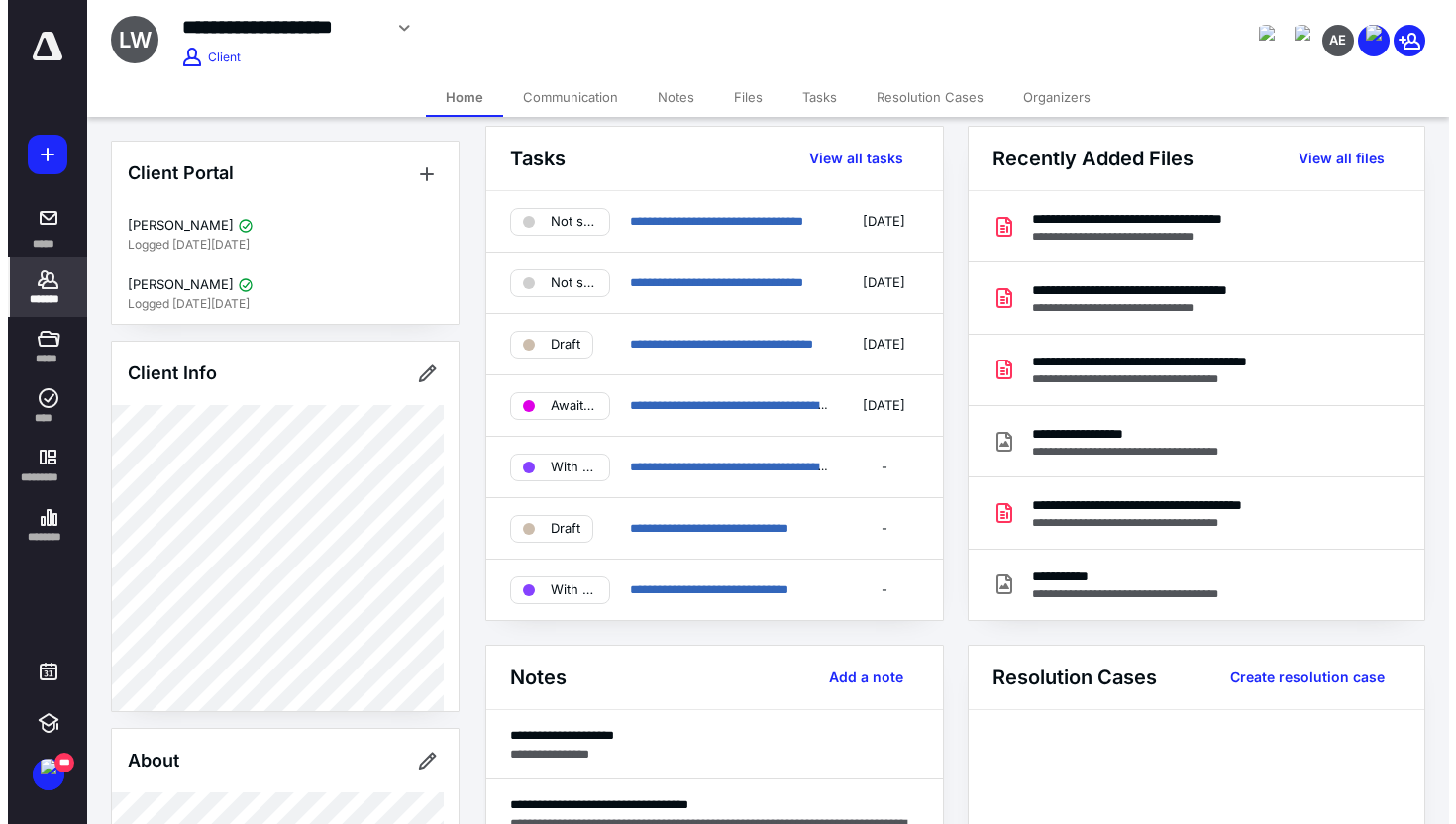 scroll, scrollTop: 0, scrollLeft: 0, axis: both 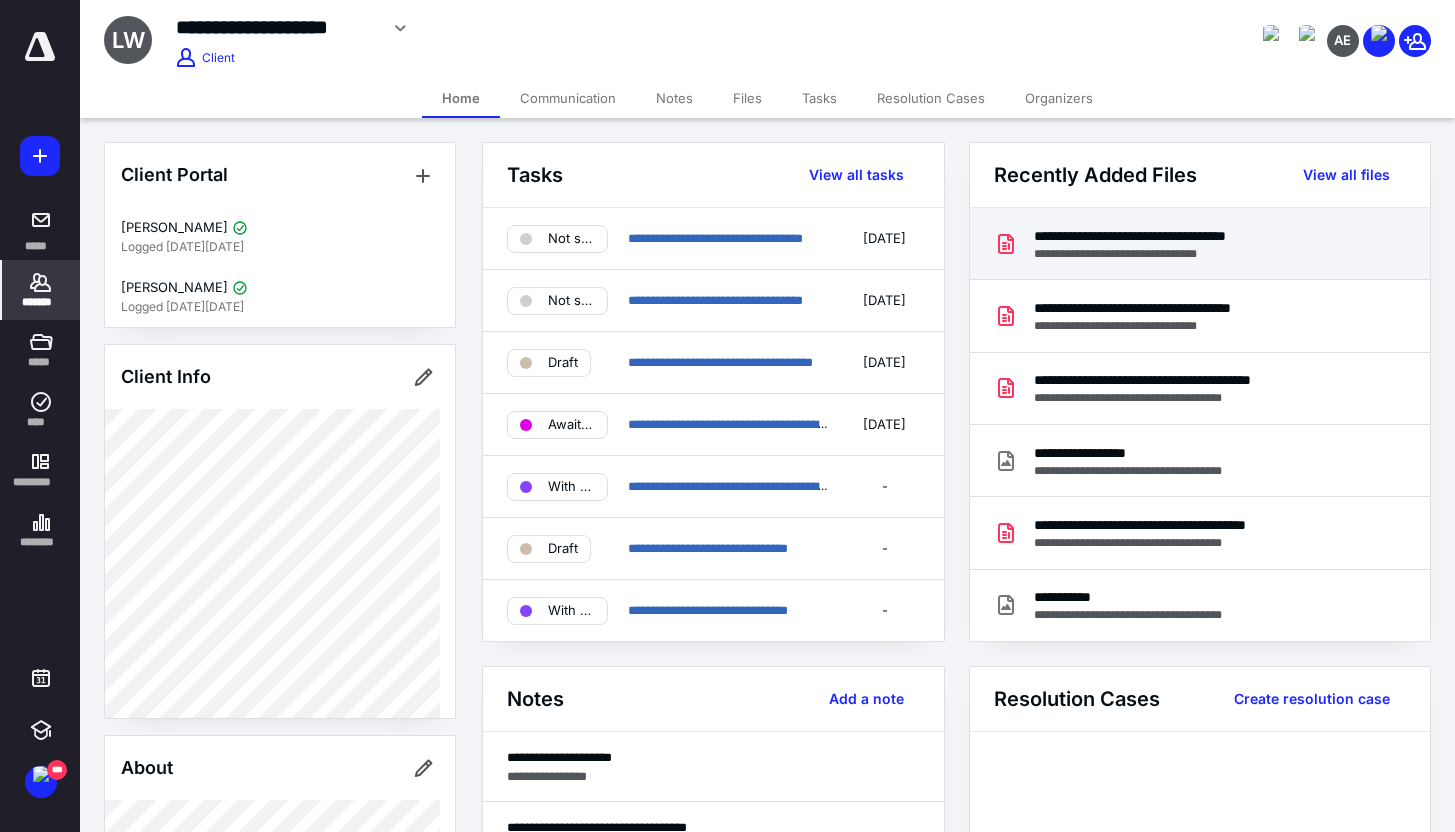 click on "**********" at bounding box center (1171, 254) 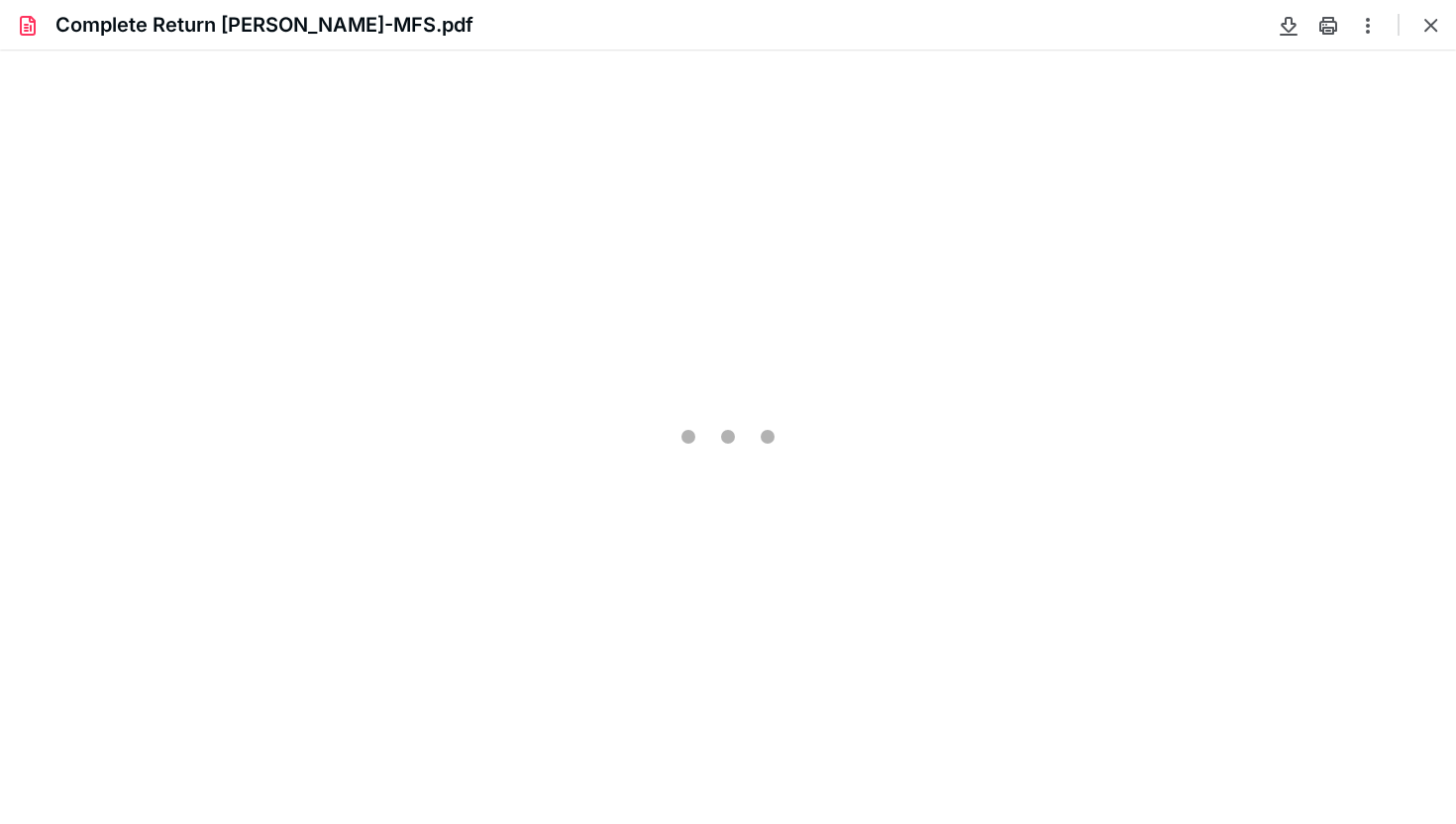 scroll, scrollTop: 0, scrollLeft: 0, axis: both 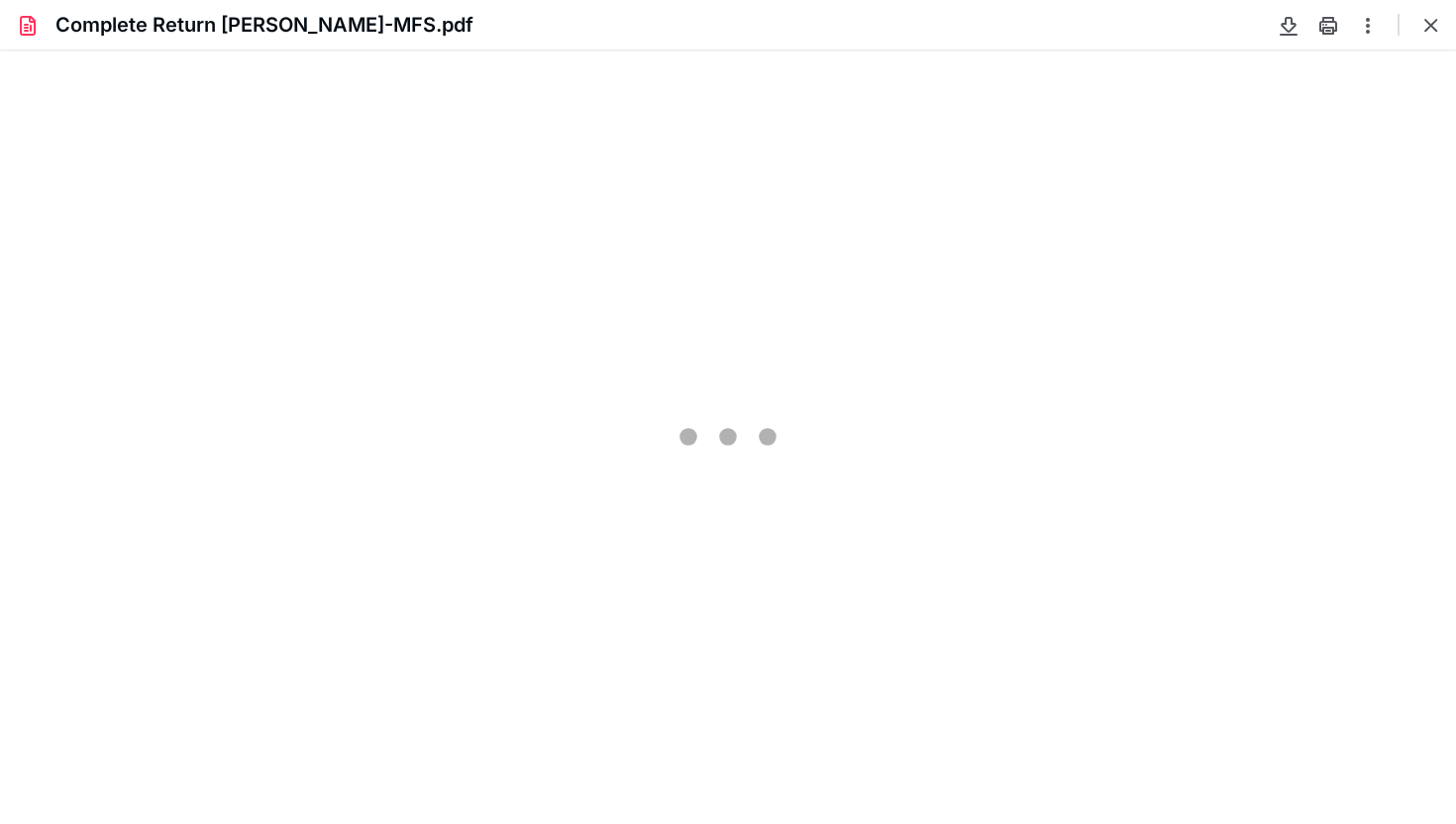 type on "236" 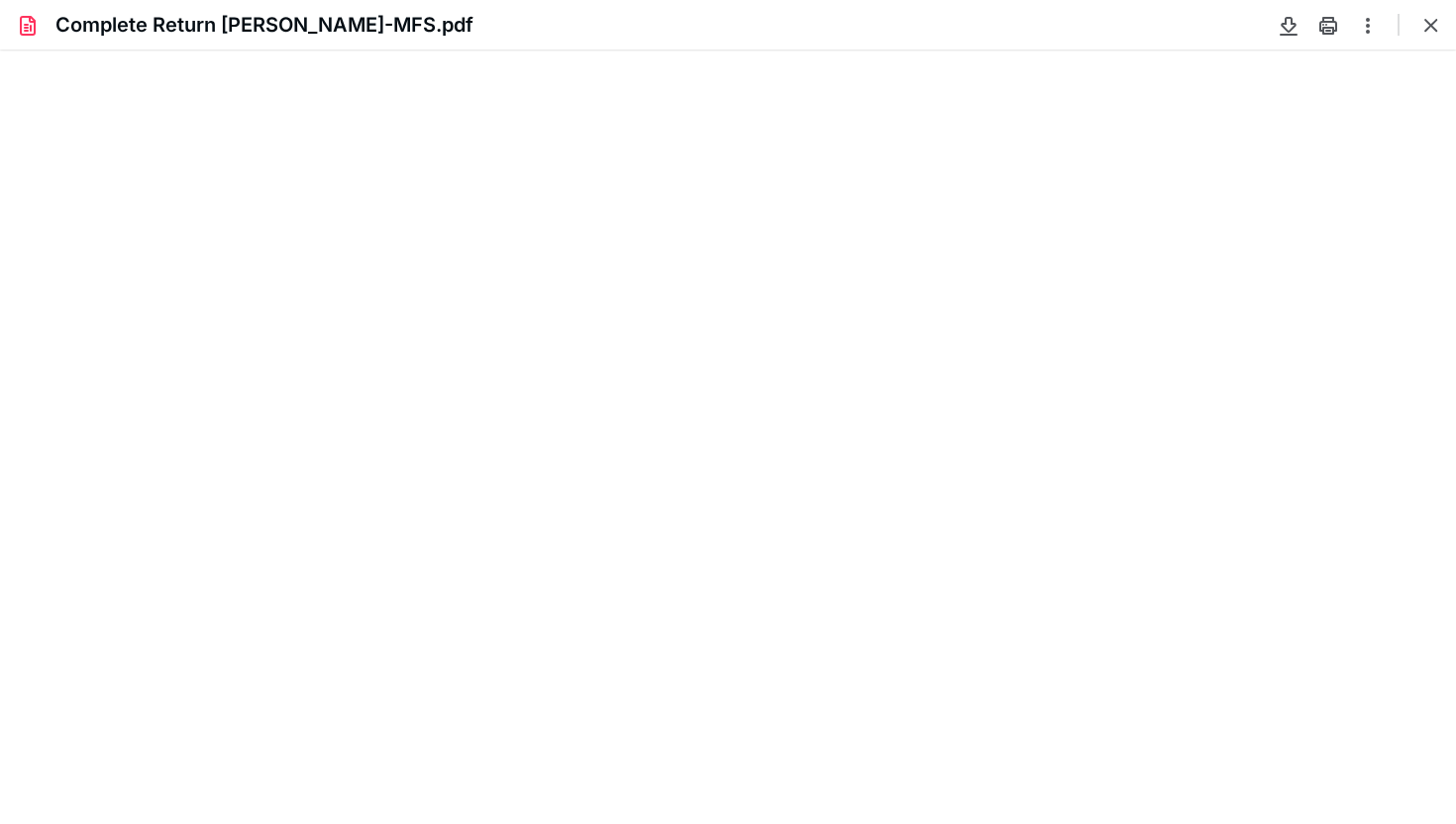scroll, scrollTop: 45, scrollLeft: 207, axis: both 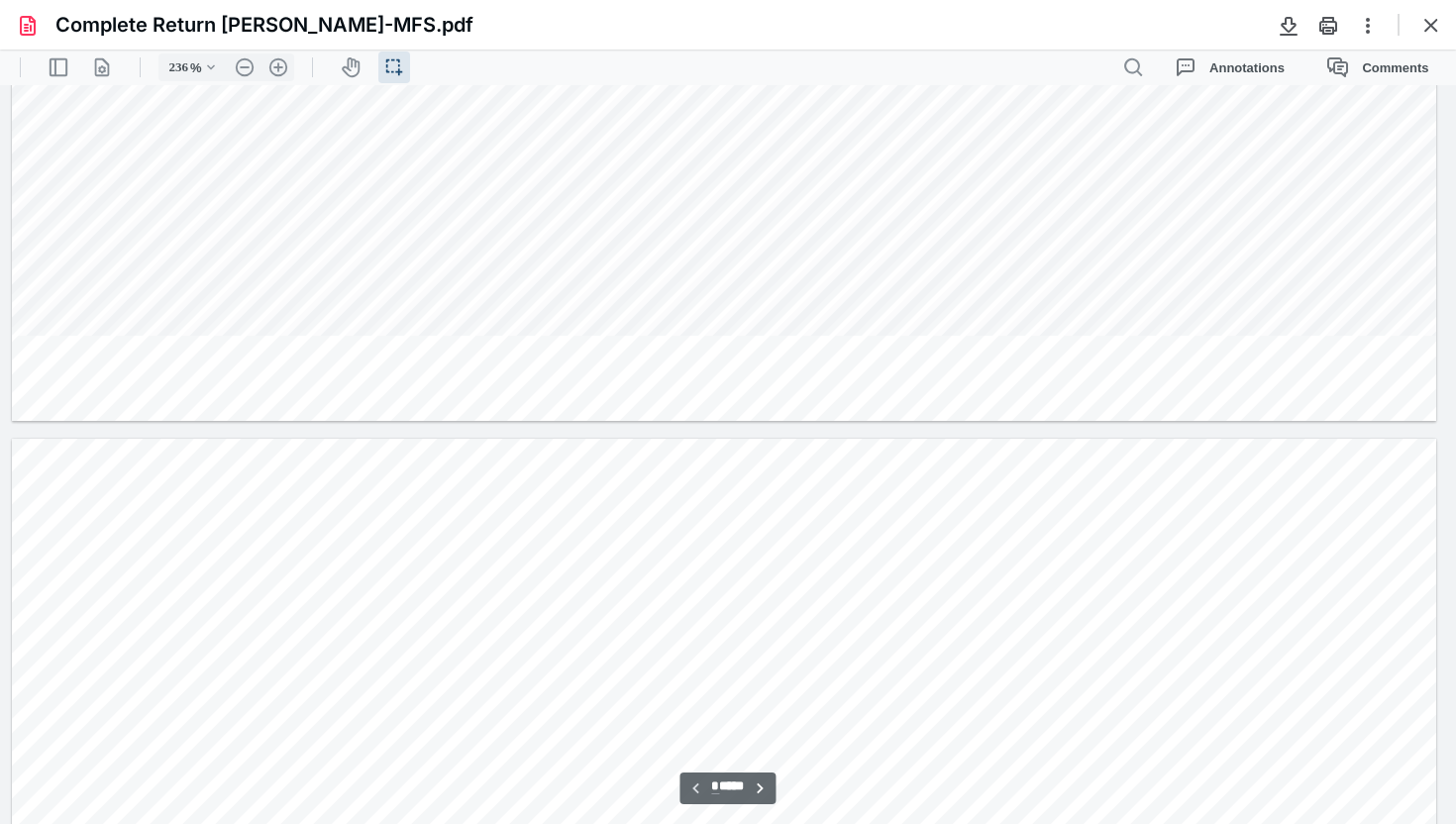 type on "*" 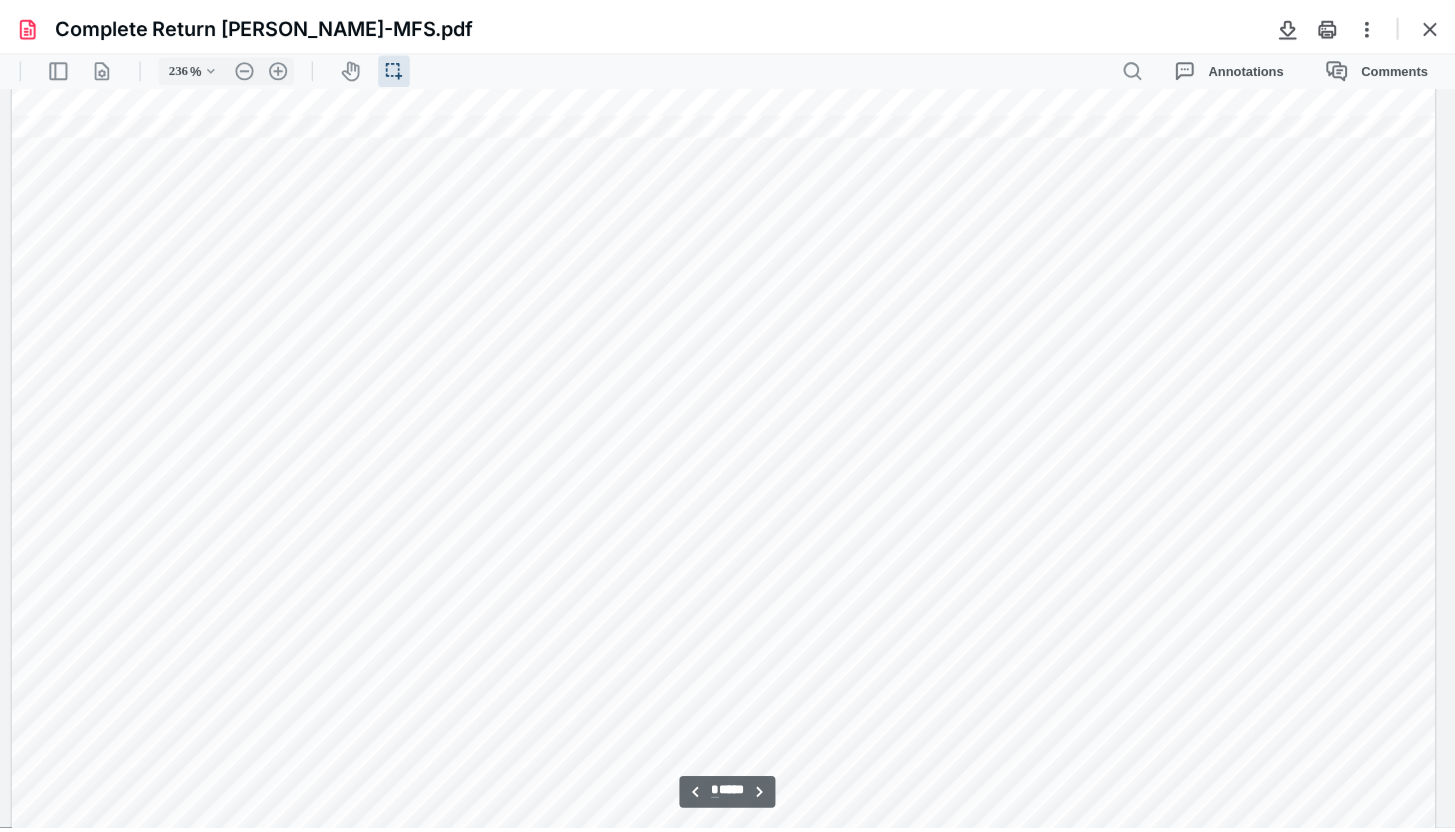 scroll, scrollTop: 2042, scrollLeft: 209, axis: both 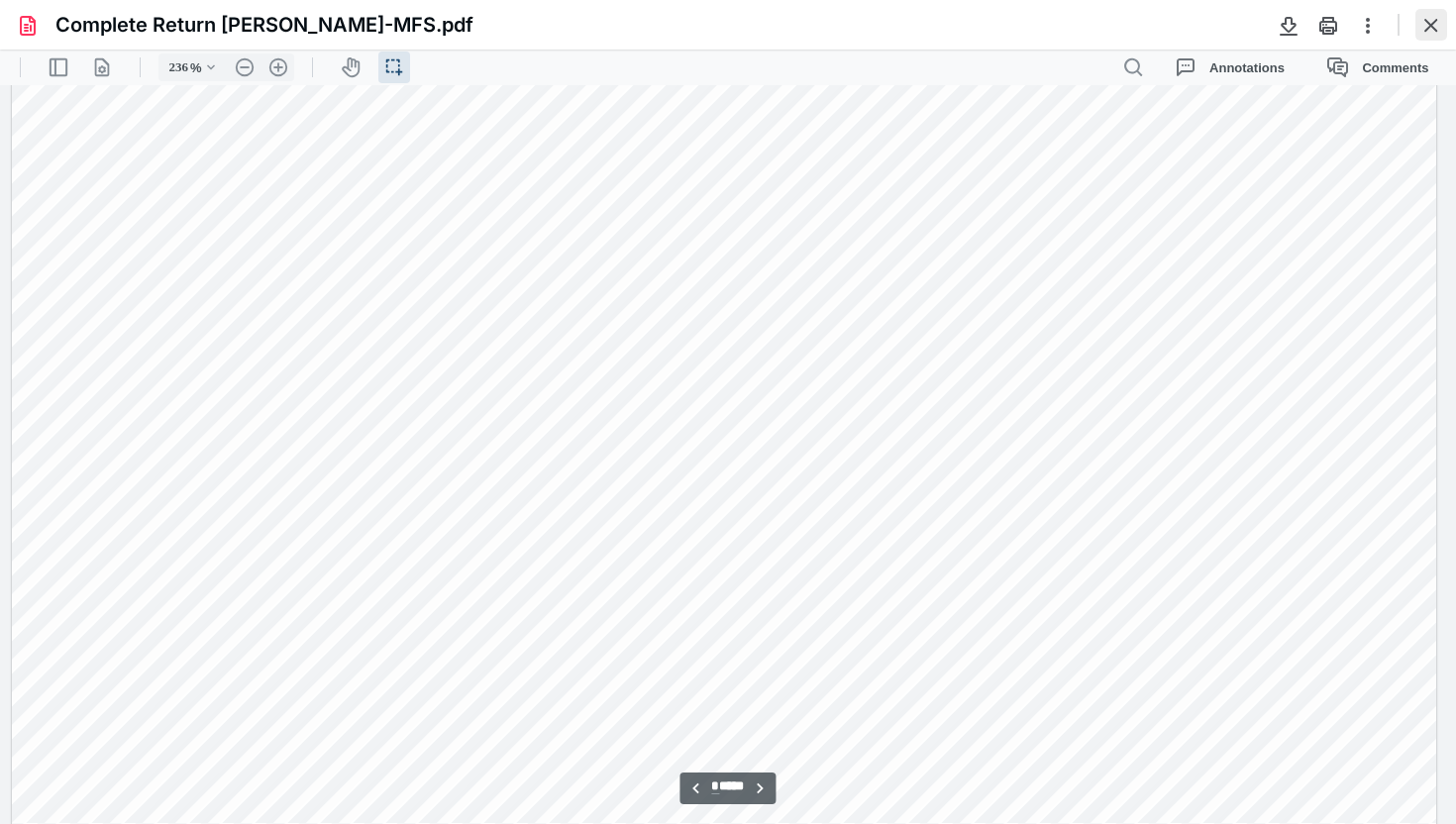 click at bounding box center [1431, 25] 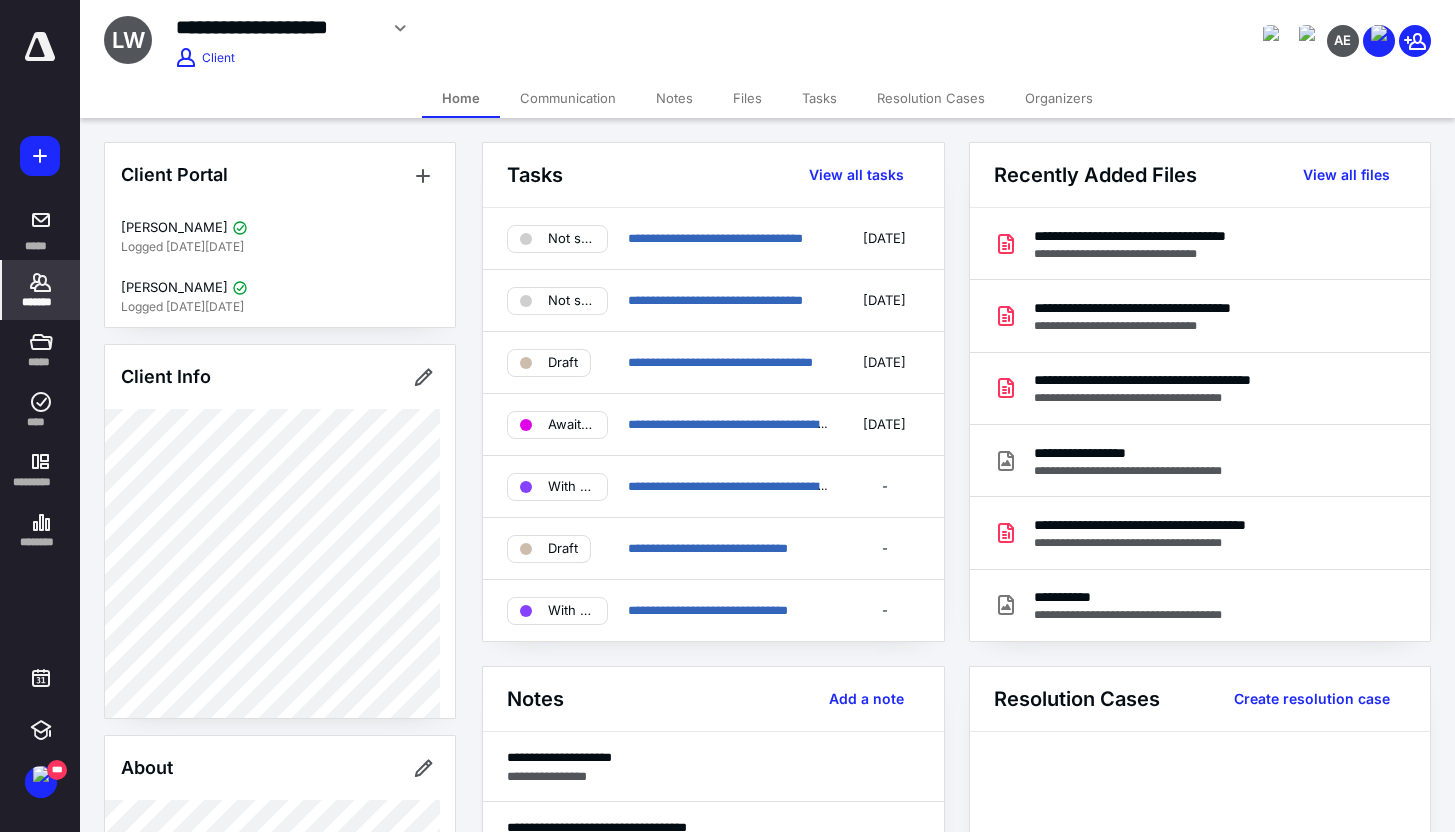click on "*******" at bounding box center [41, 302] 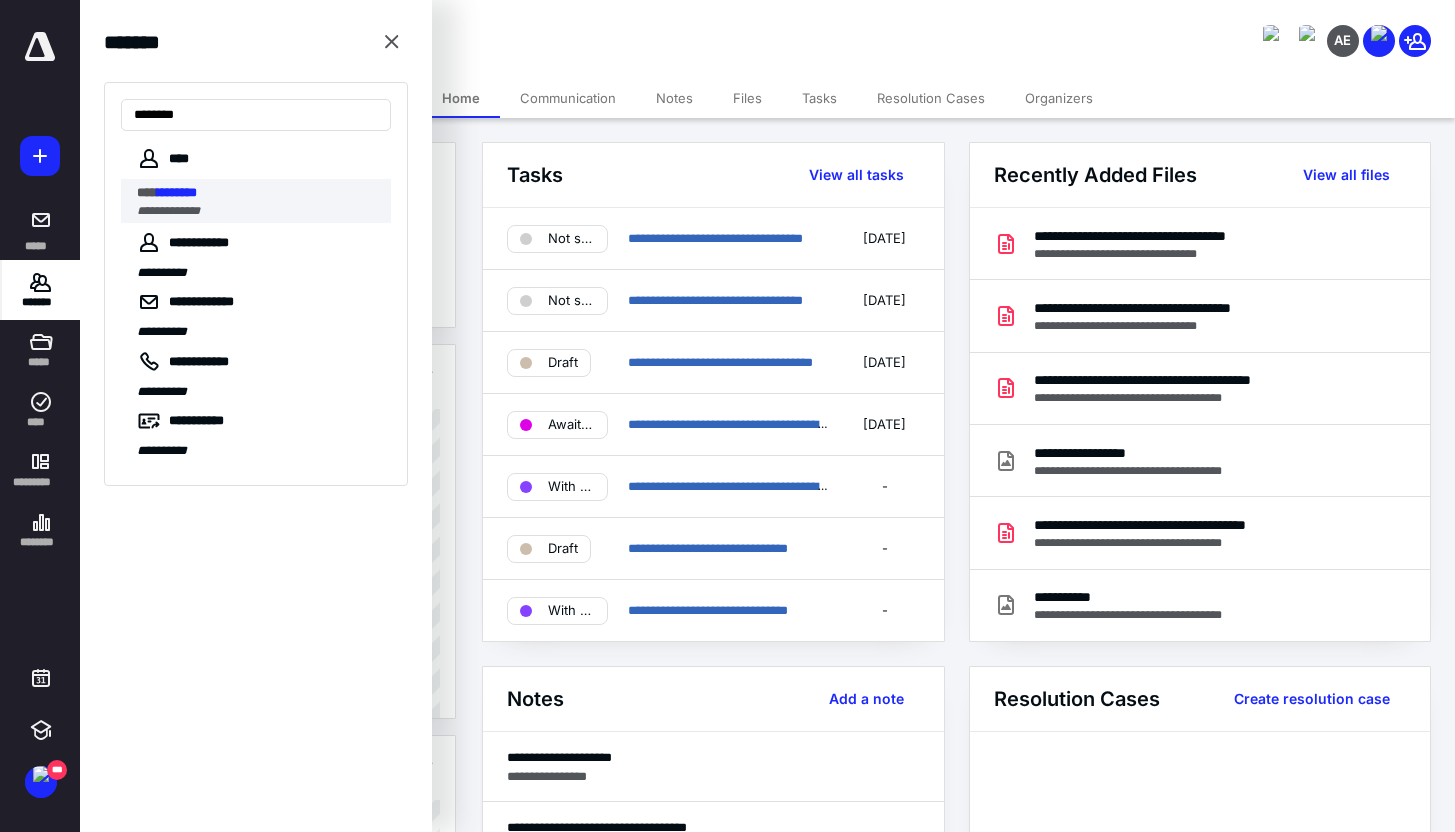 type on "********" 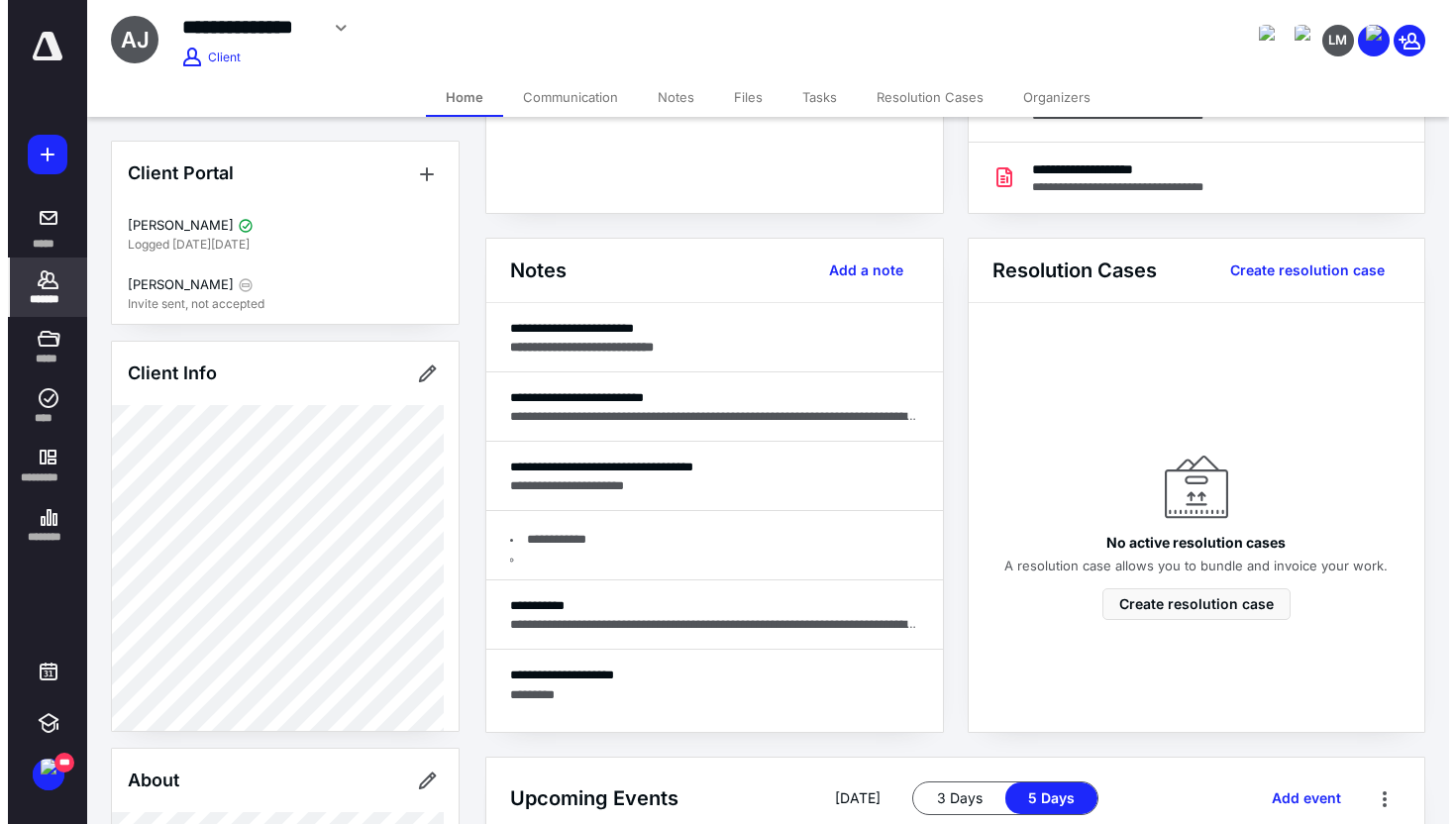scroll, scrollTop: 424, scrollLeft: 0, axis: vertical 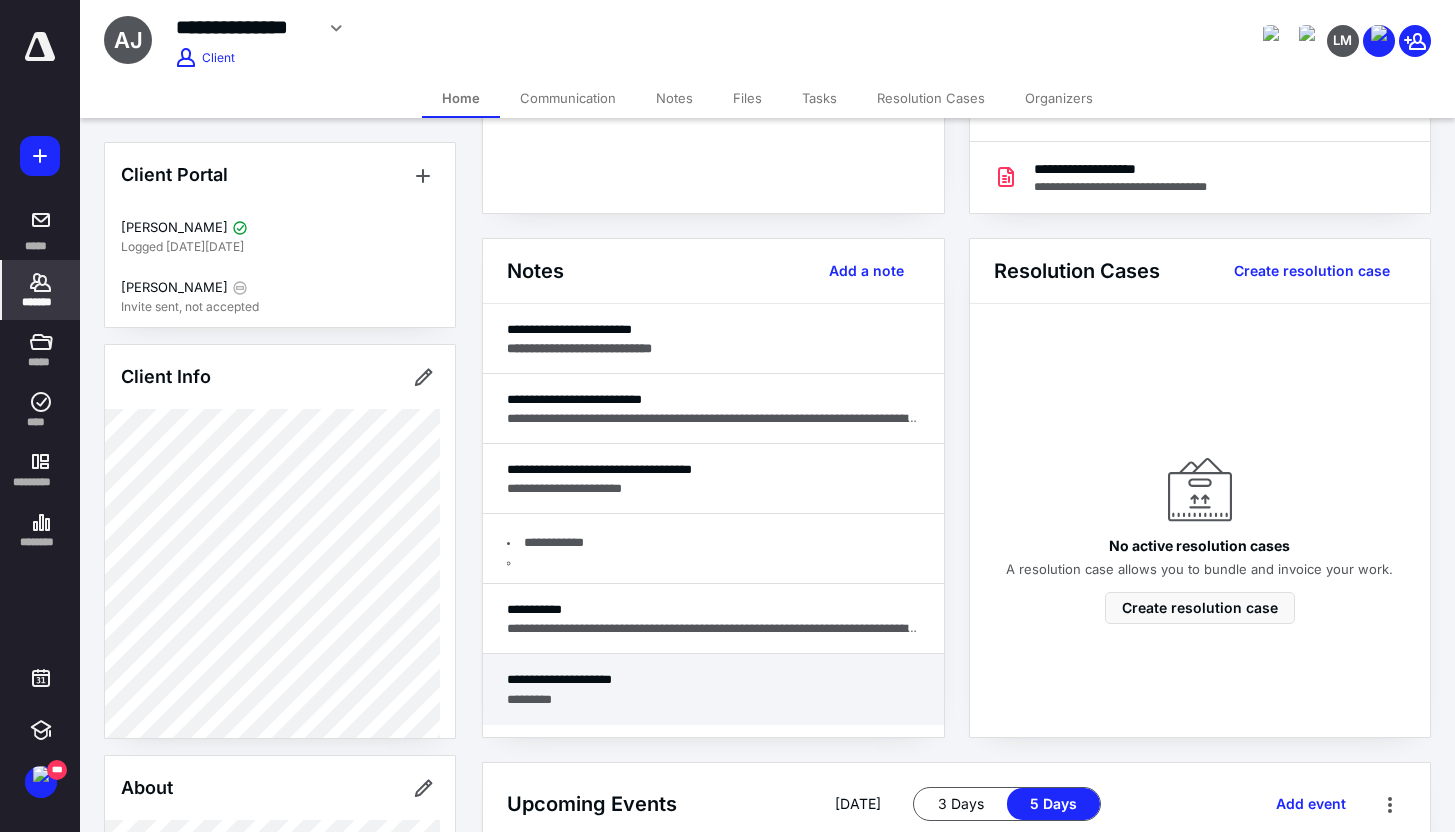 click on "**********" at bounding box center [713, 679] 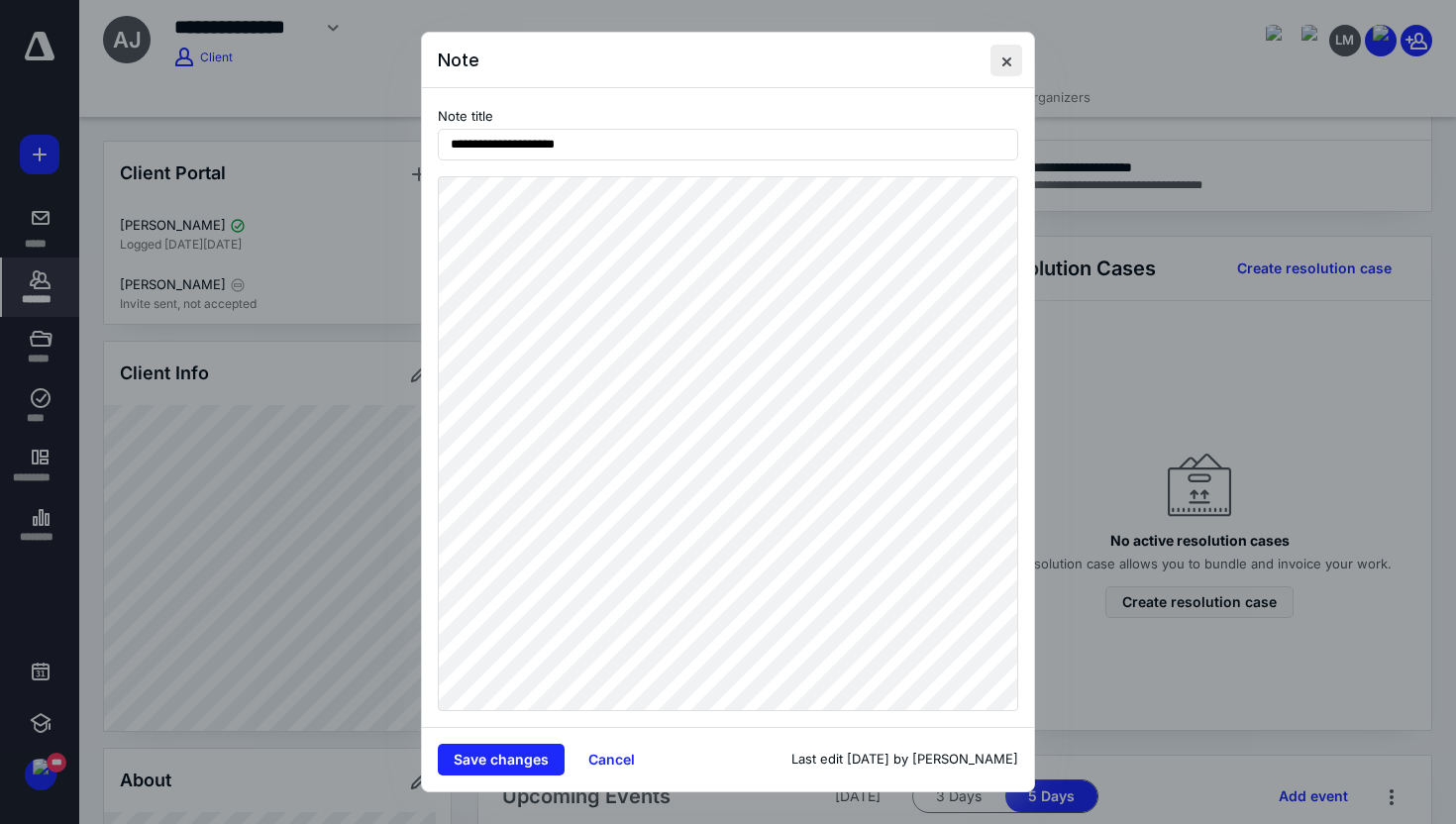 click at bounding box center (1006, 60) 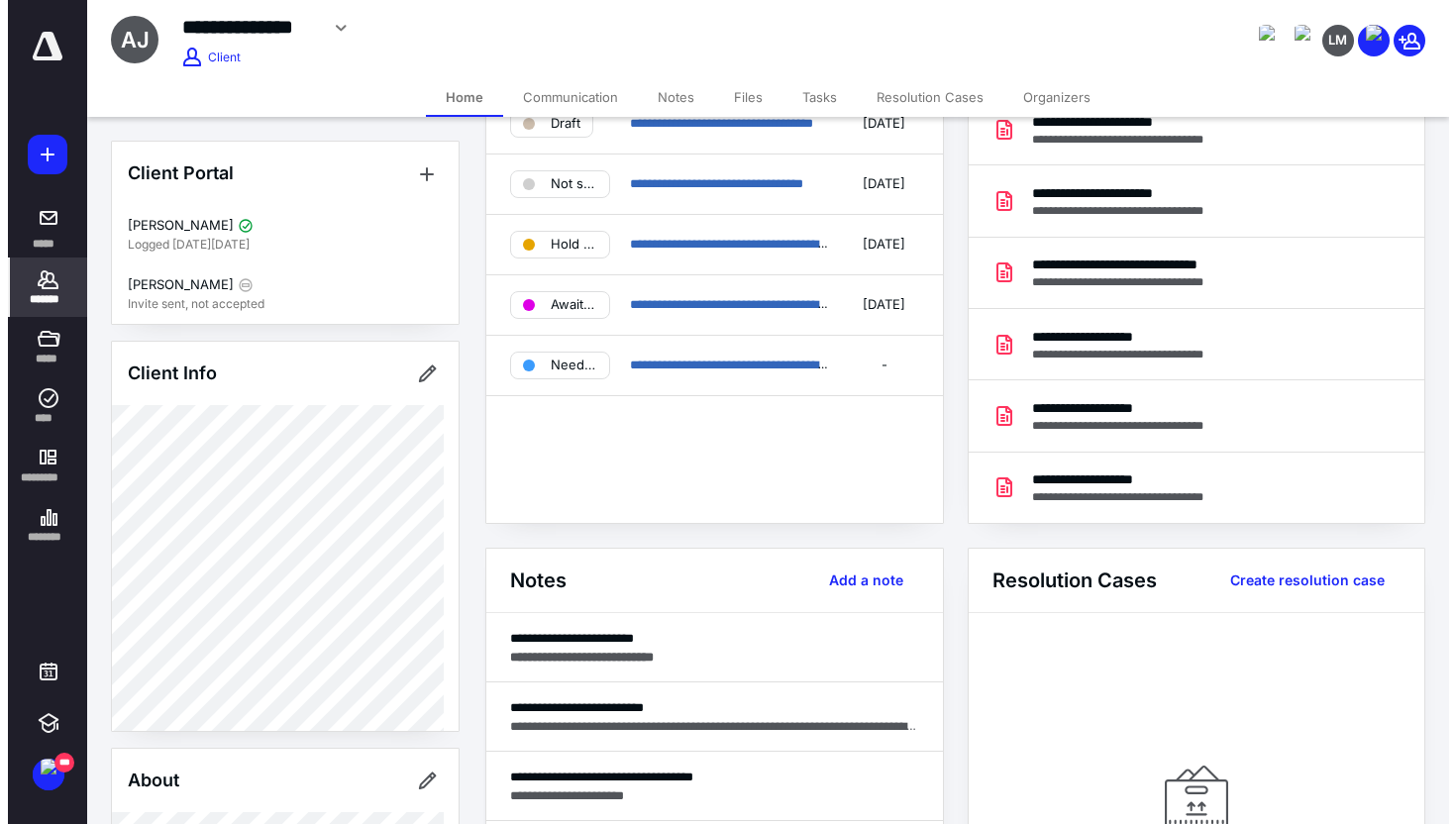 scroll, scrollTop: 0, scrollLeft: 0, axis: both 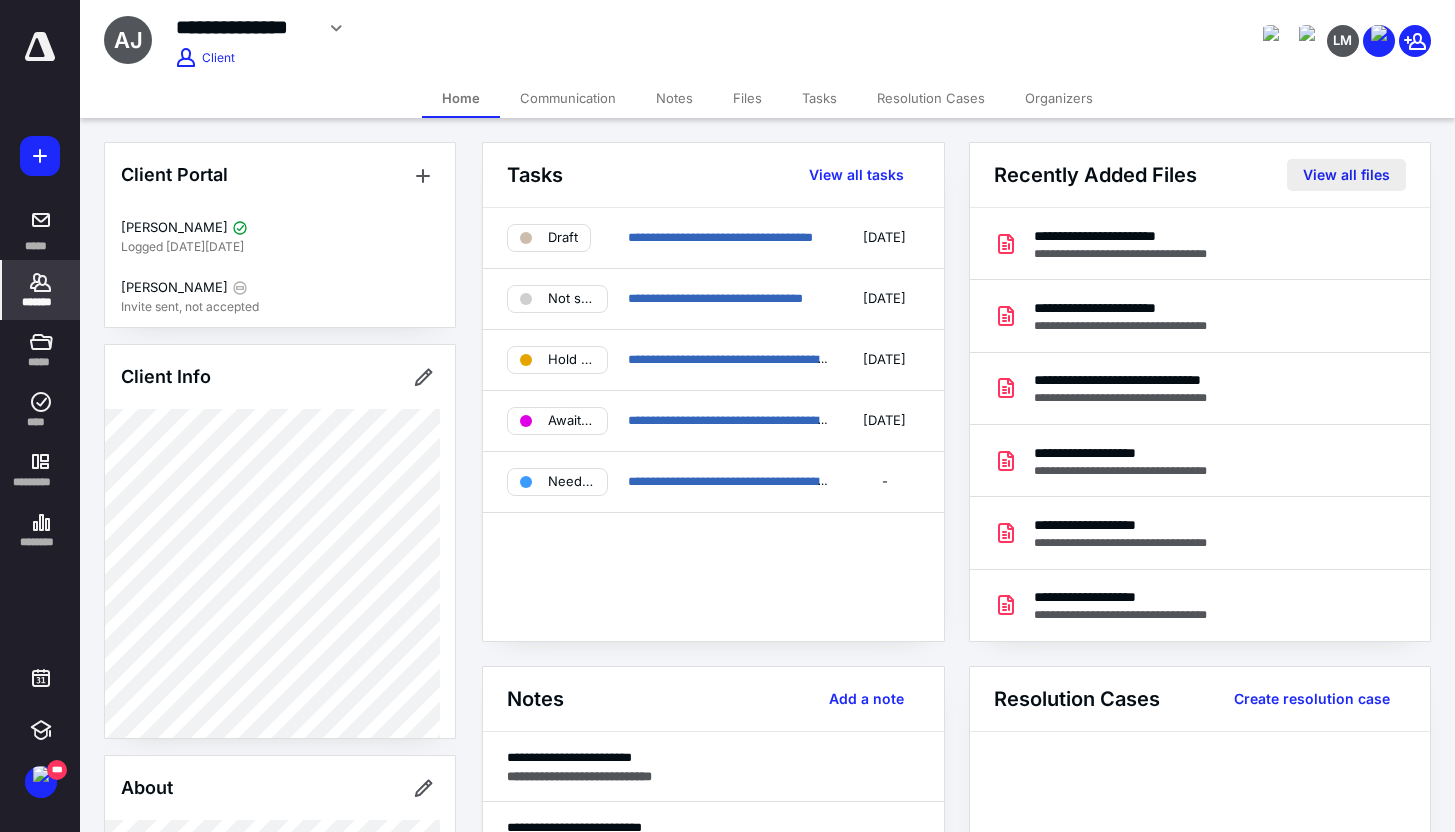 click on "View all files" at bounding box center (1346, 175) 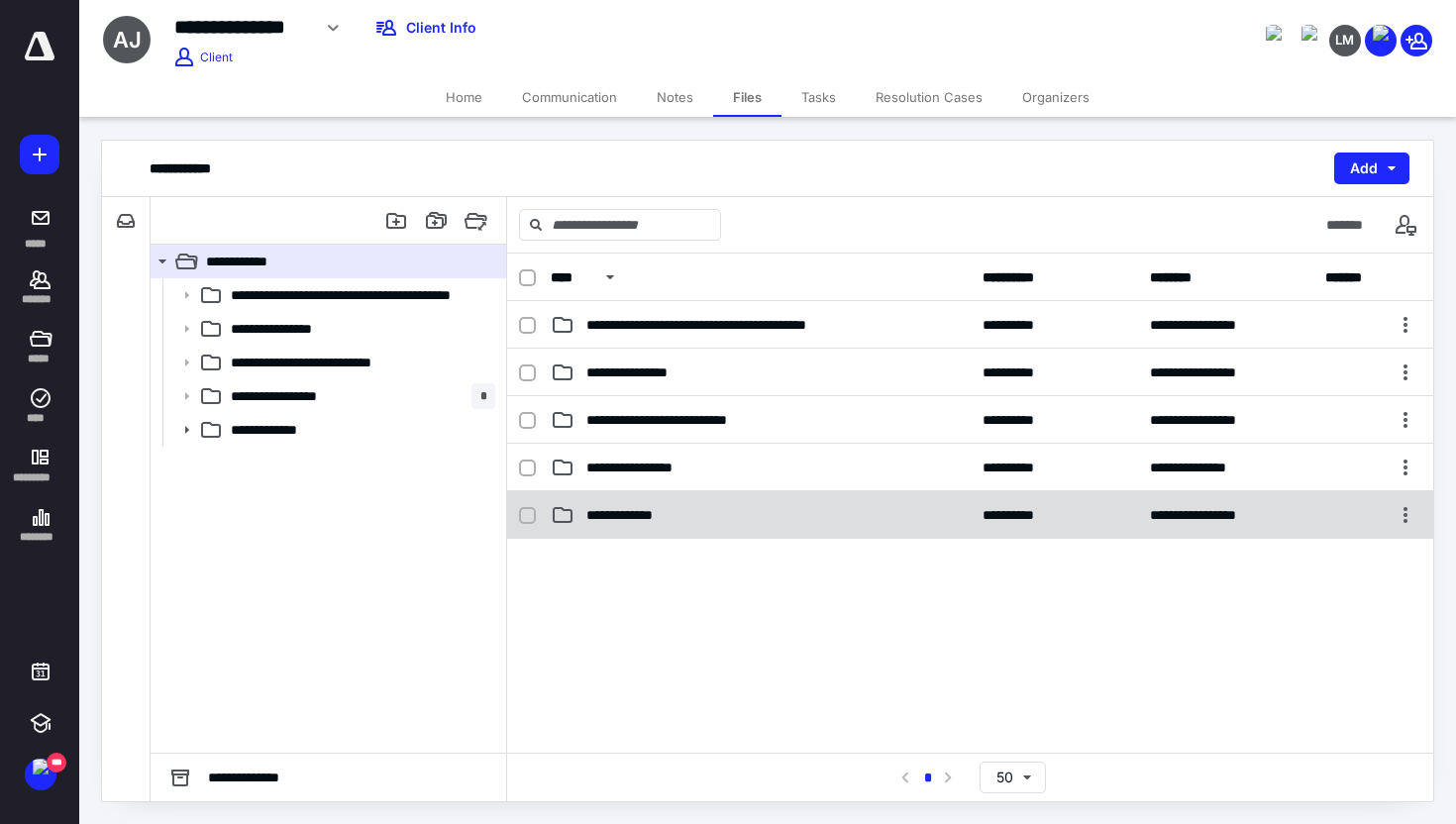 click on "**********" at bounding box center [970, 515] 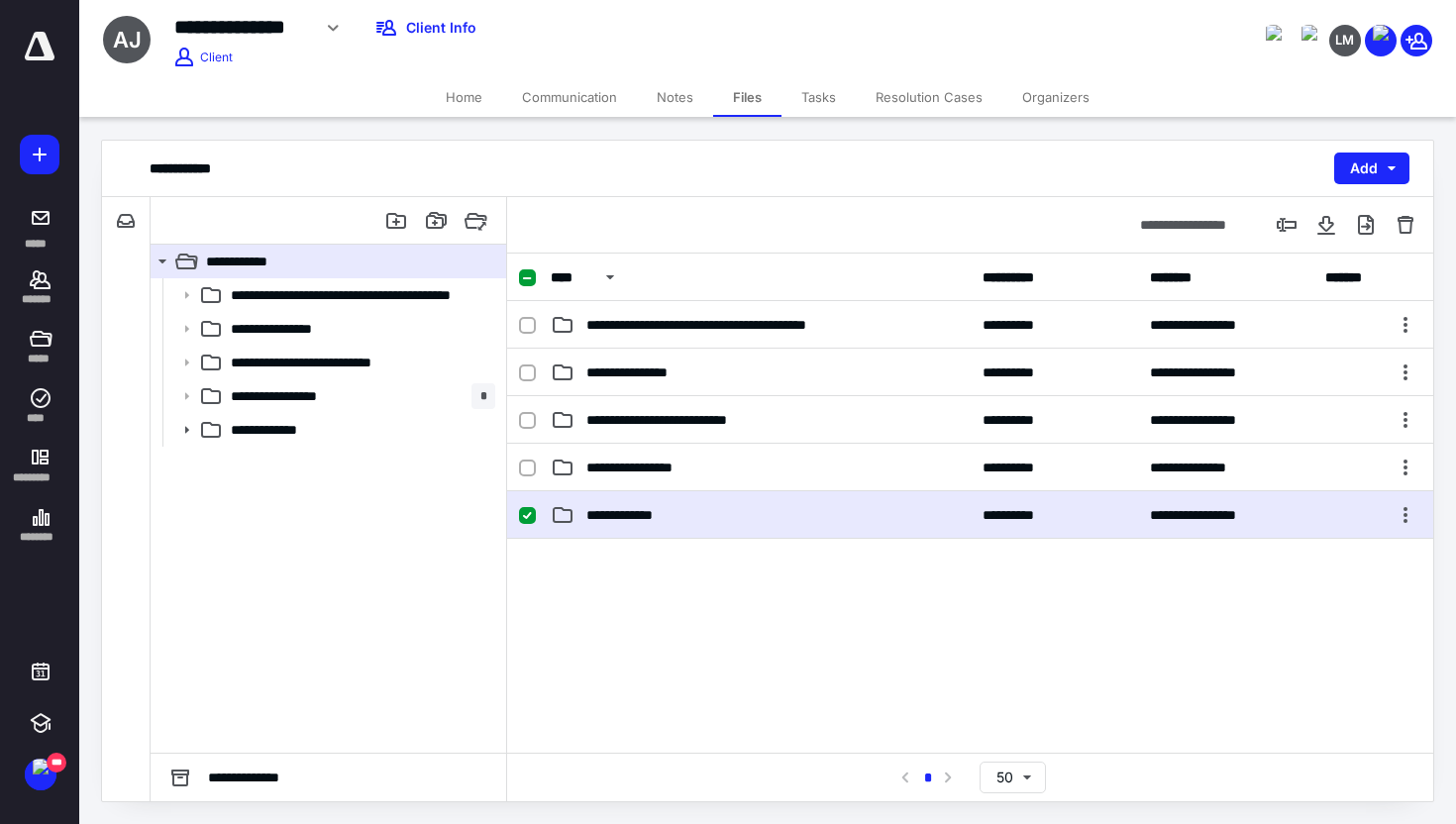 click on "**********" at bounding box center [970, 515] 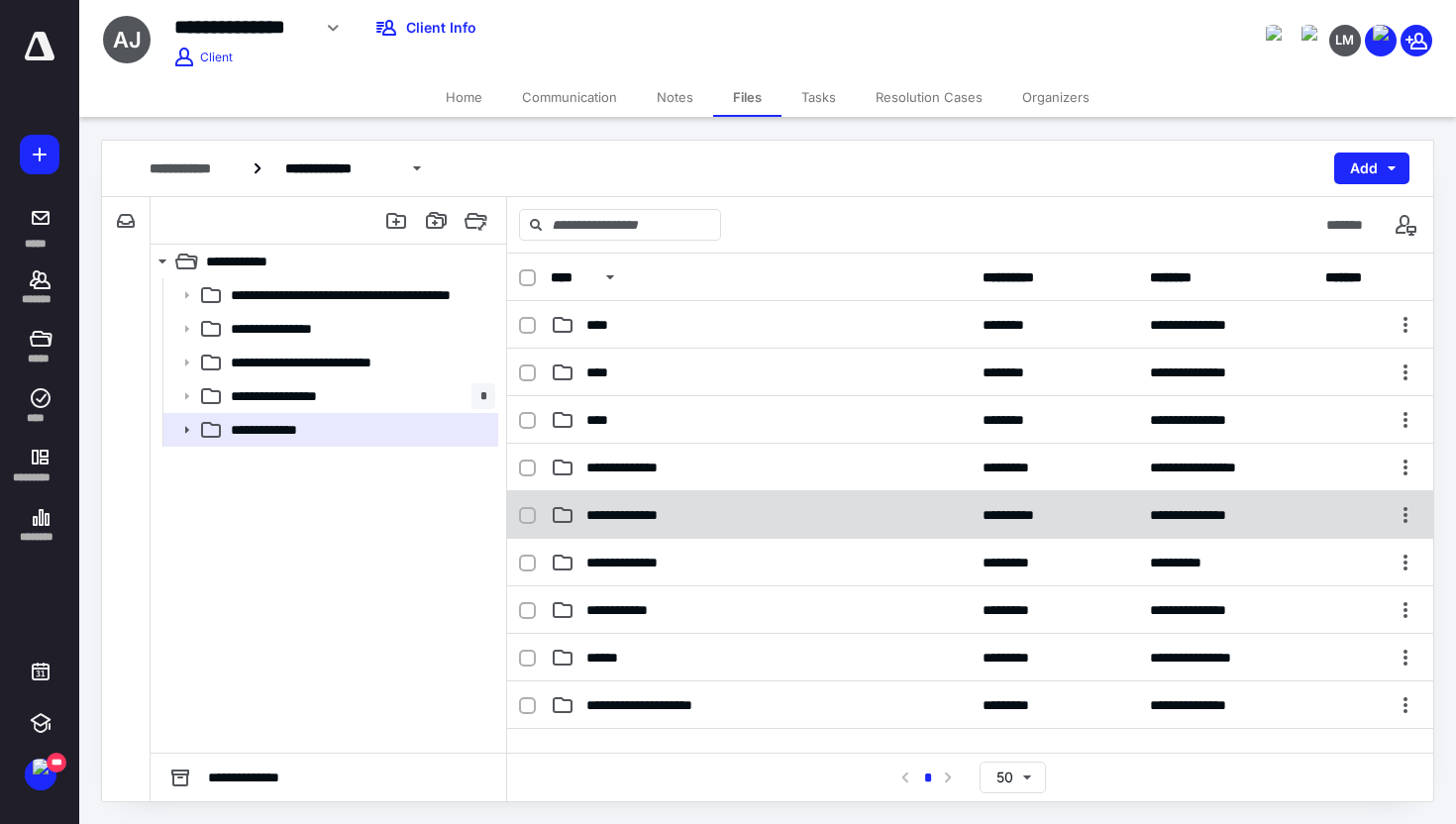 click on "**********" at bounding box center [643, 515] 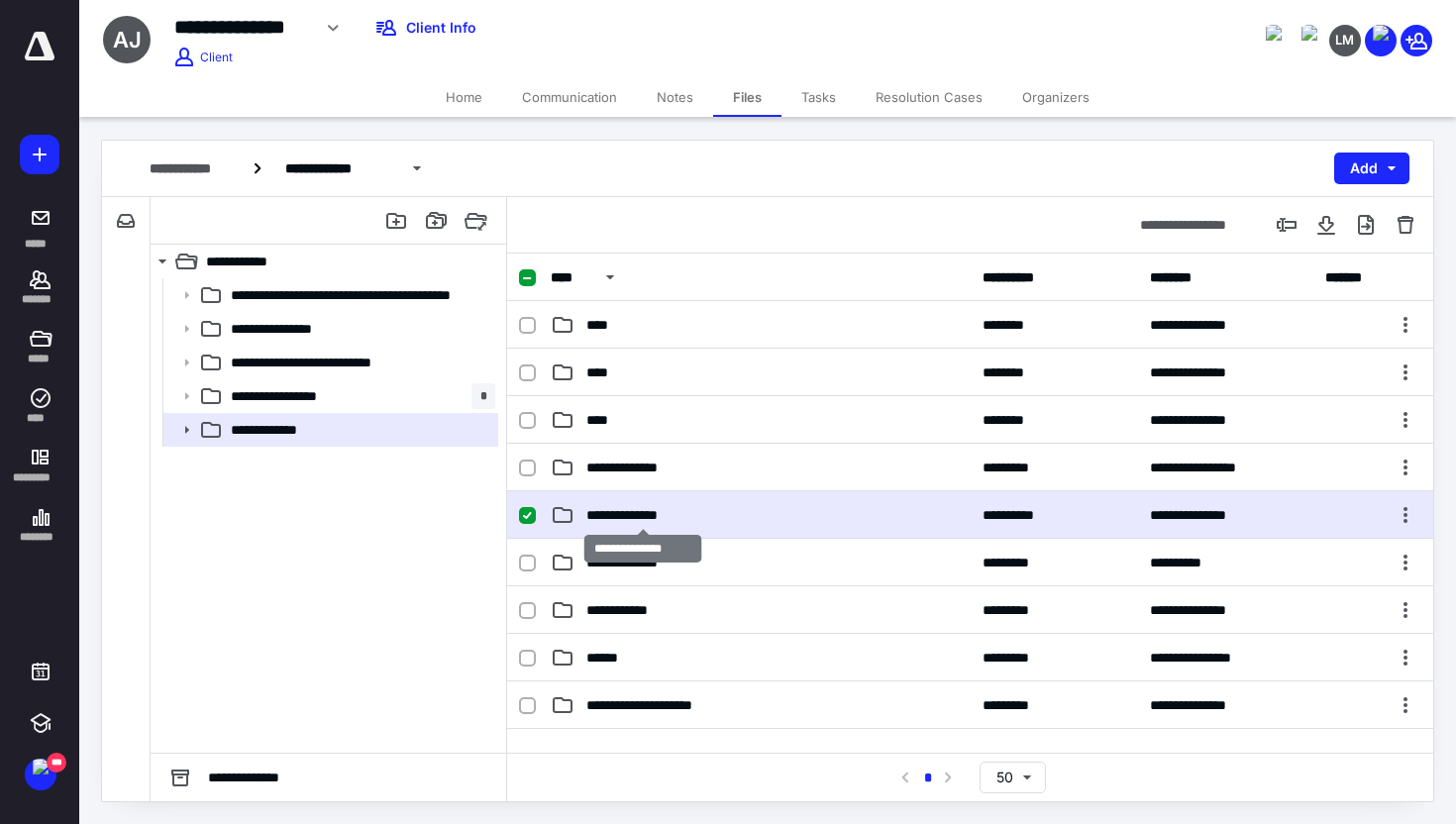 click on "**********" at bounding box center (643, 515) 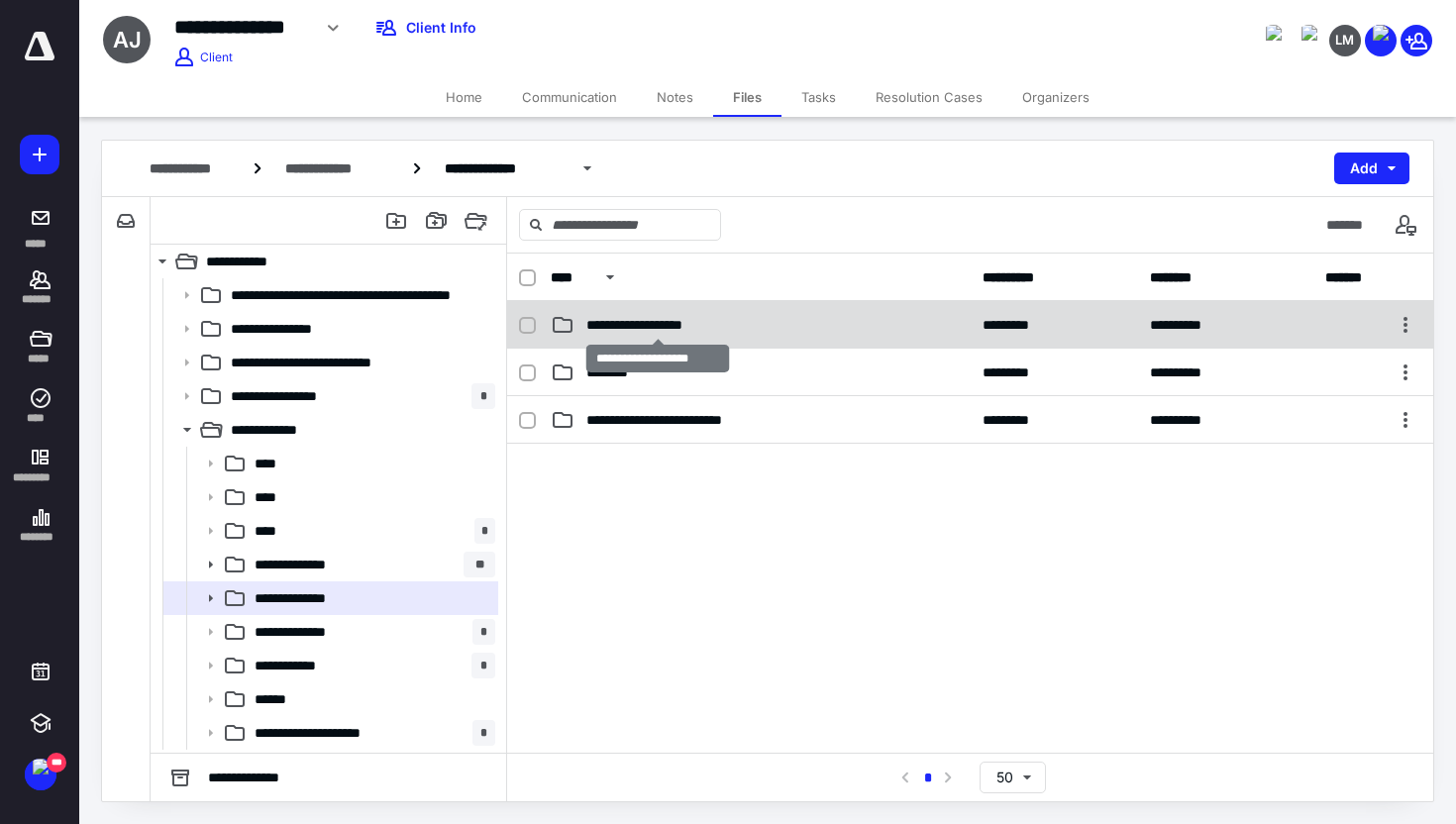 click on "**********" at bounding box center (658, 325) 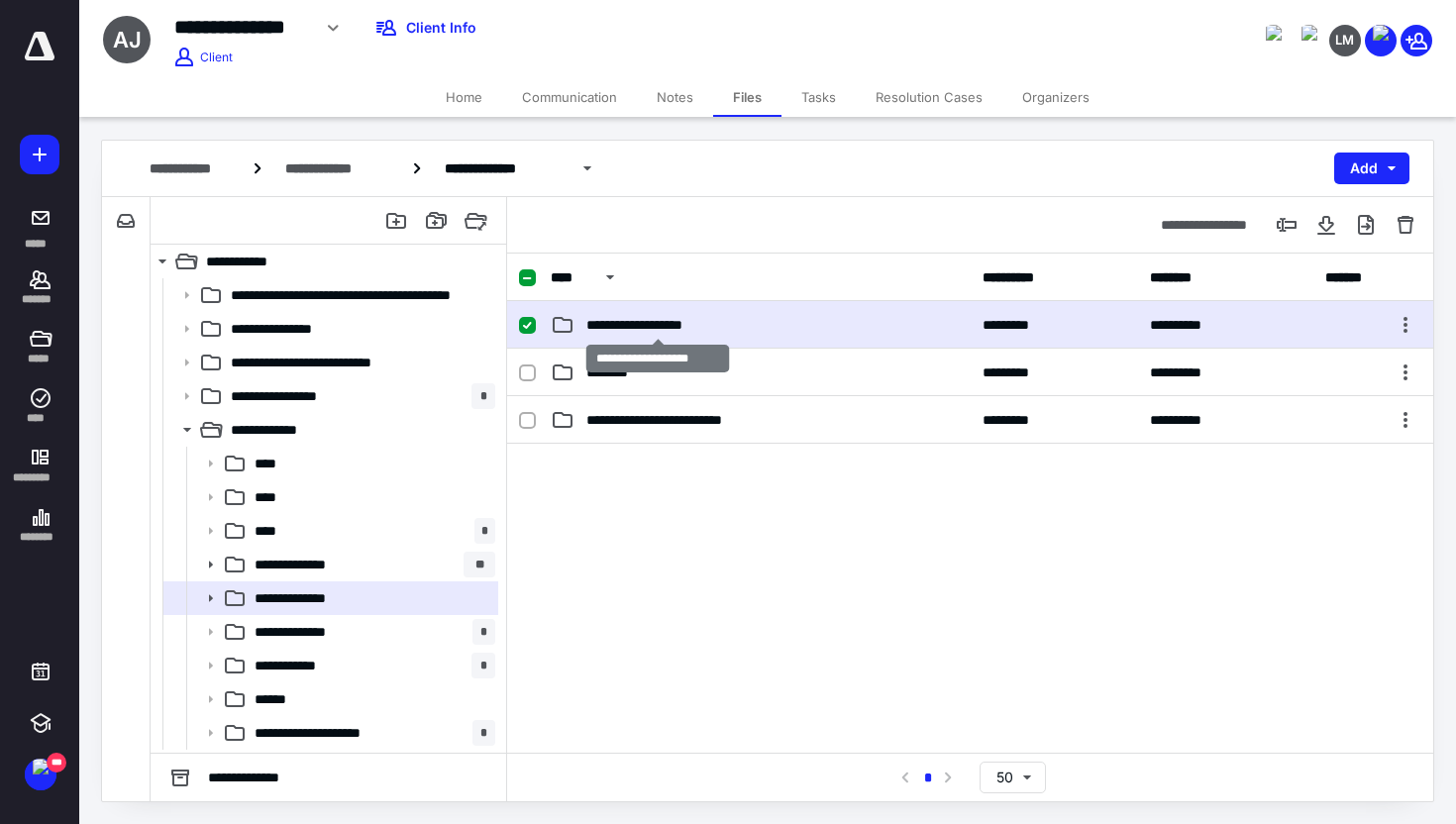 click on "**********" at bounding box center [658, 325] 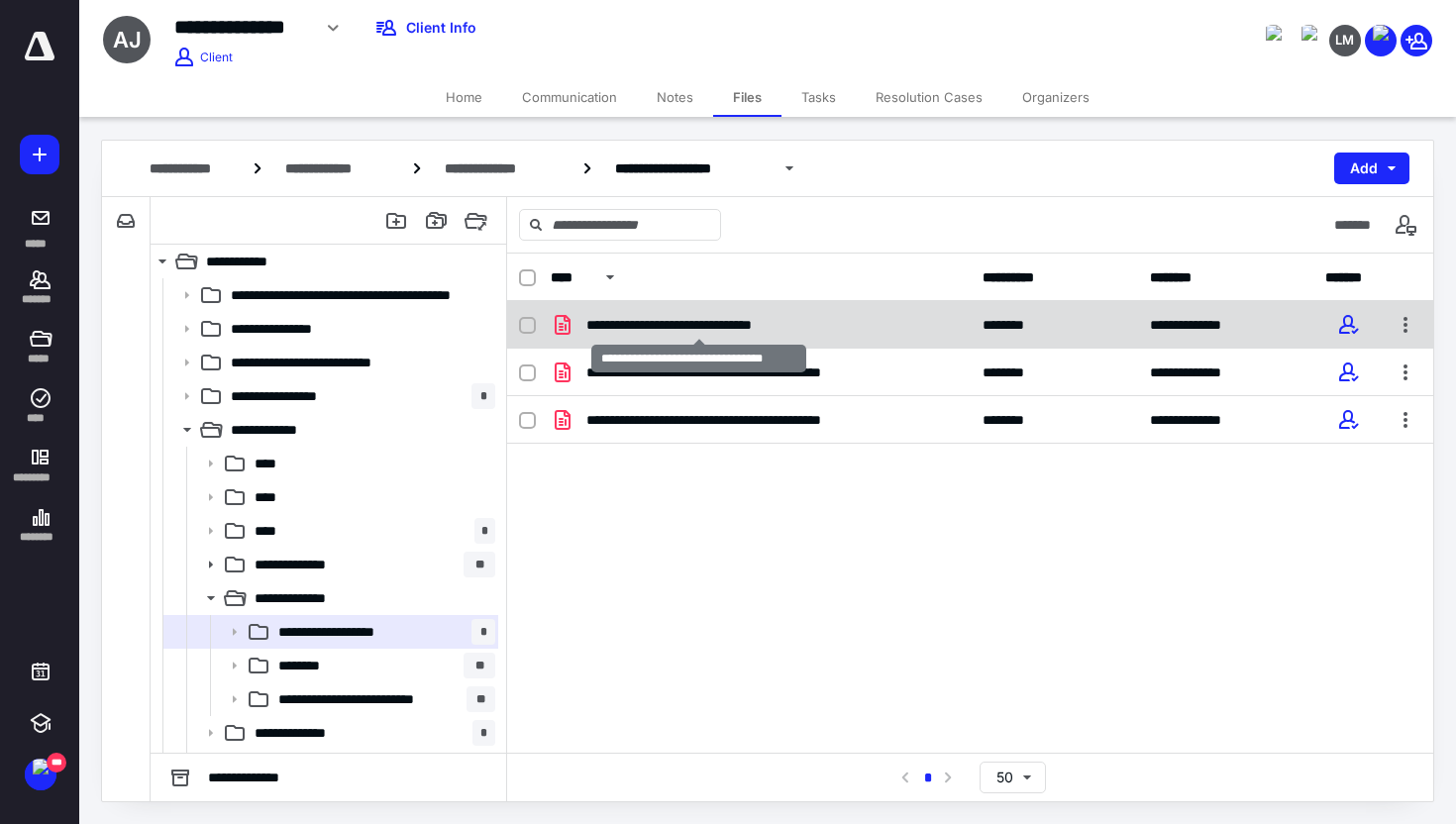 click on "**********" at bounding box center (698, 325) 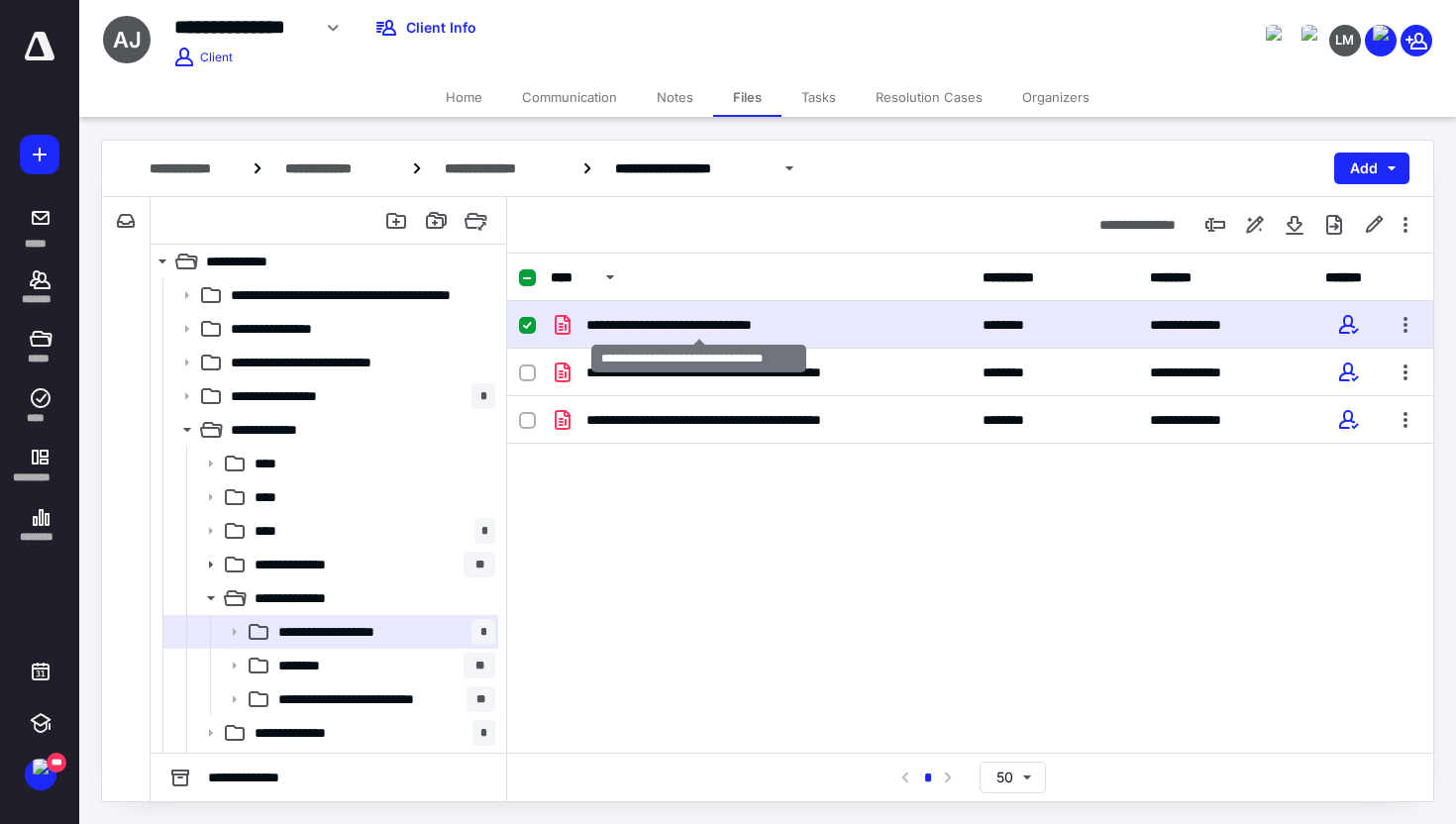 click on "**********" at bounding box center (698, 325) 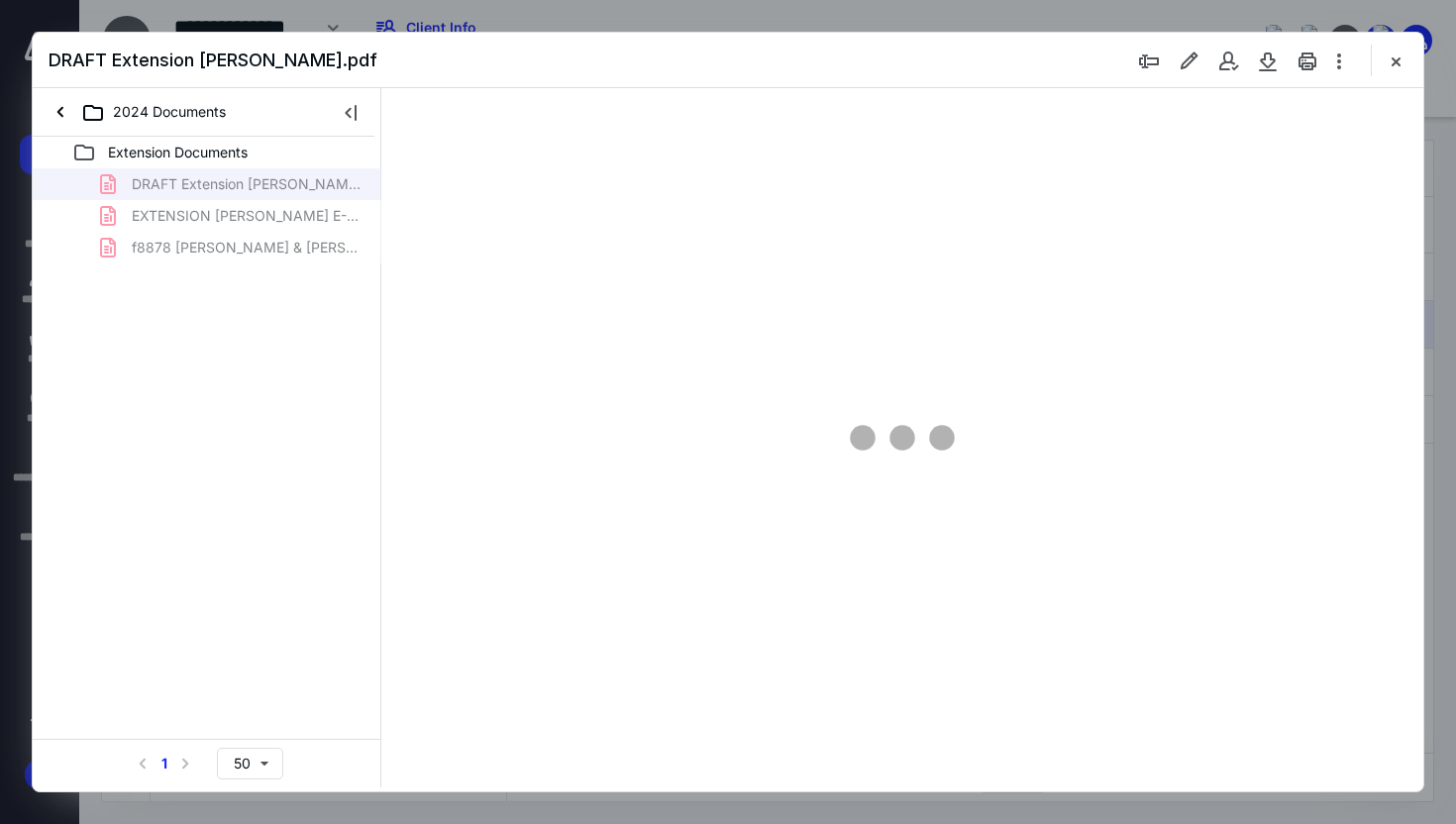 scroll, scrollTop: 0, scrollLeft: 0, axis: both 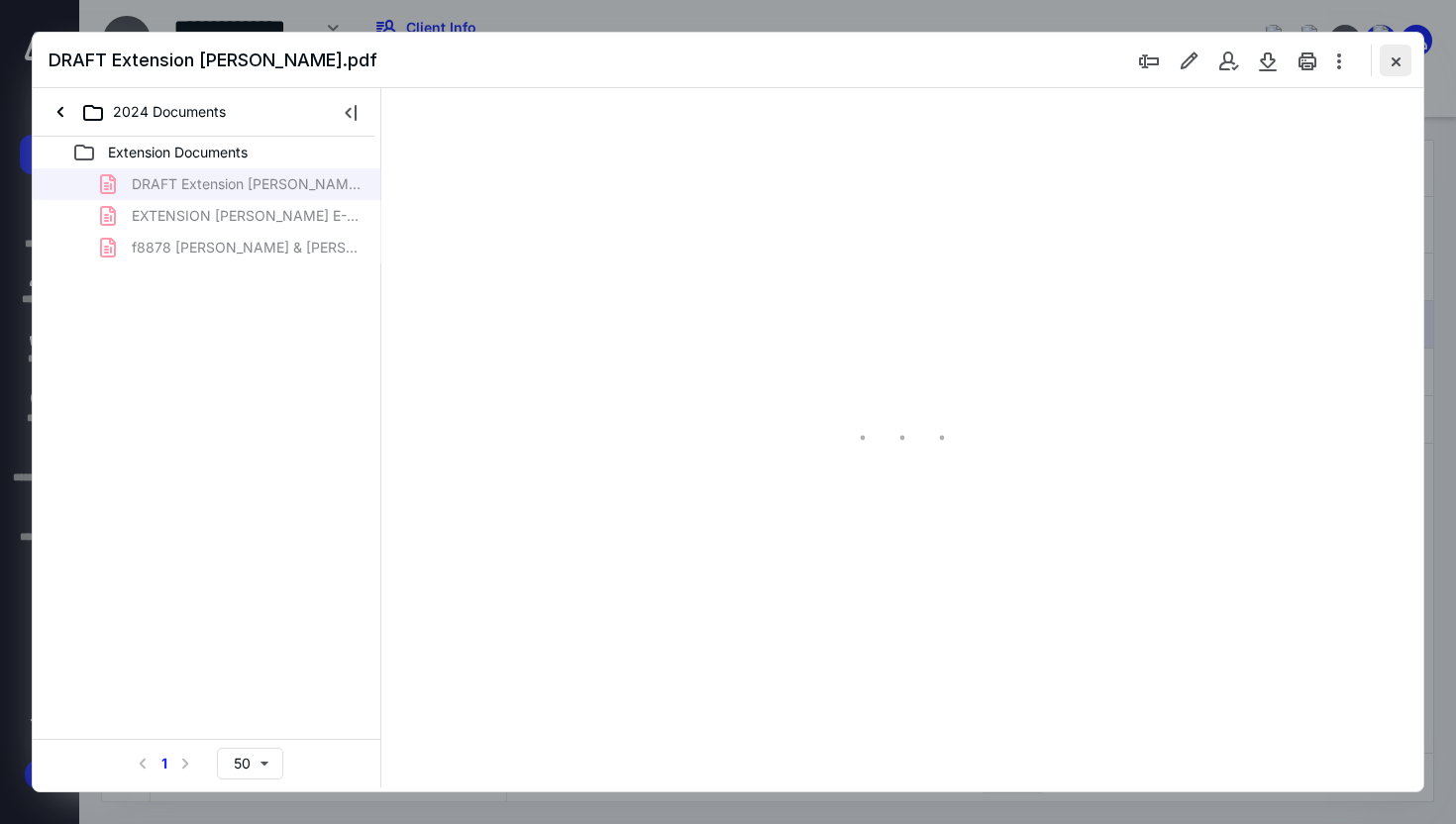 click at bounding box center [1396, 60] 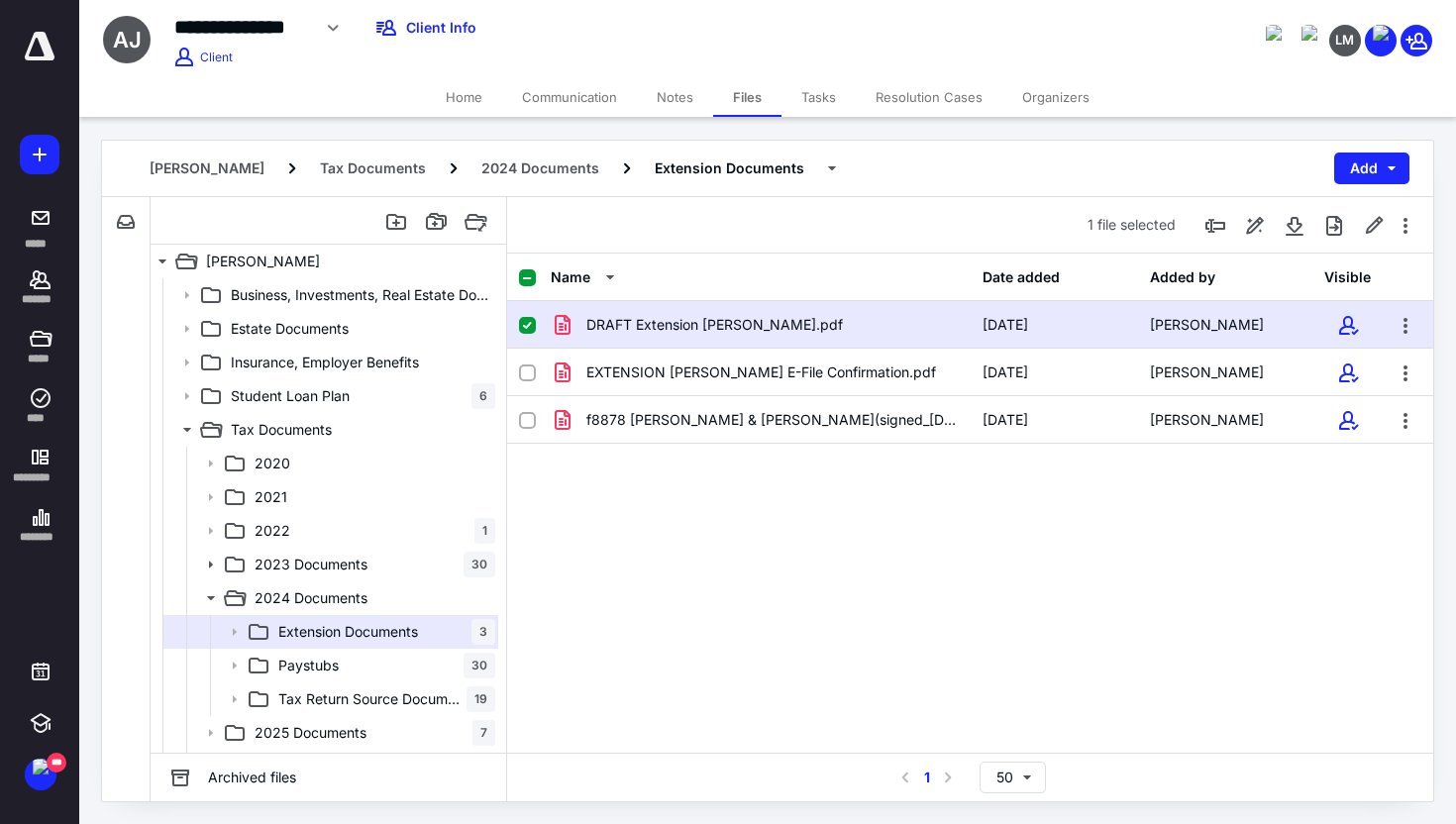 click at bounding box center [535, 325] 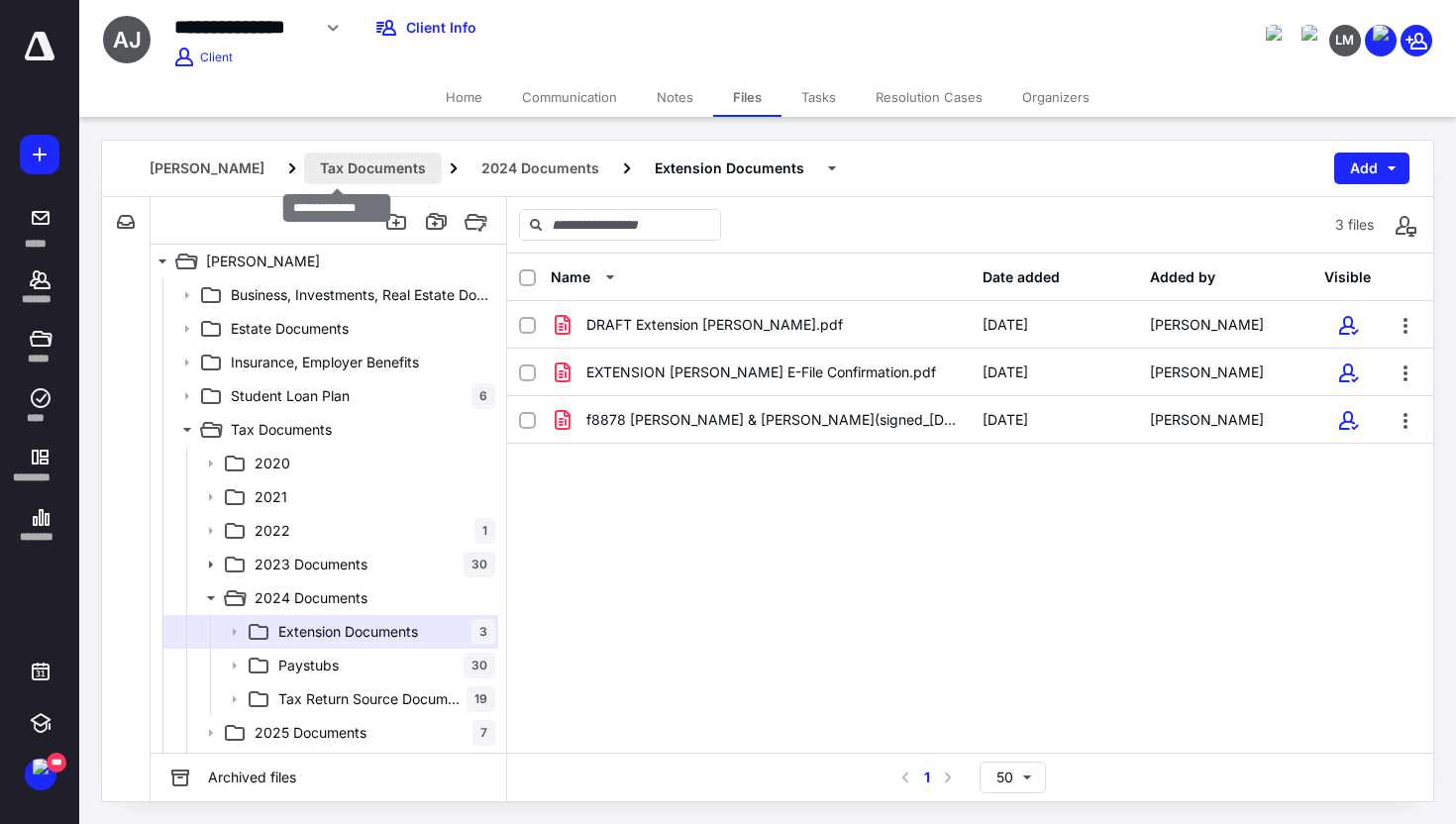 click on "Tax Documents" at bounding box center (372, 168) 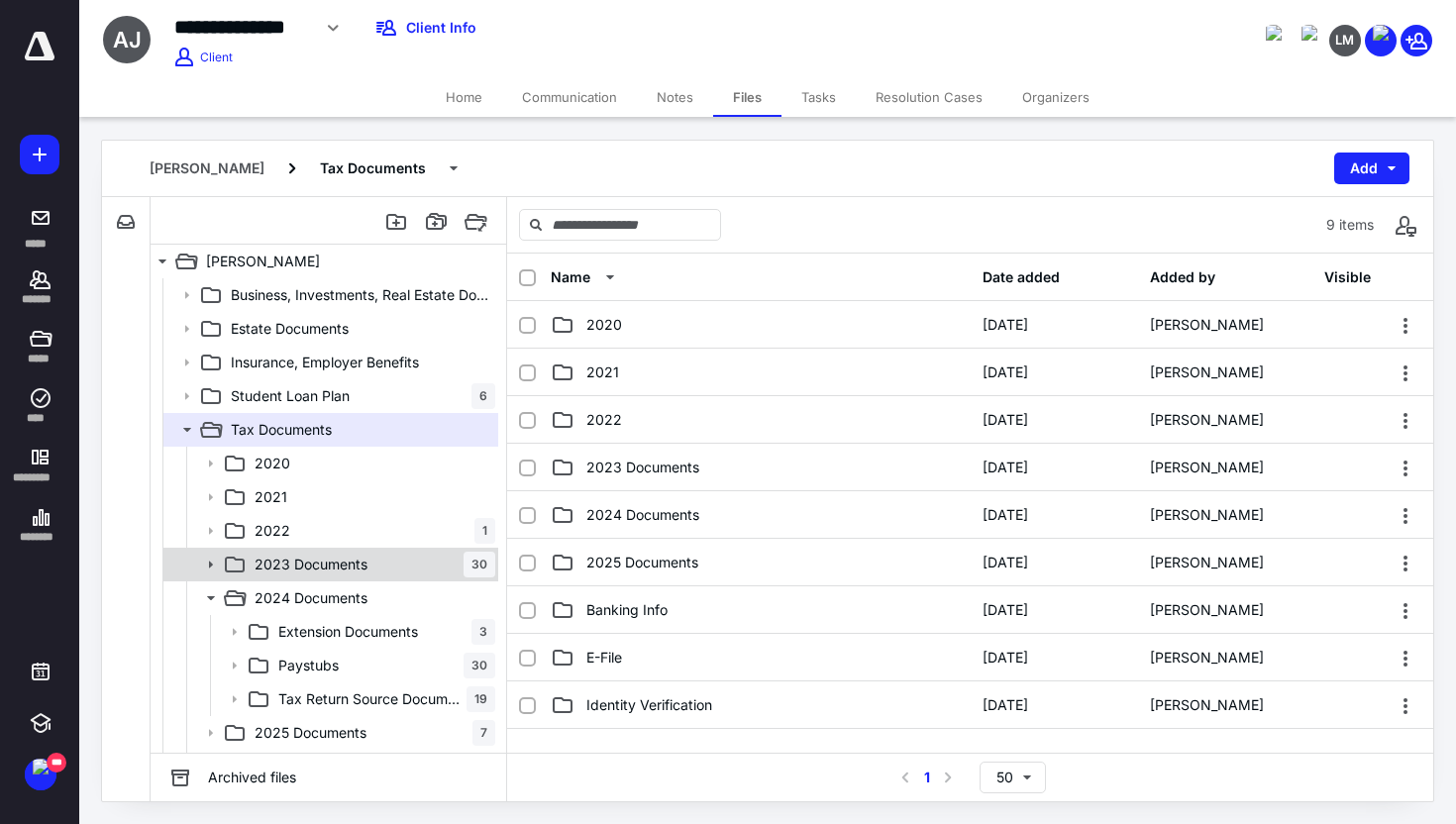 click on "2023 Documents" at bounding box center (311, 565) 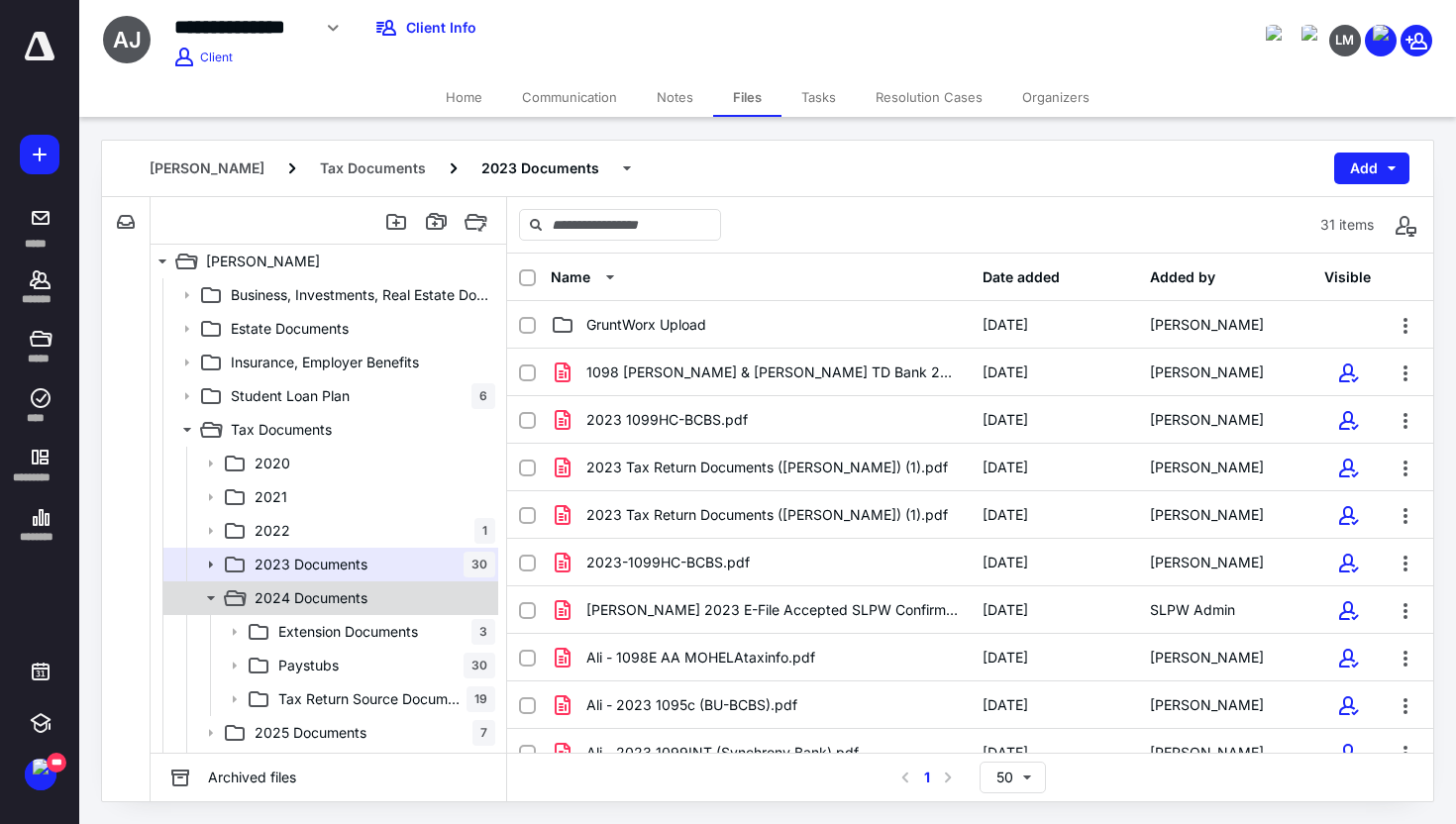 click 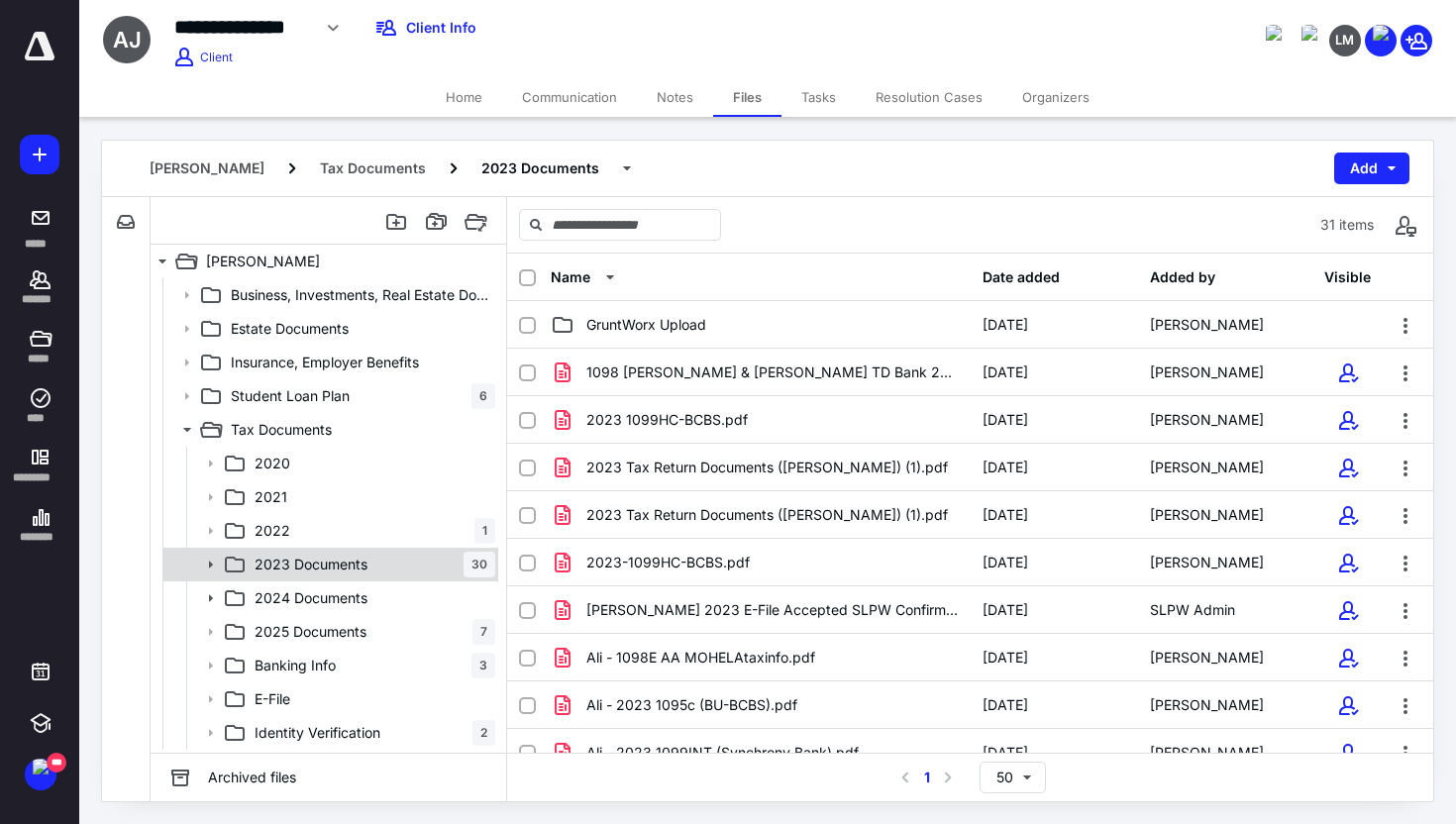 click 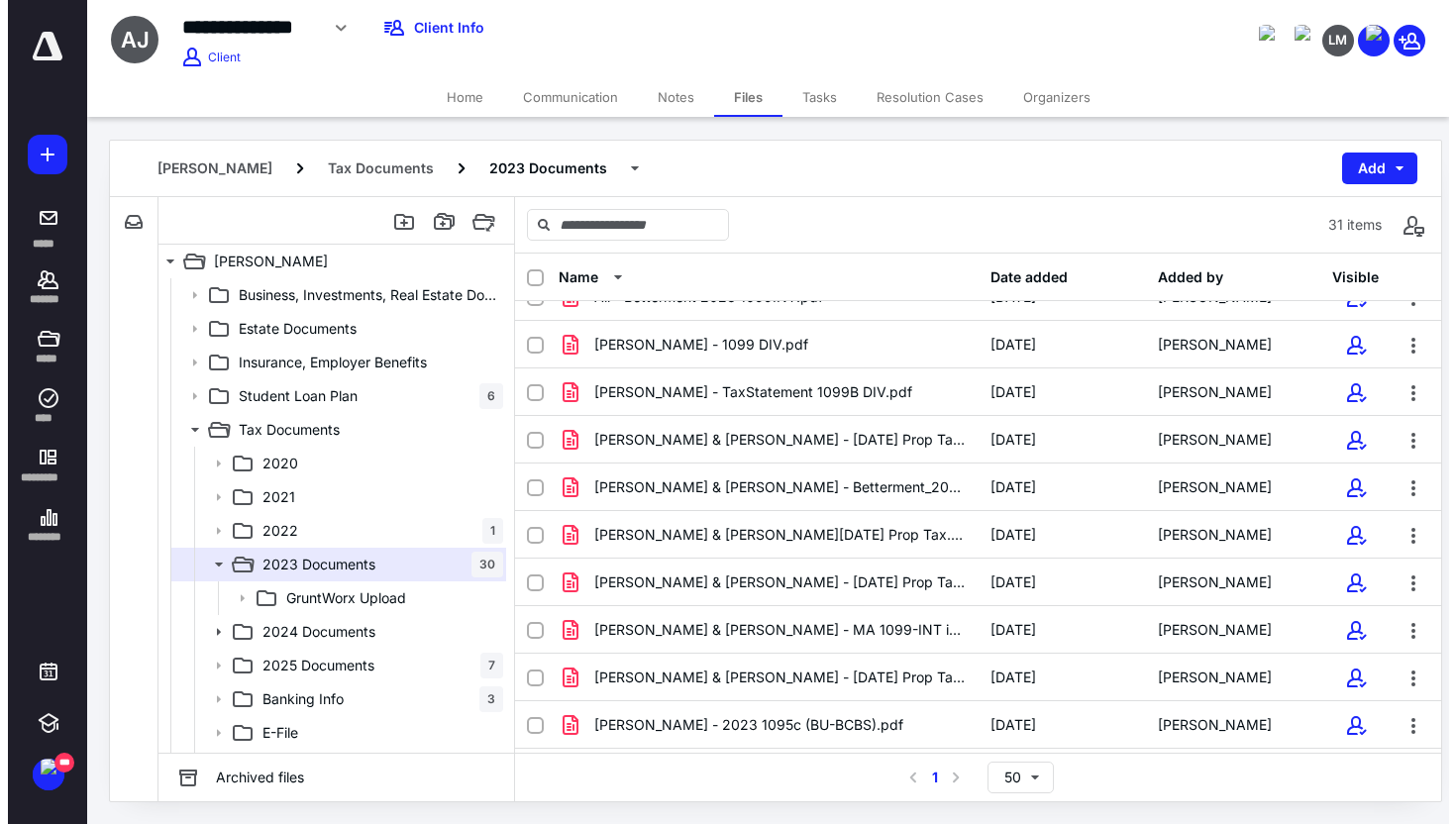 scroll, scrollTop: 0, scrollLeft: 0, axis: both 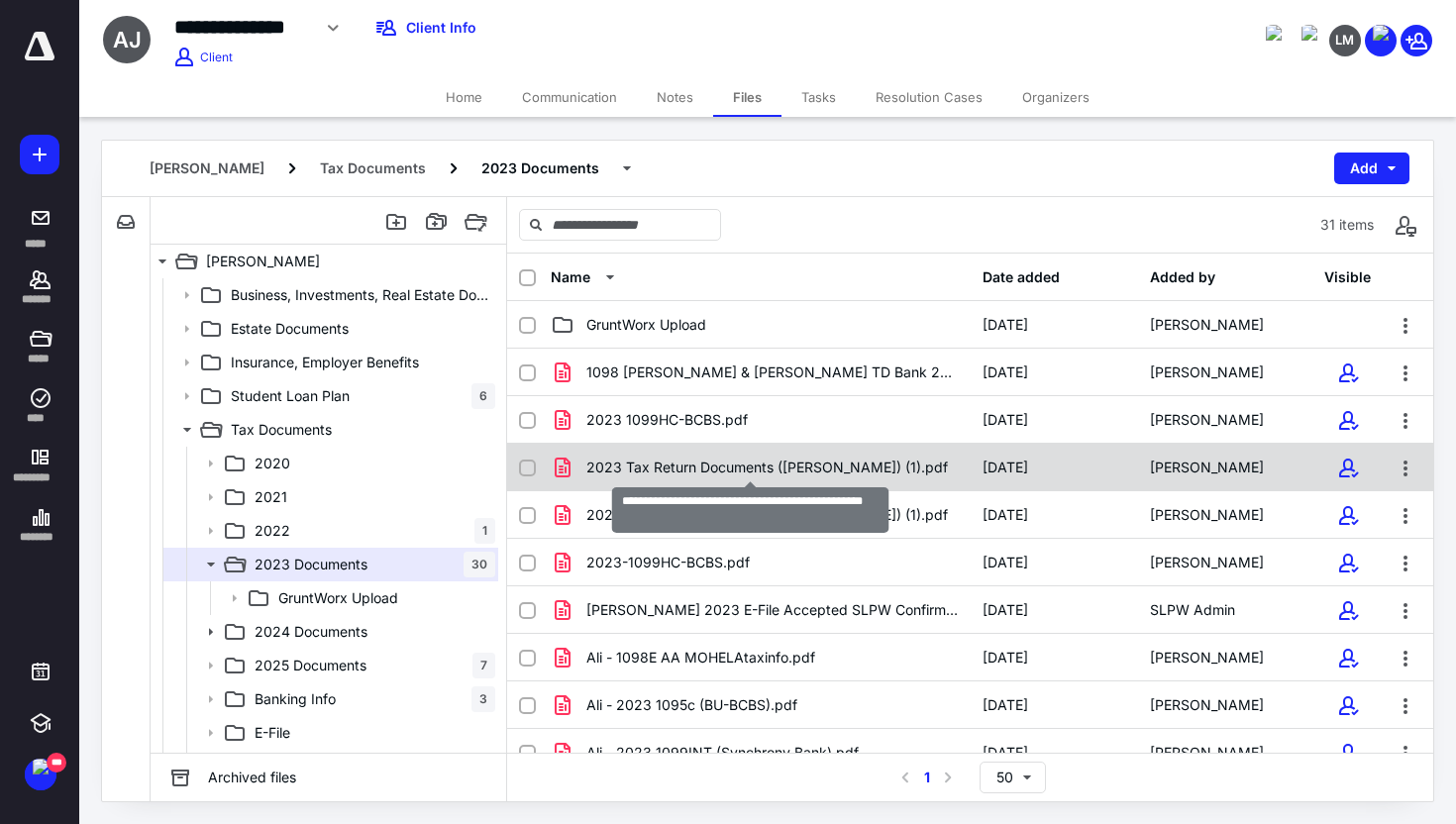 click on "2023 Tax Return Documents (Abdallah, Ali) (1).pdf" at bounding box center (767, 467) 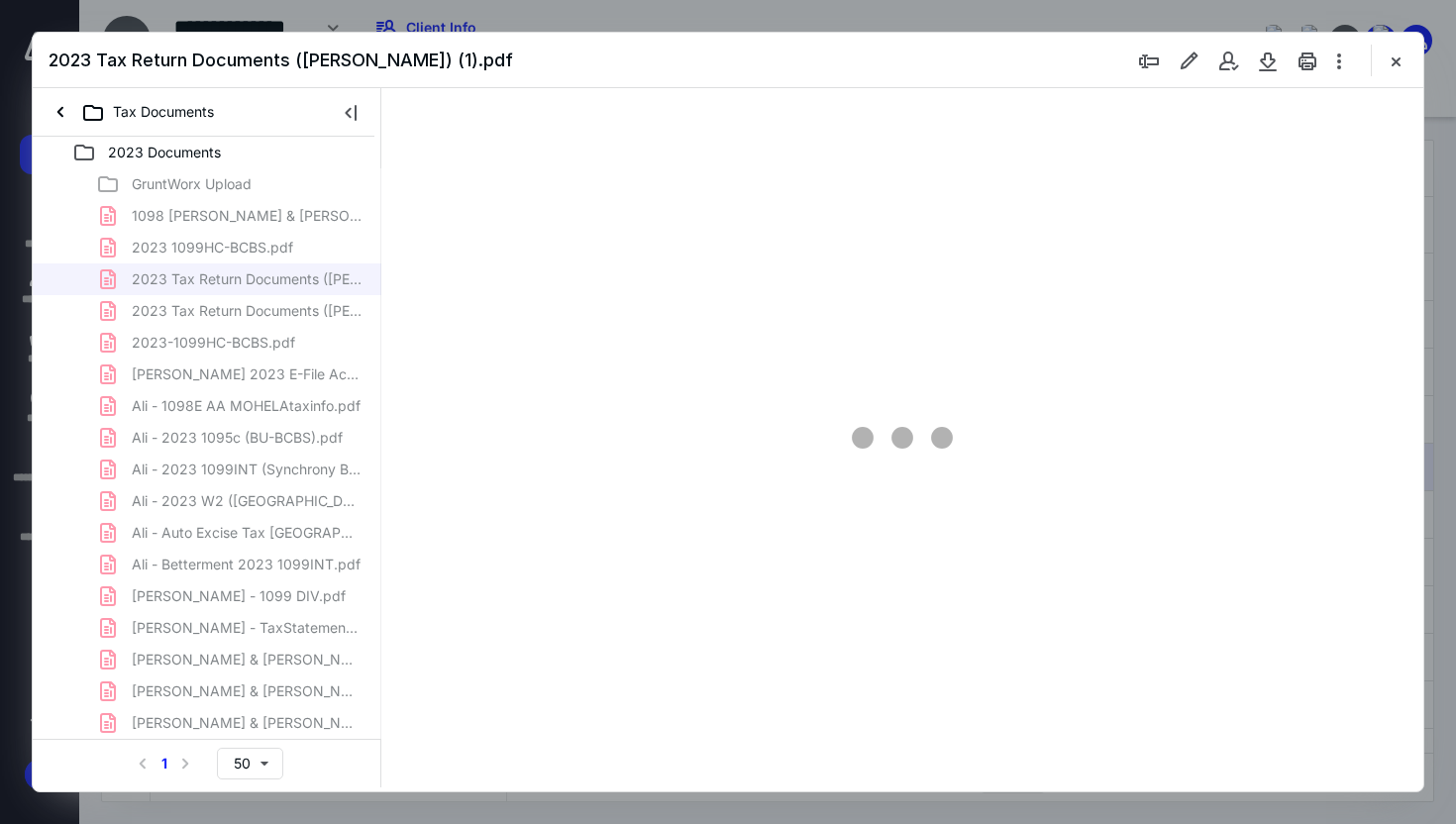 scroll, scrollTop: 0, scrollLeft: 0, axis: both 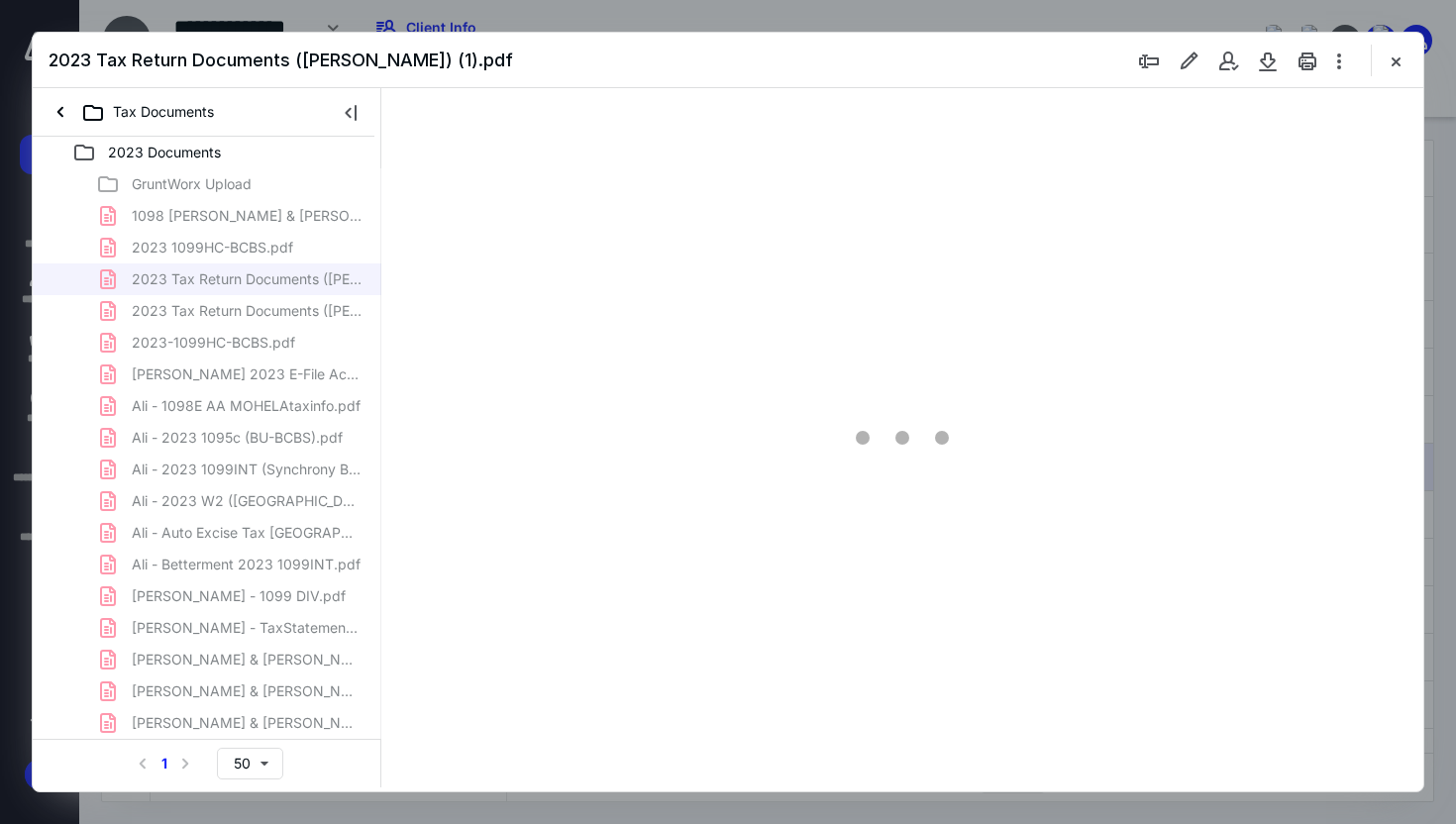 type on "168" 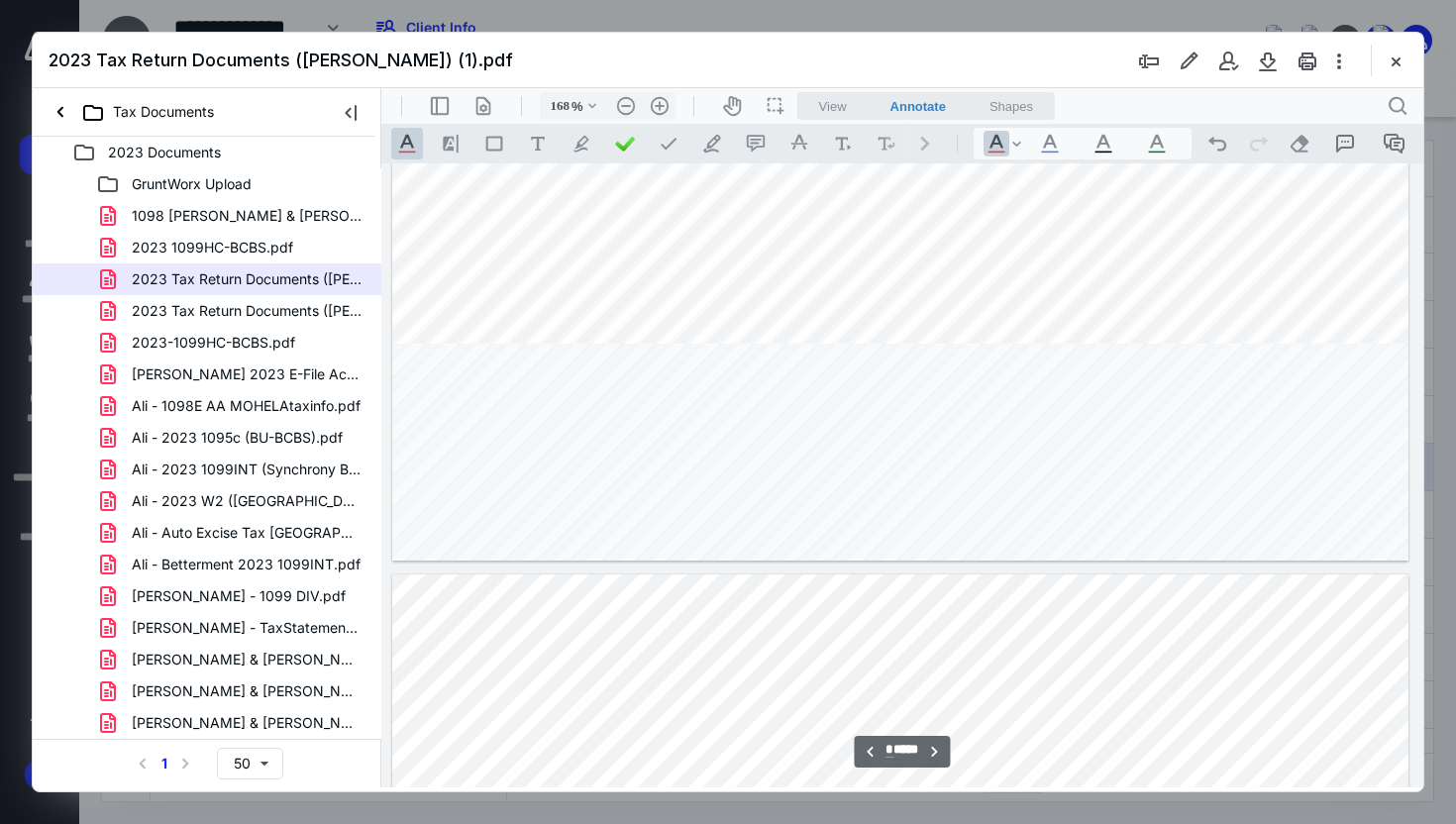 scroll, scrollTop: 3763, scrollLeft: 0, axis: vertical 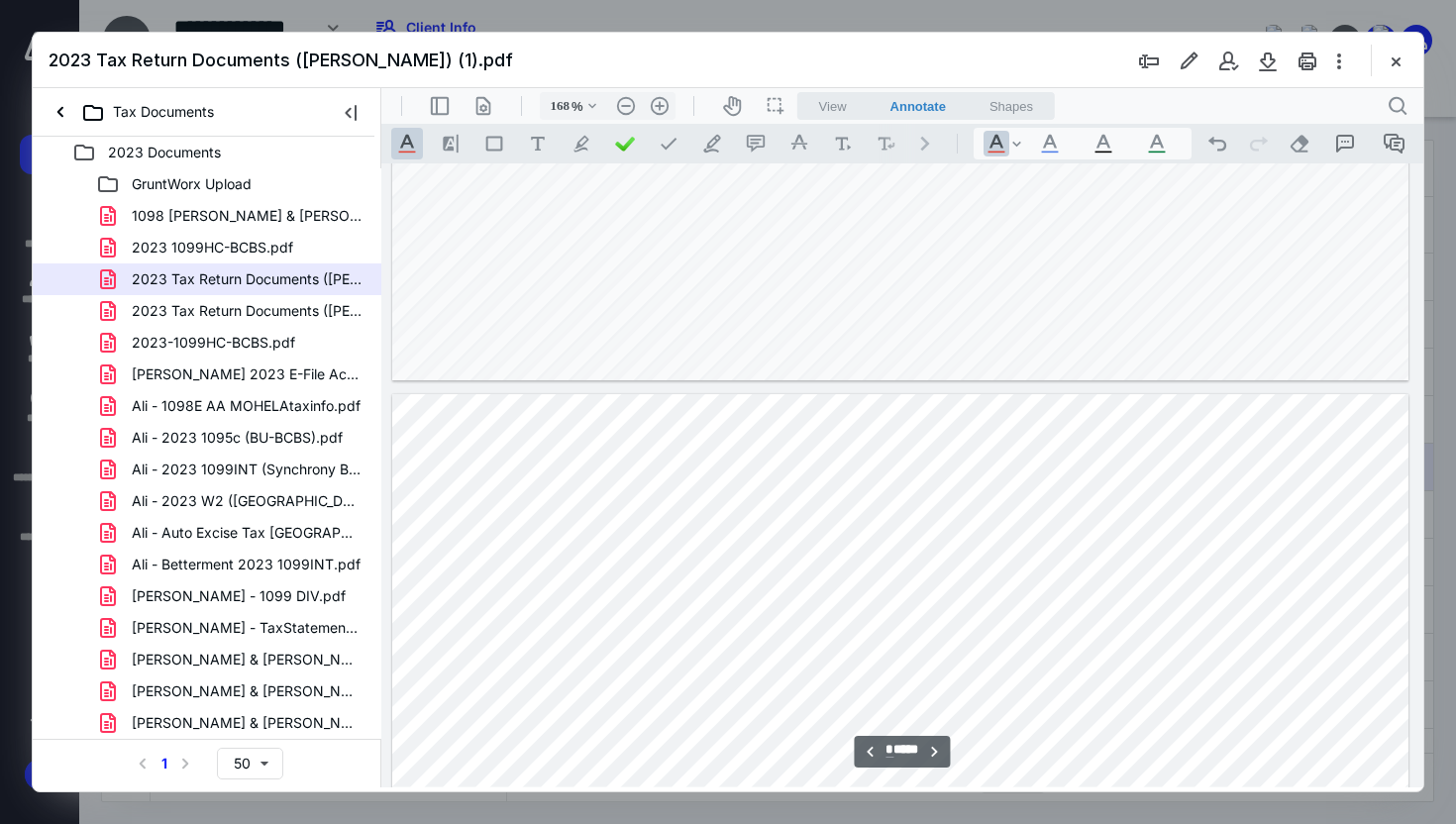 type on "*" 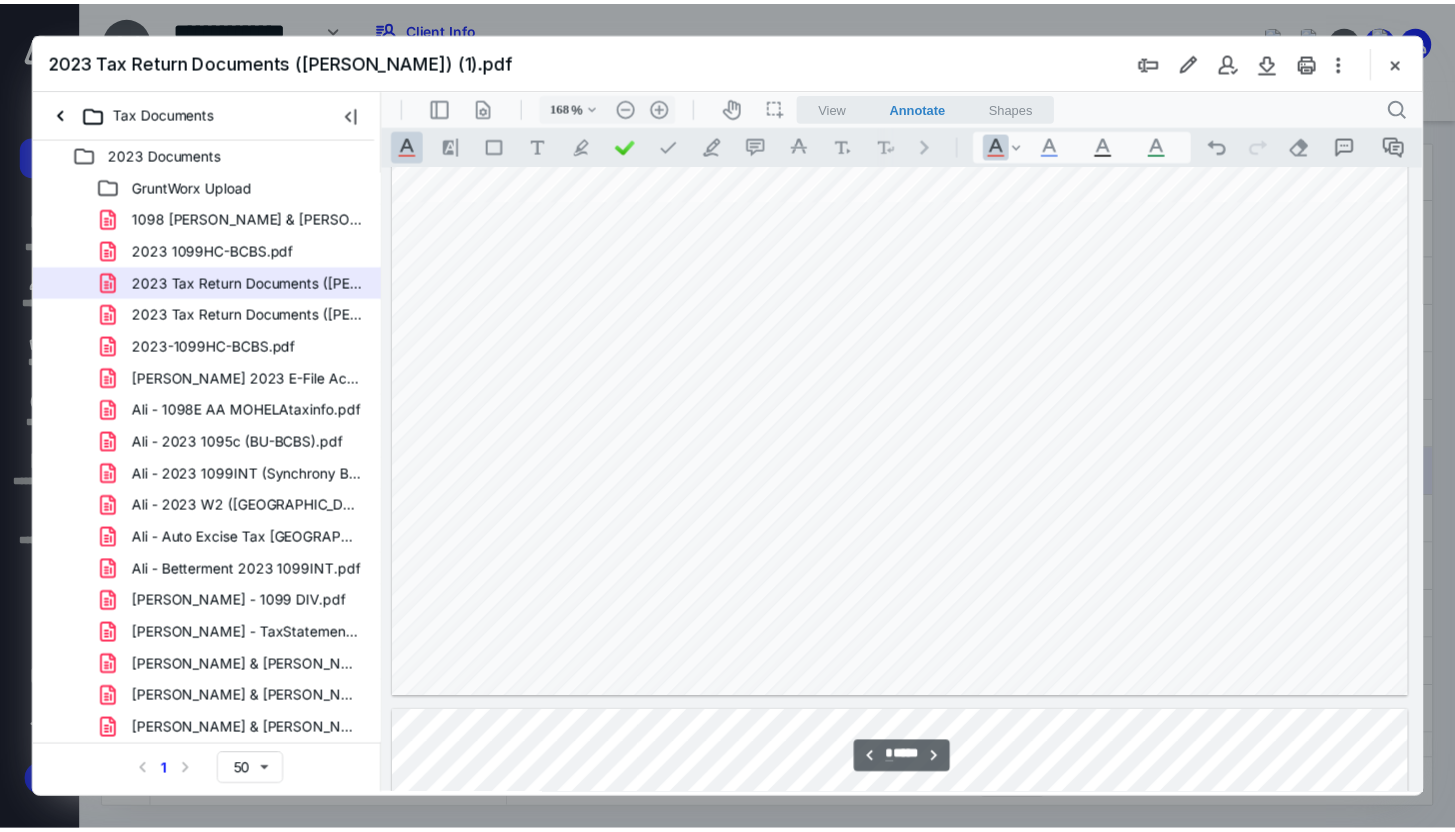 scroll, scrollTop: 3405, scrollLeft: 0, axis: vertical 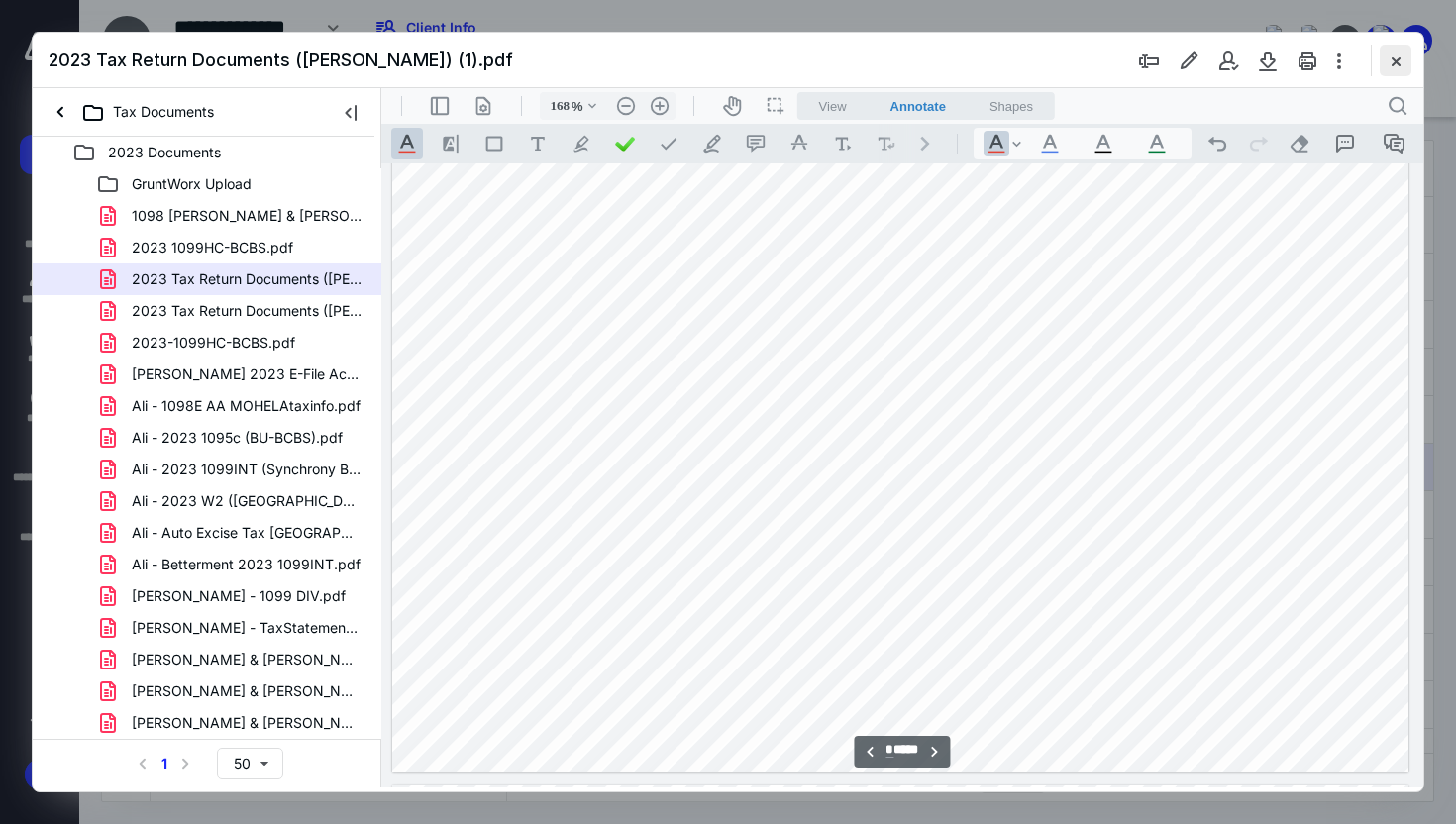 click at bounding box center [1396, 60] 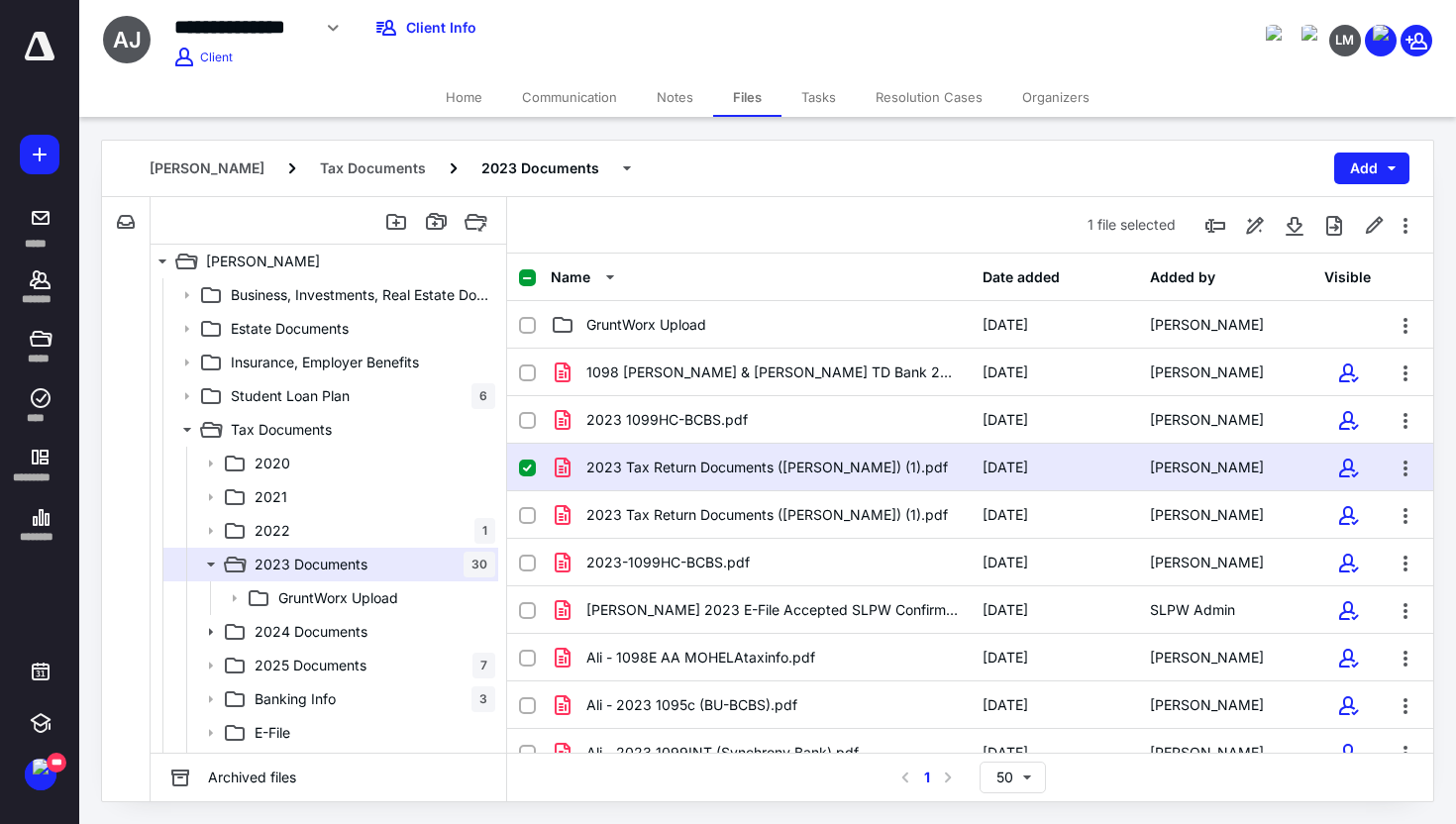 click on "Home" at bounding box center (464, 97) 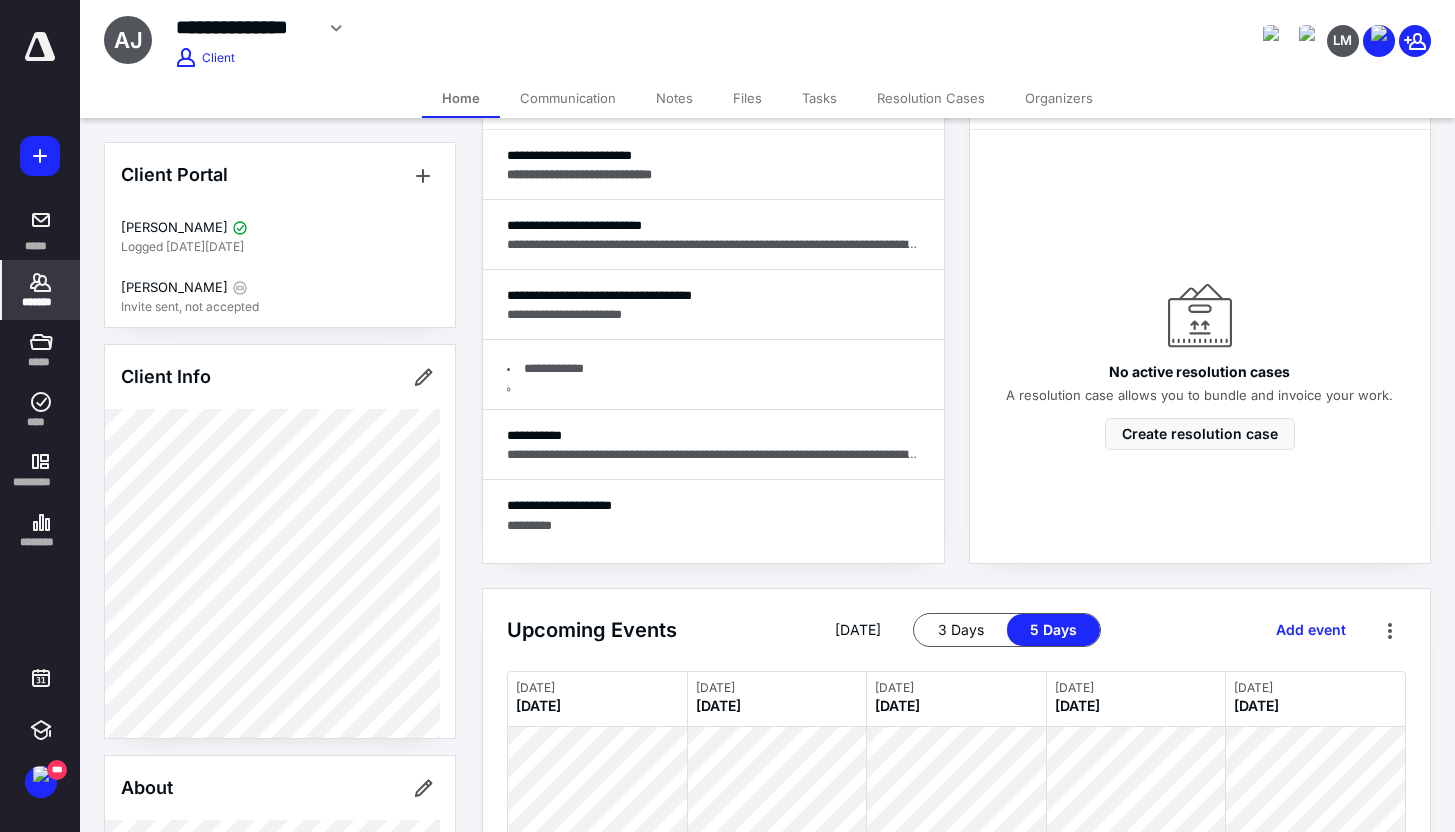 scroll, scrollTop: 640, scrollLeft: 0, axis: vertical 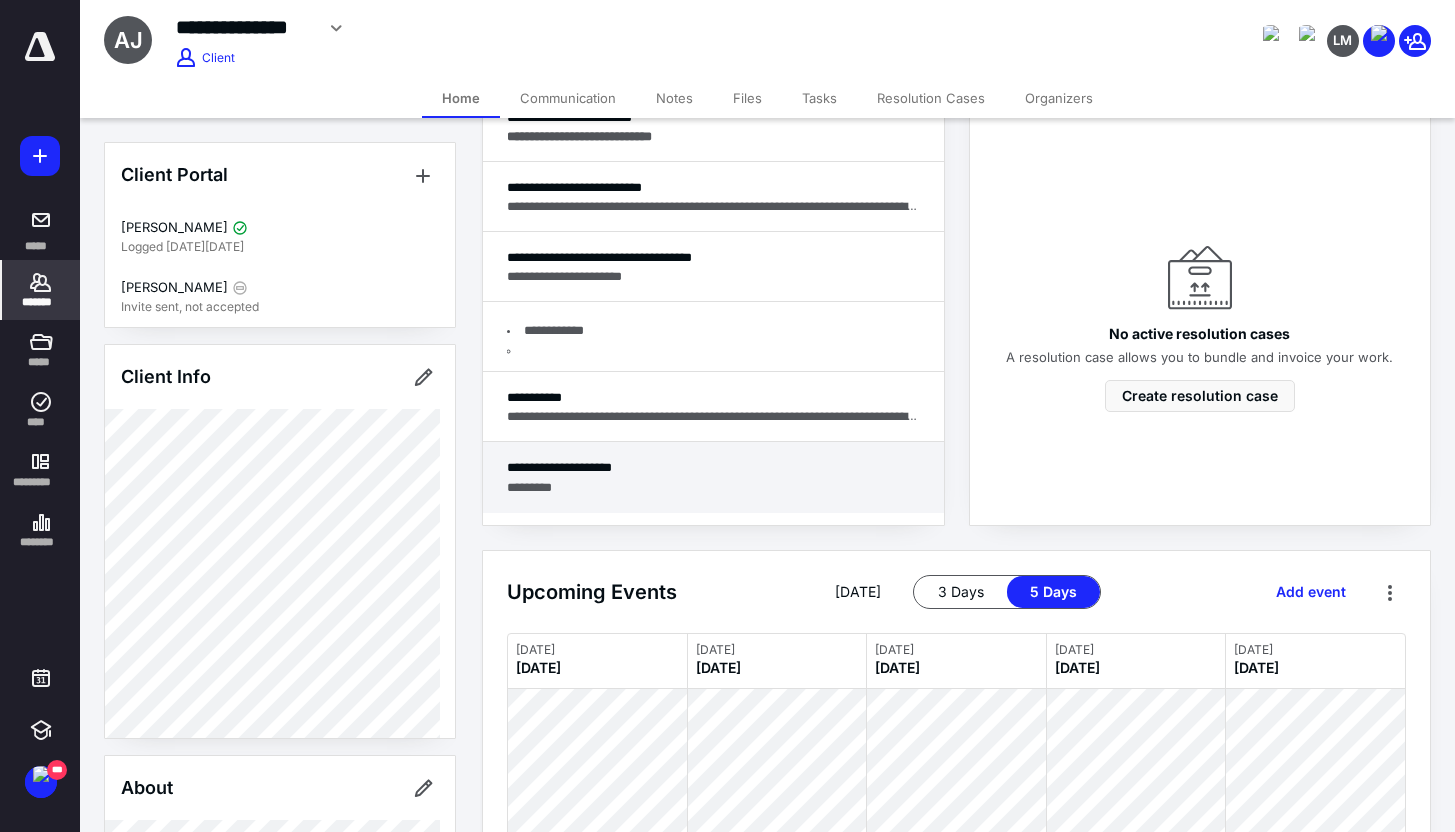 click on "*********" at bounding box center (713, 487) 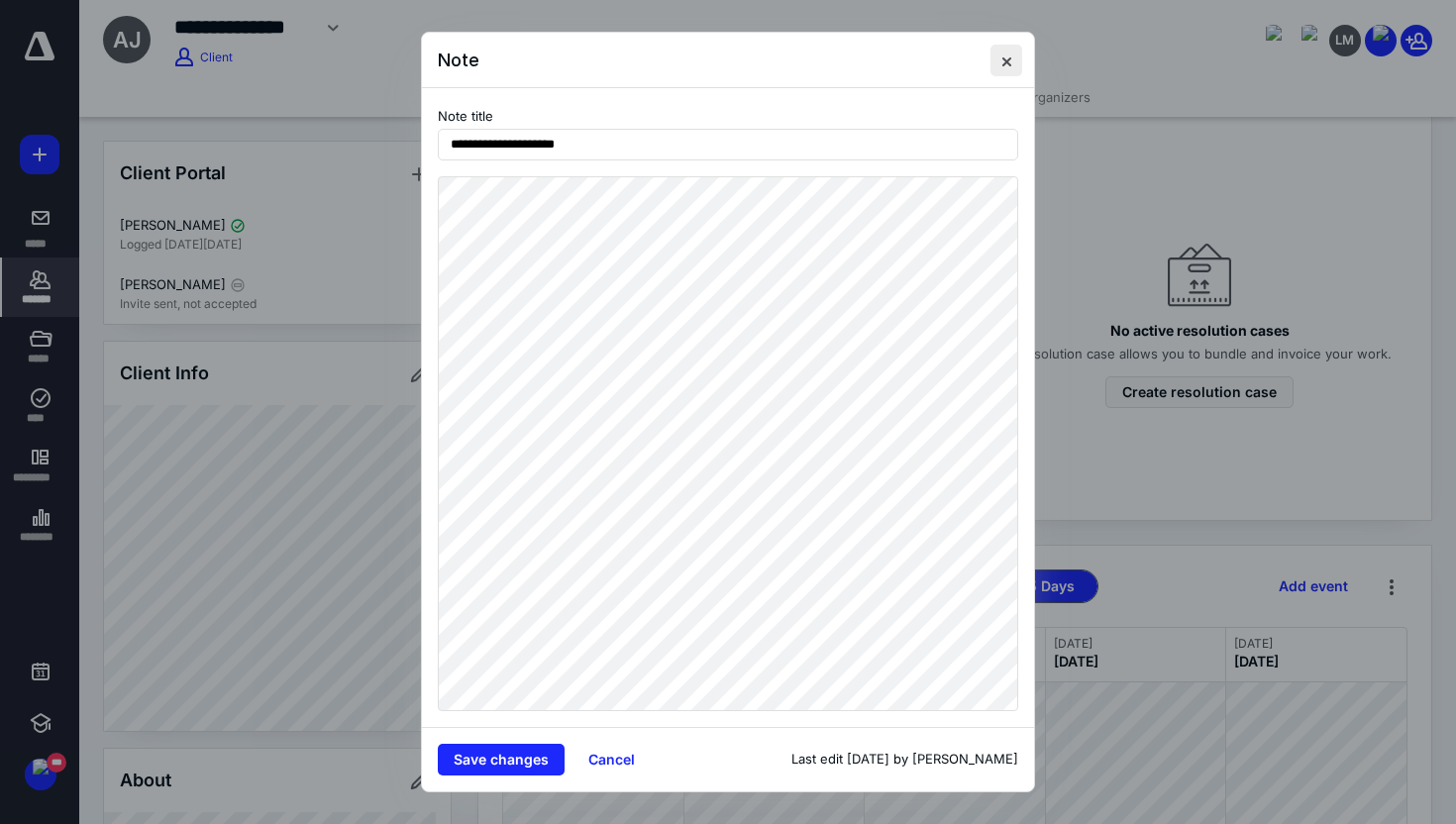 click at bounding box center [1006, 60] 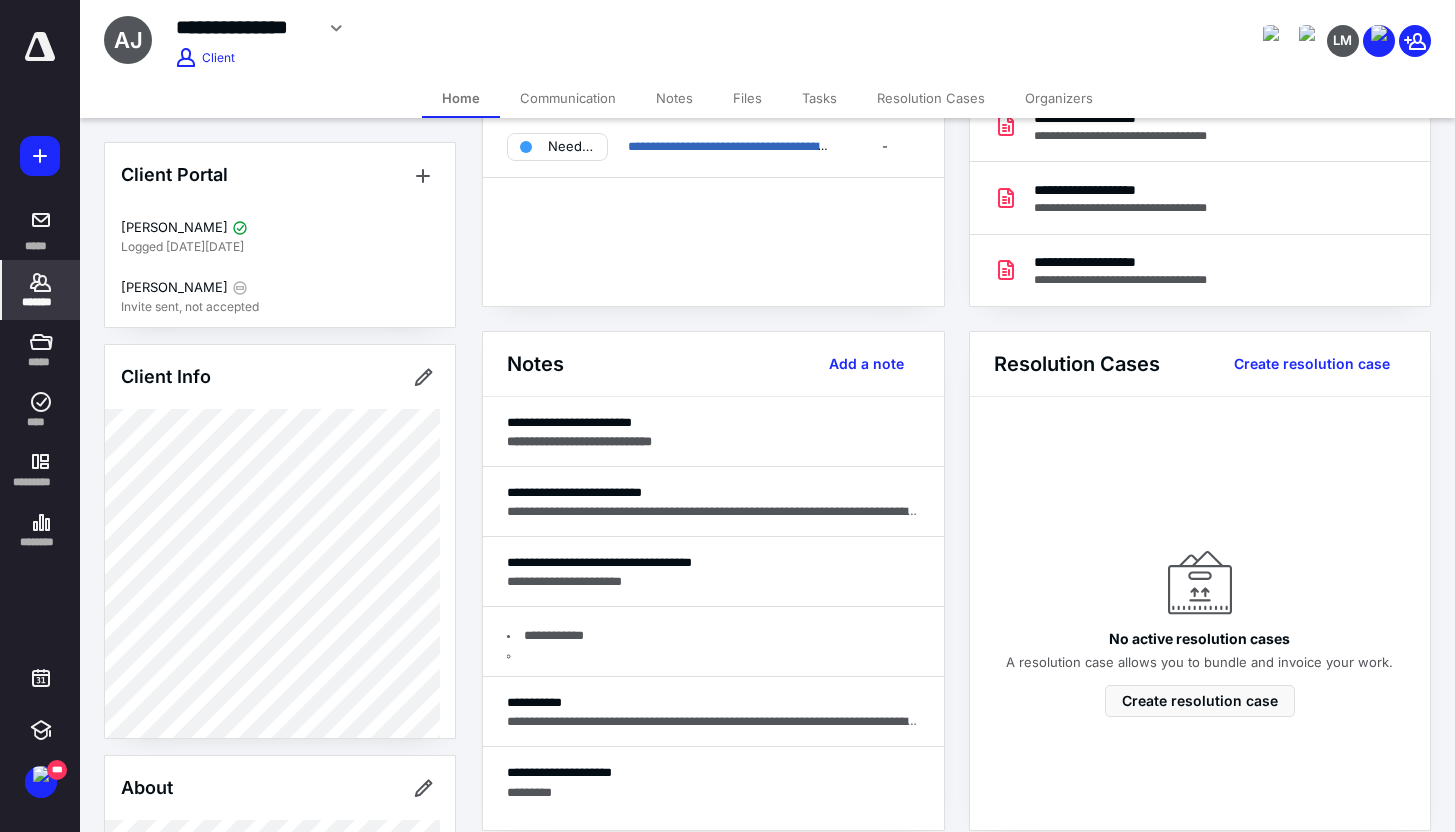 scroll, scrollTop: 308, scrollLeft: 0, axis: vertical 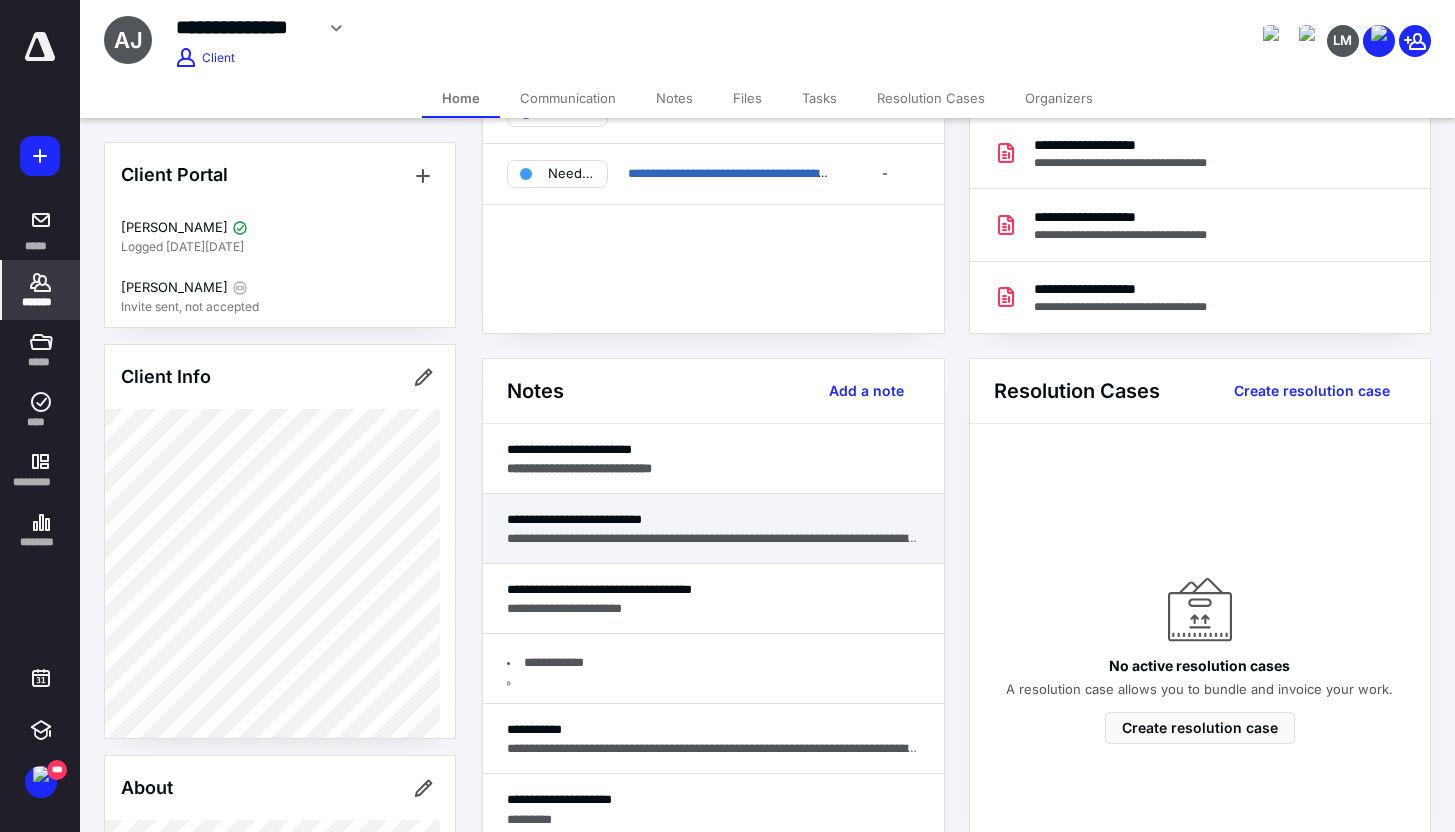 click on "**********" at bounding box center (713, 538) 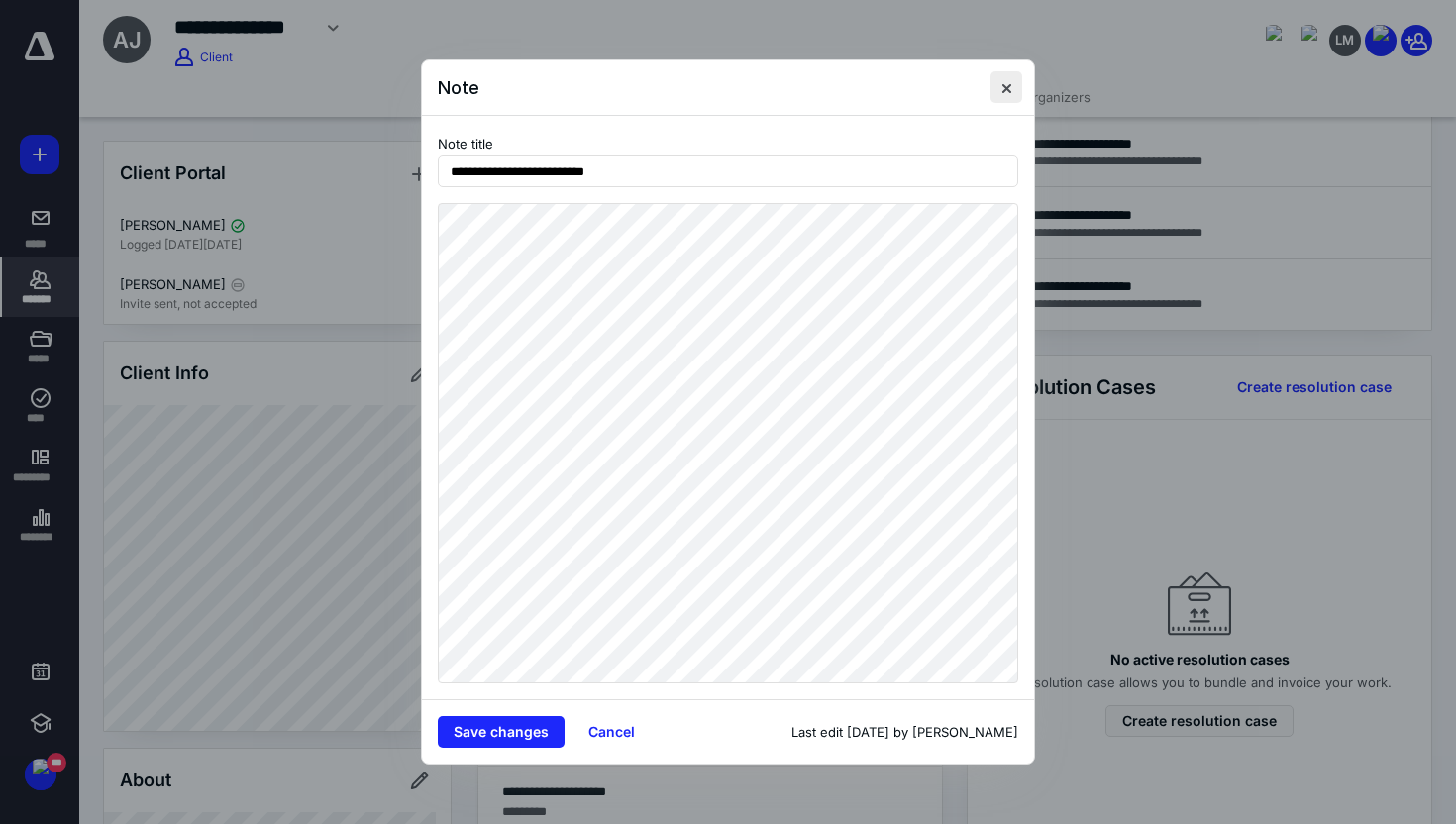 click at bounding box center [1006, 87] 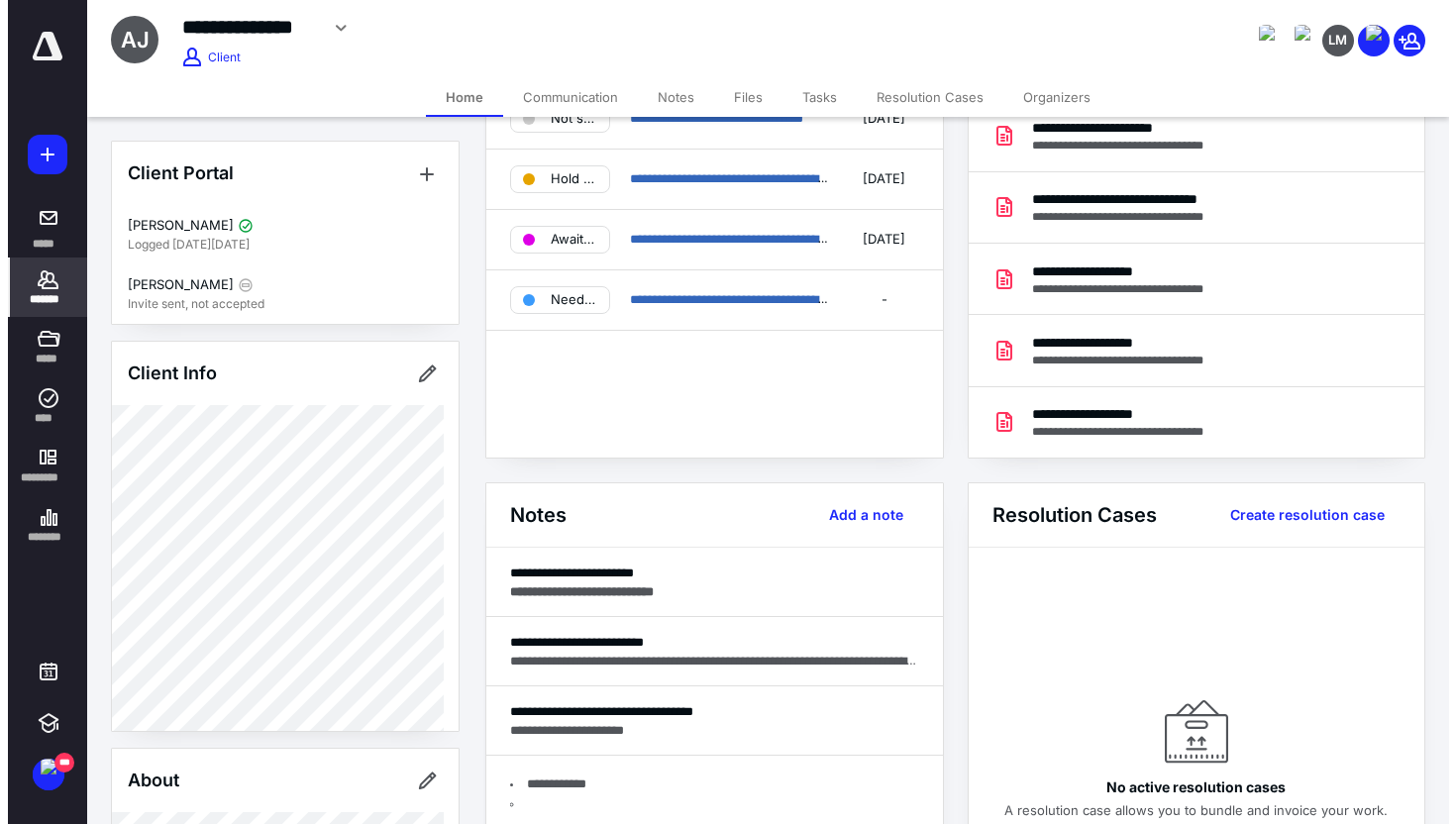 scroll, scrollTop: 0, scrollLeft: 0, axis: both 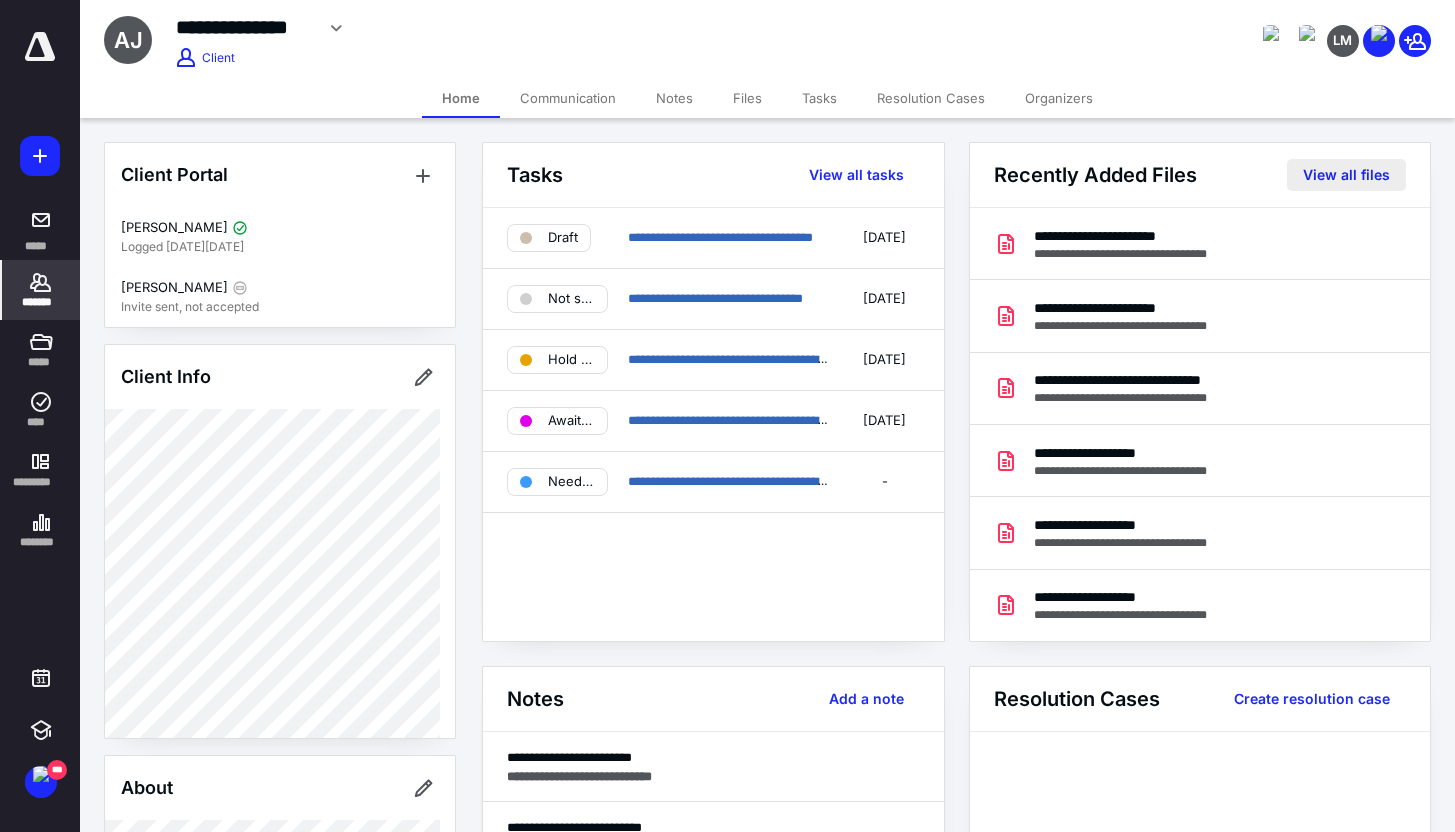 click on "View all files" at bounding box center (1346, 175) 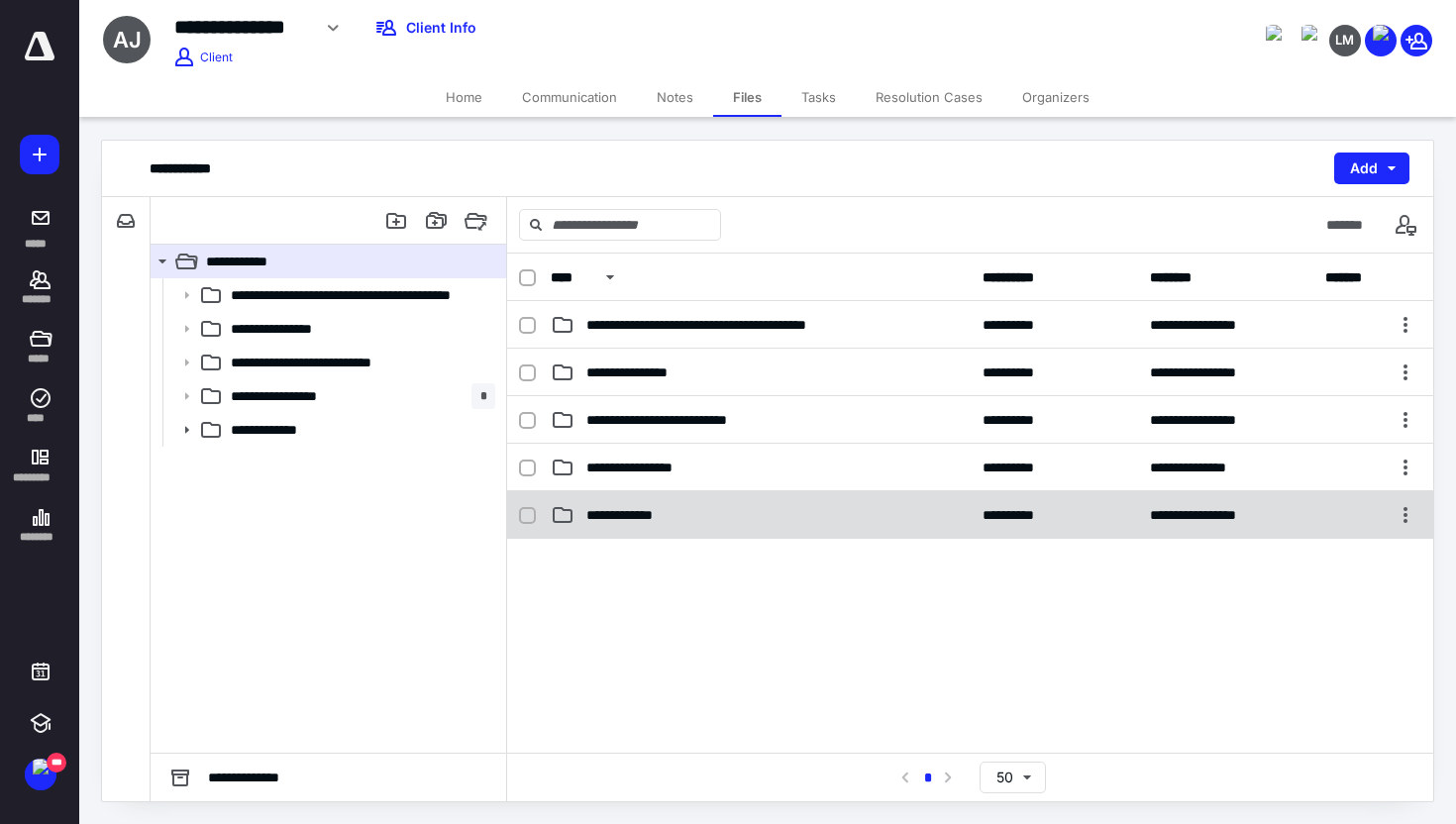 click on "**********" at bounding box center (637, 515) 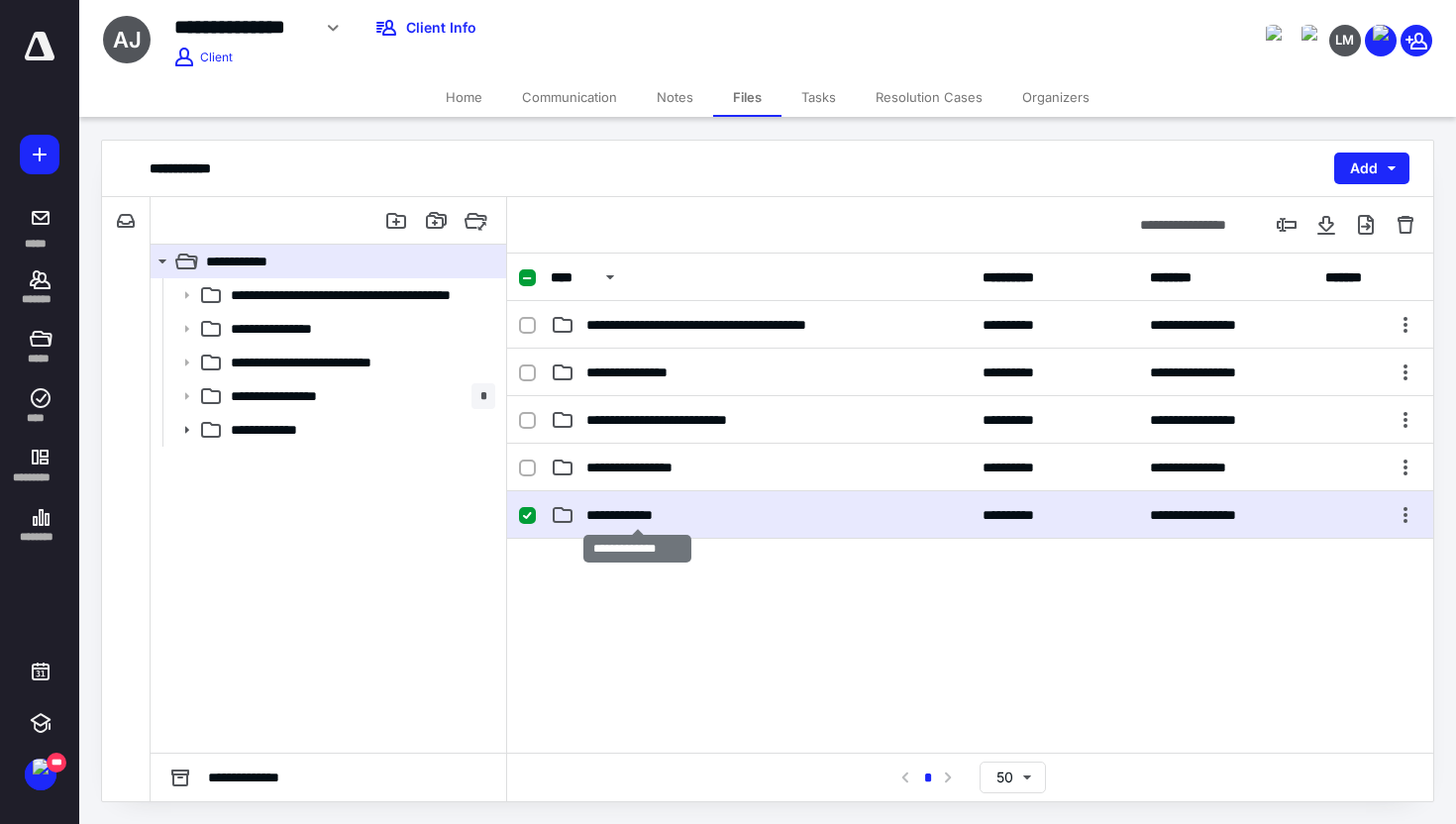 click on "**********" at bounding box center [637, 515] 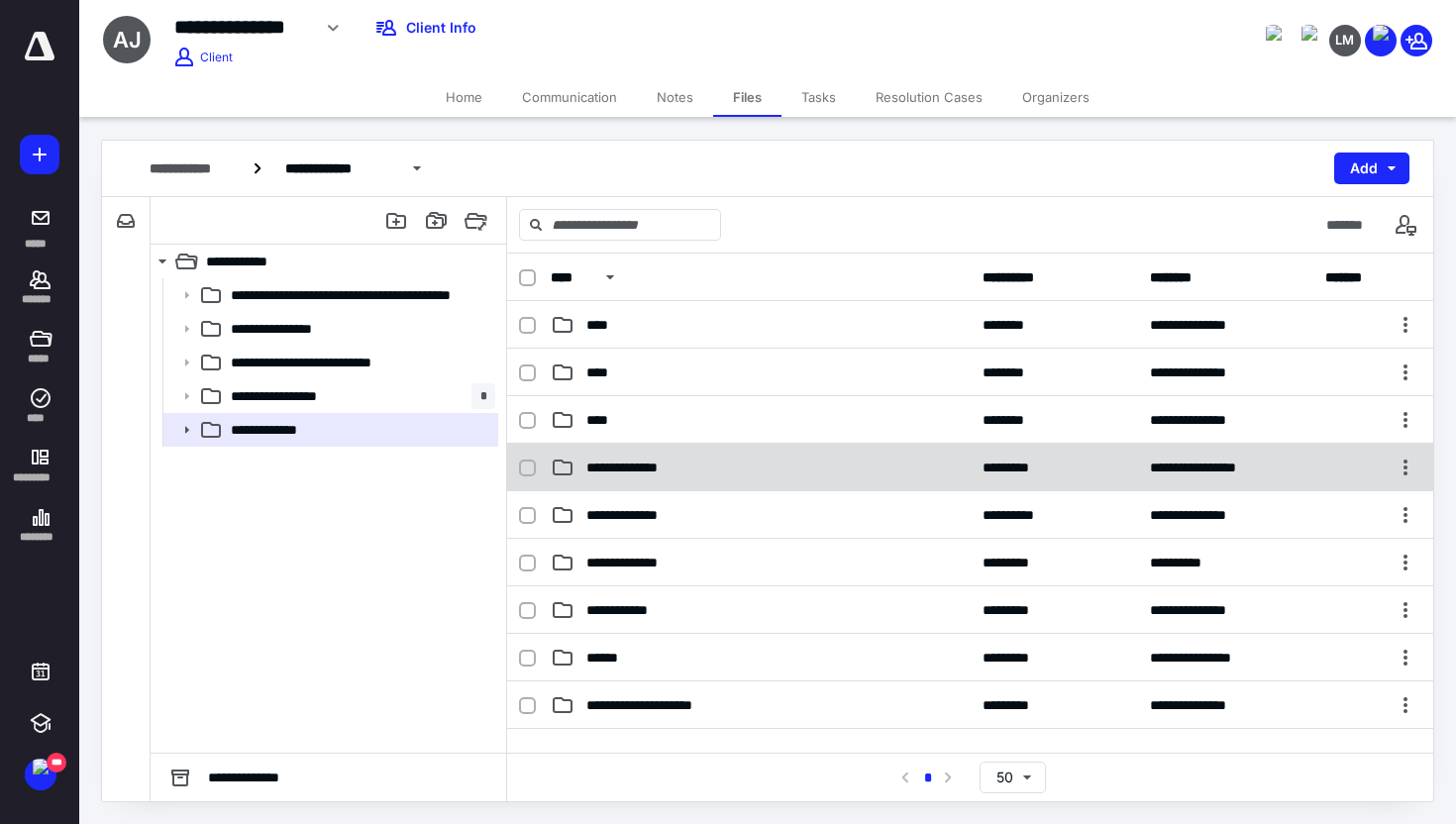 click on "**********" at bounding box center [643, 467] 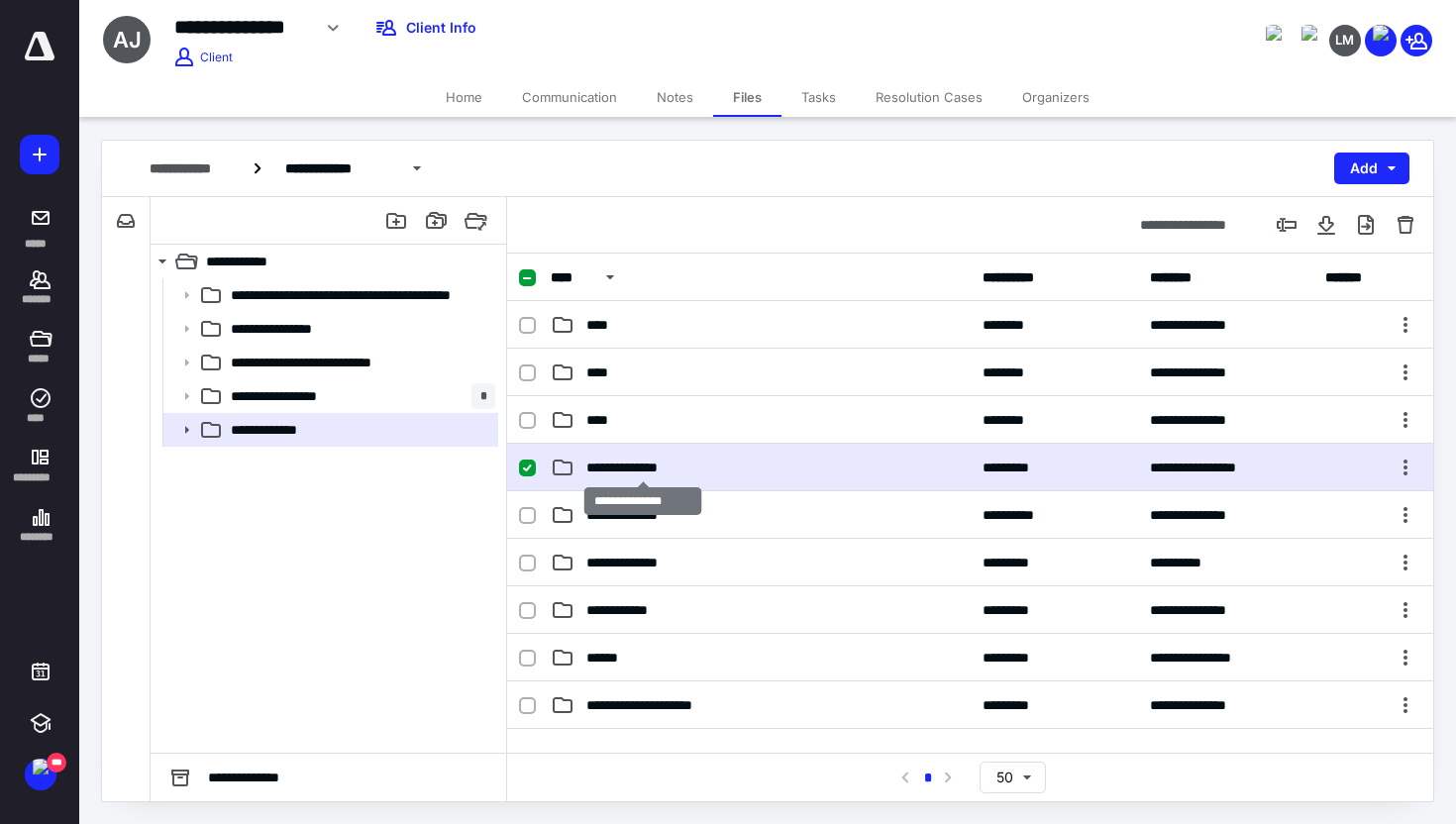 click on "**********" at bounding box center [643, 467] 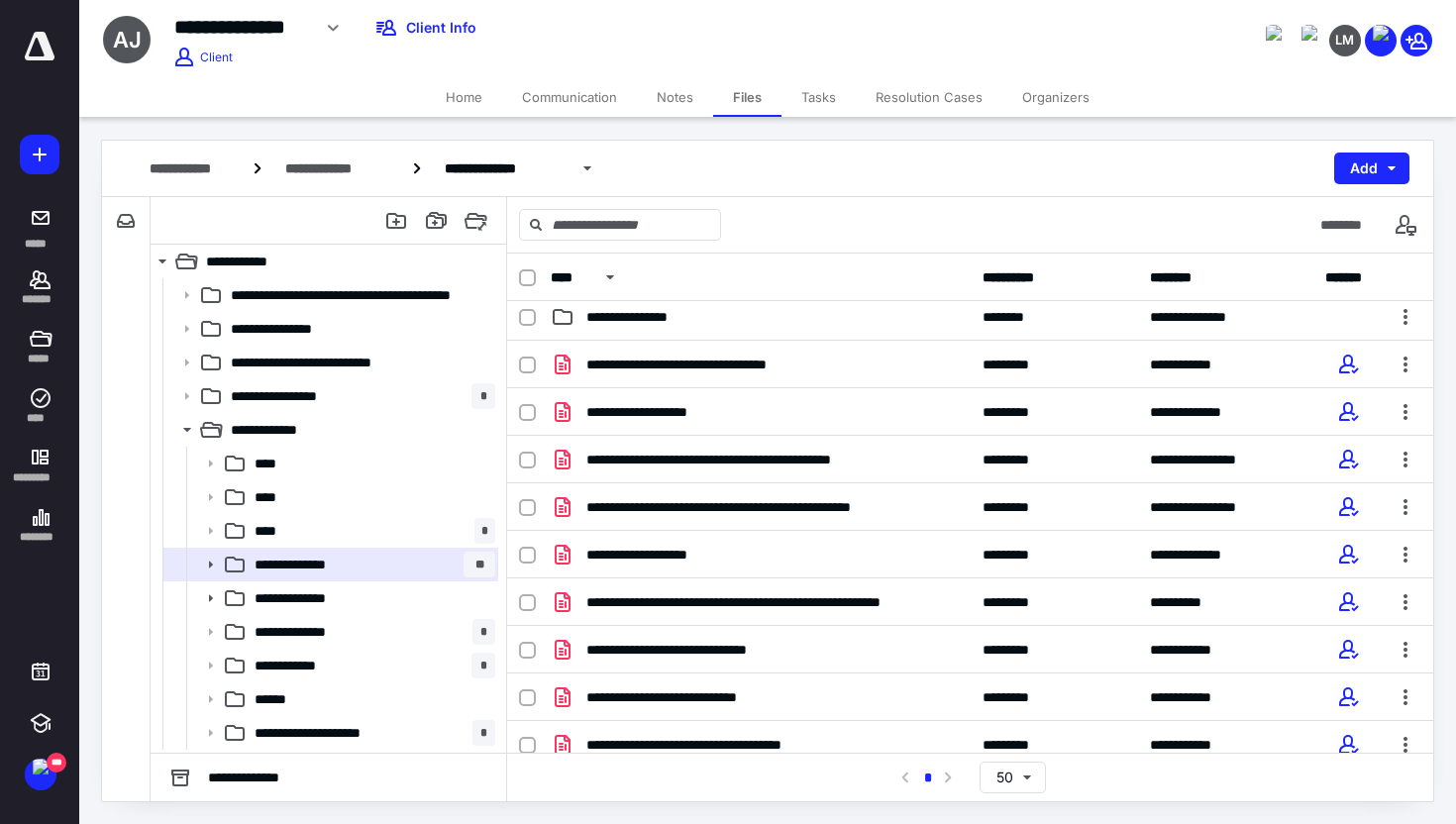 scroll, scrollTop: 0, scrollLeft: 0, axis: both 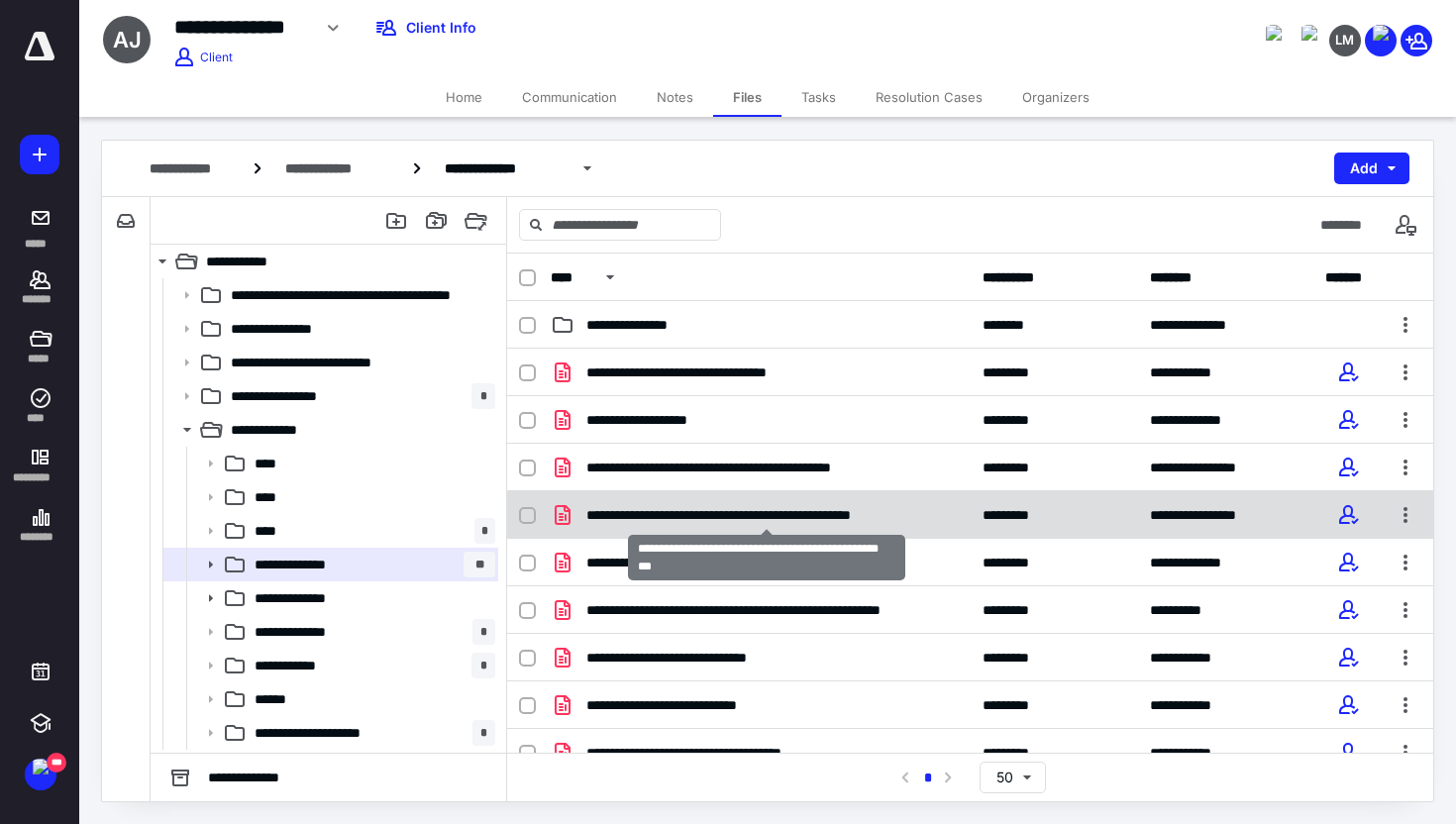 click on "**********" at bounding box center (767, 515) 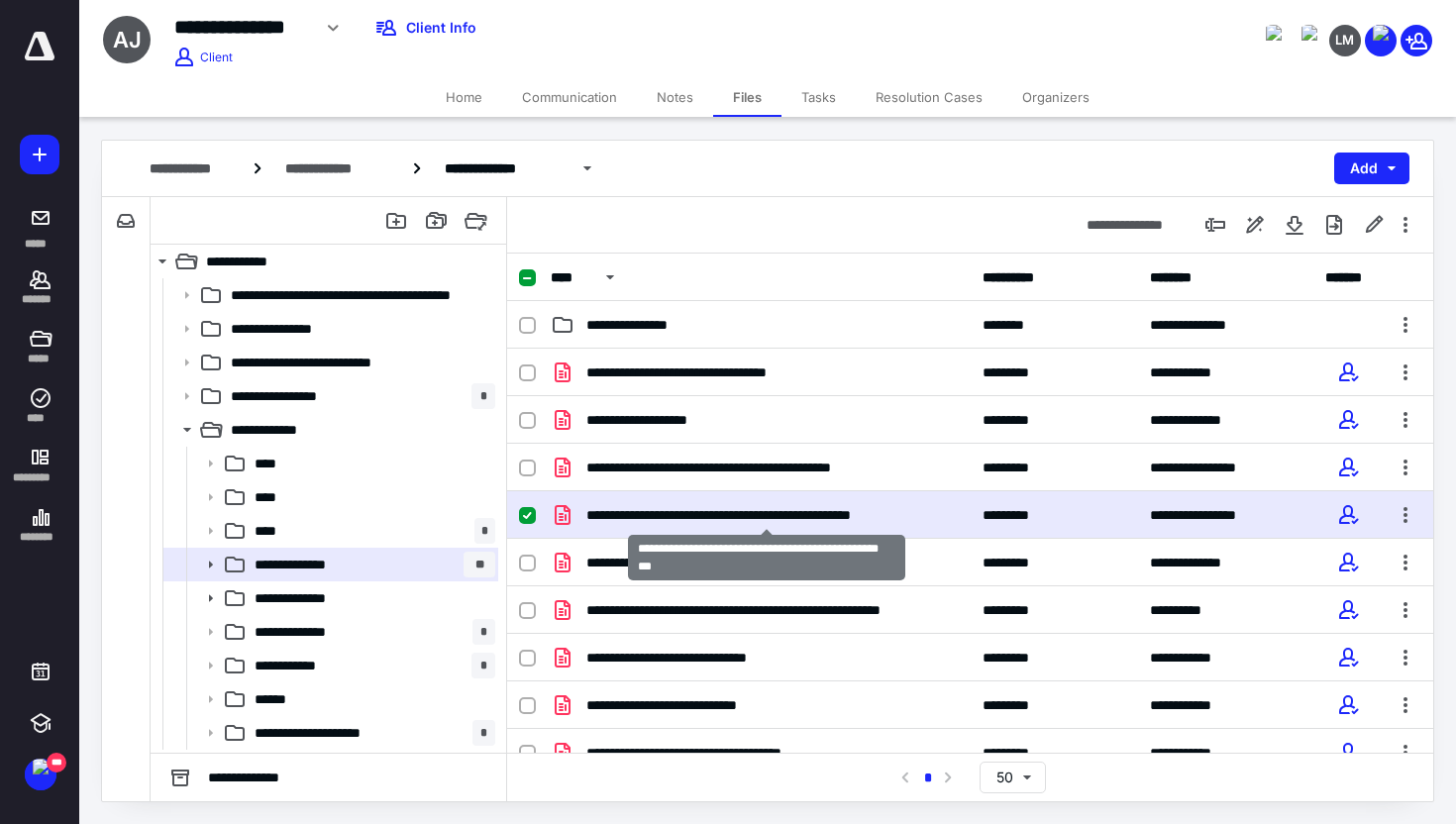 click on "**********" at bounding box center (767, 515) 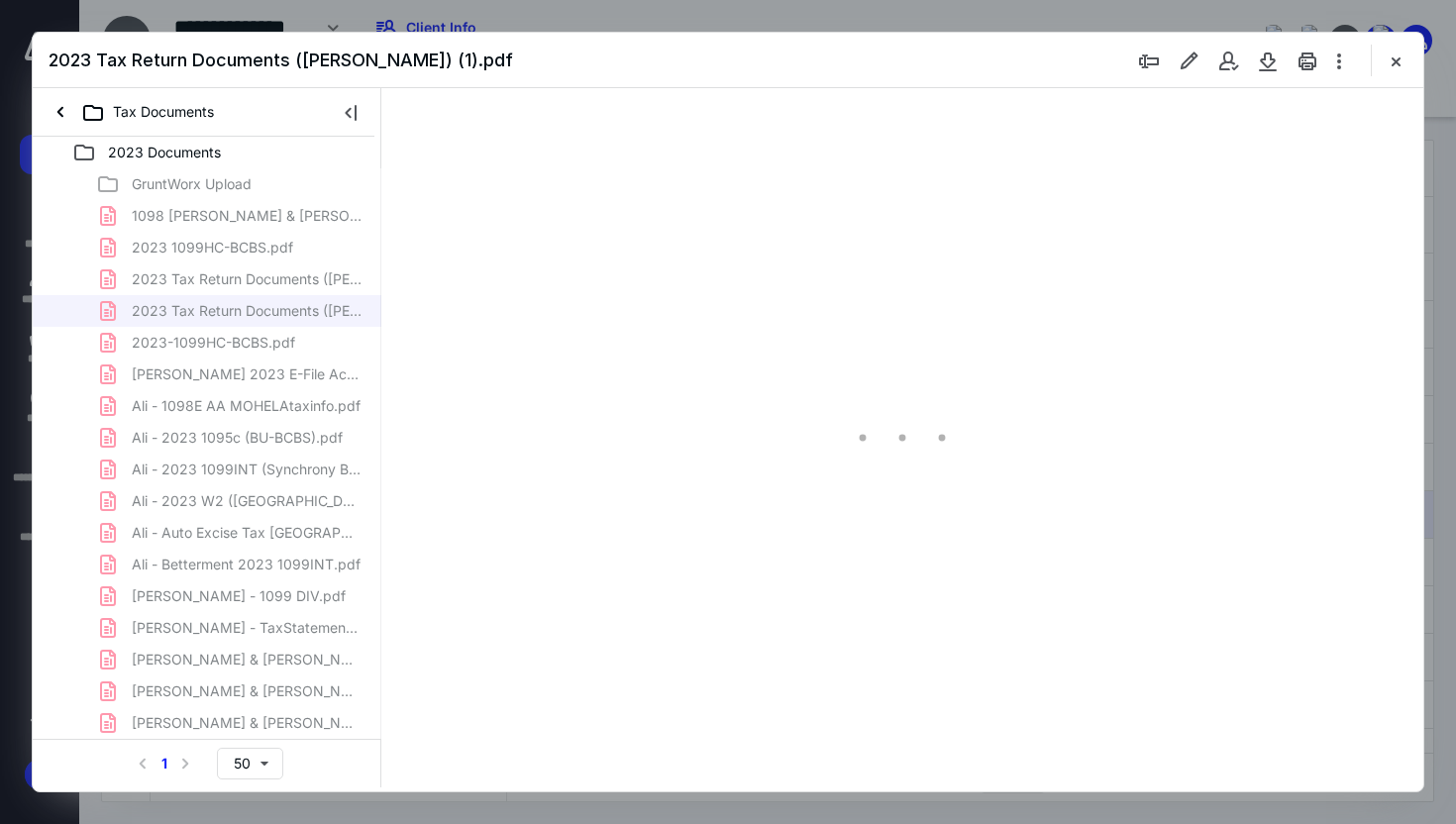 scroll, scrollTop: 0, scrollLeft: 0, axis: both 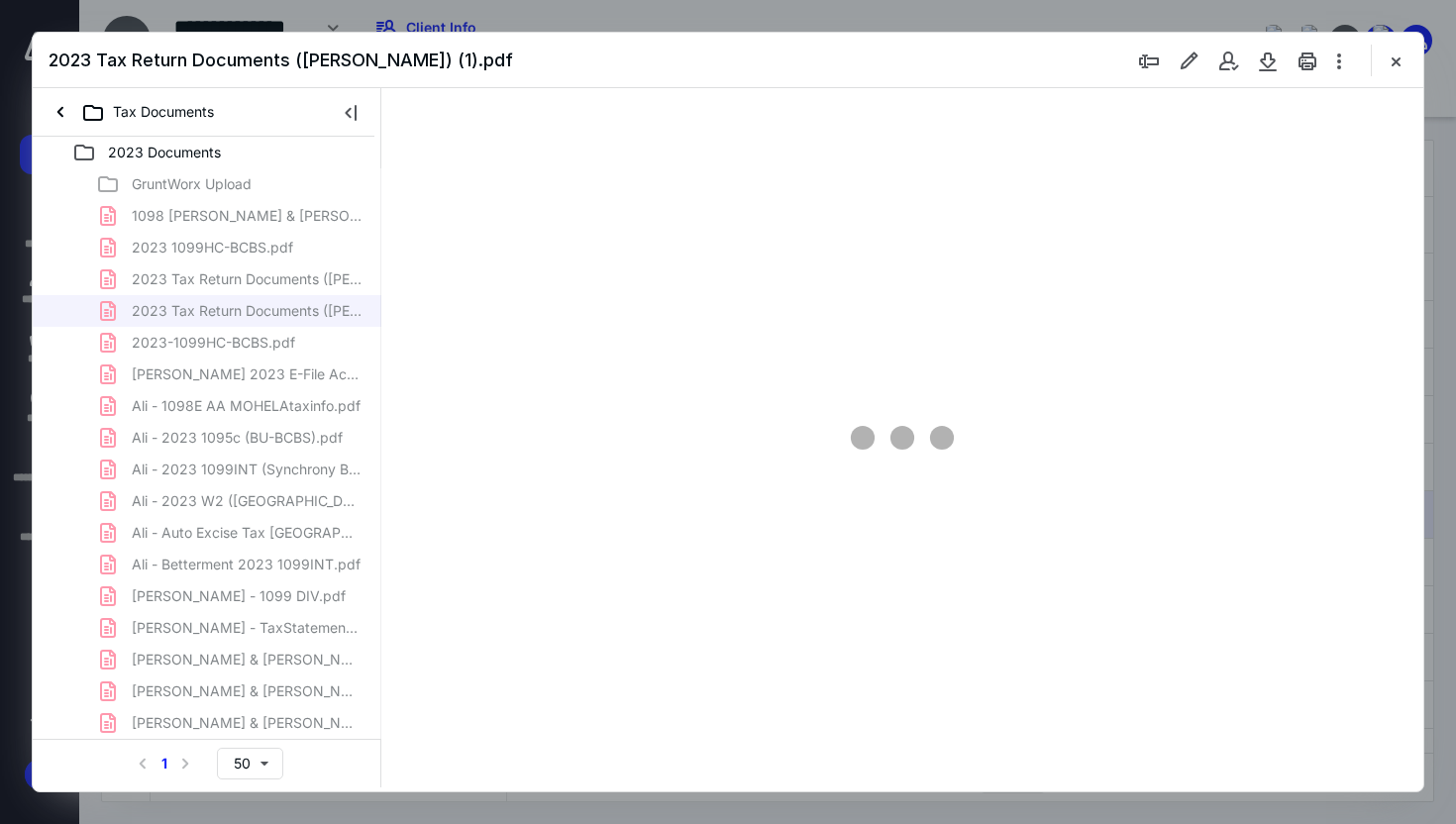type on "168" 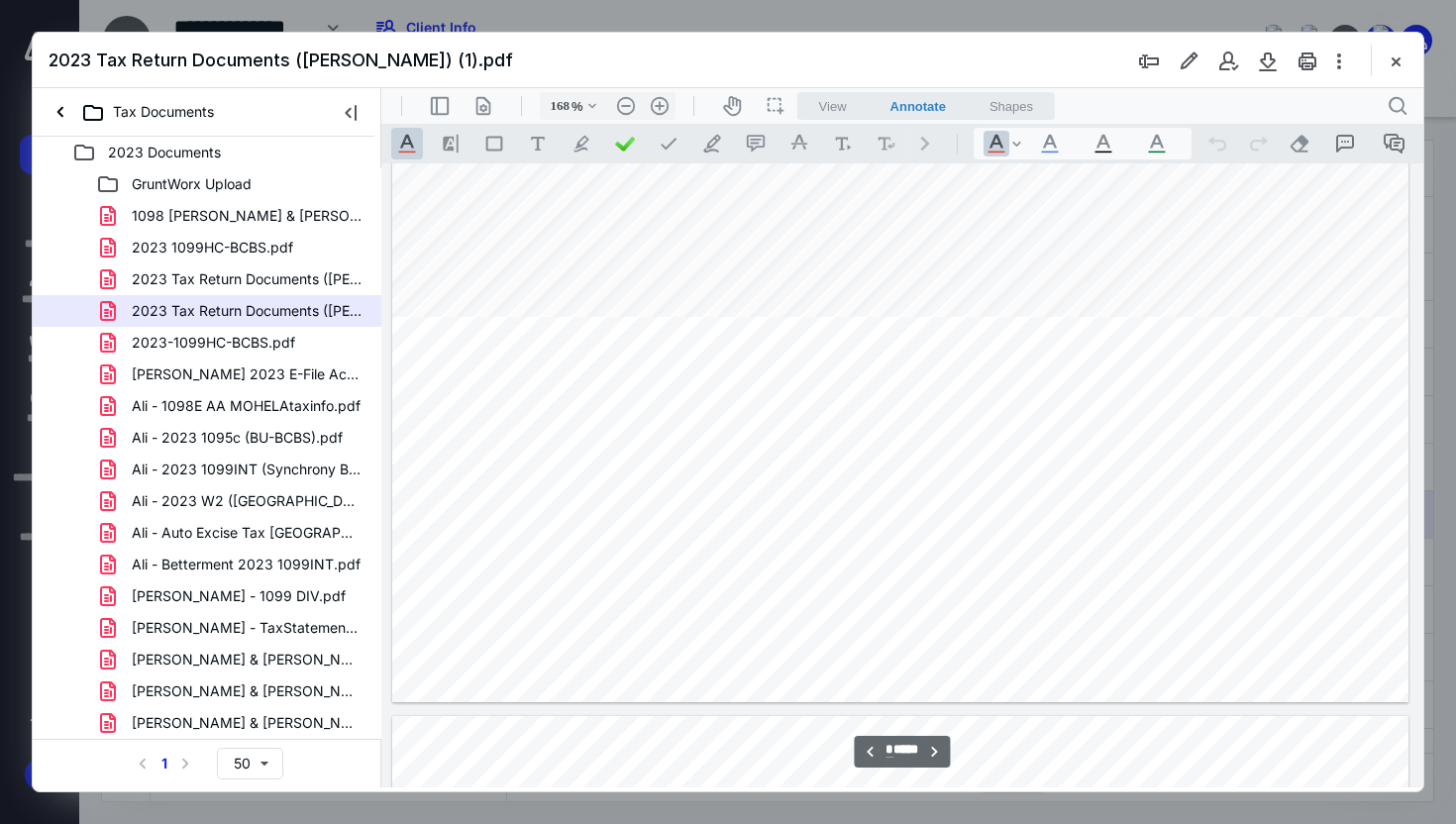scroll, scrollTop: 3923, scrollLeft: 0, axis: vertical 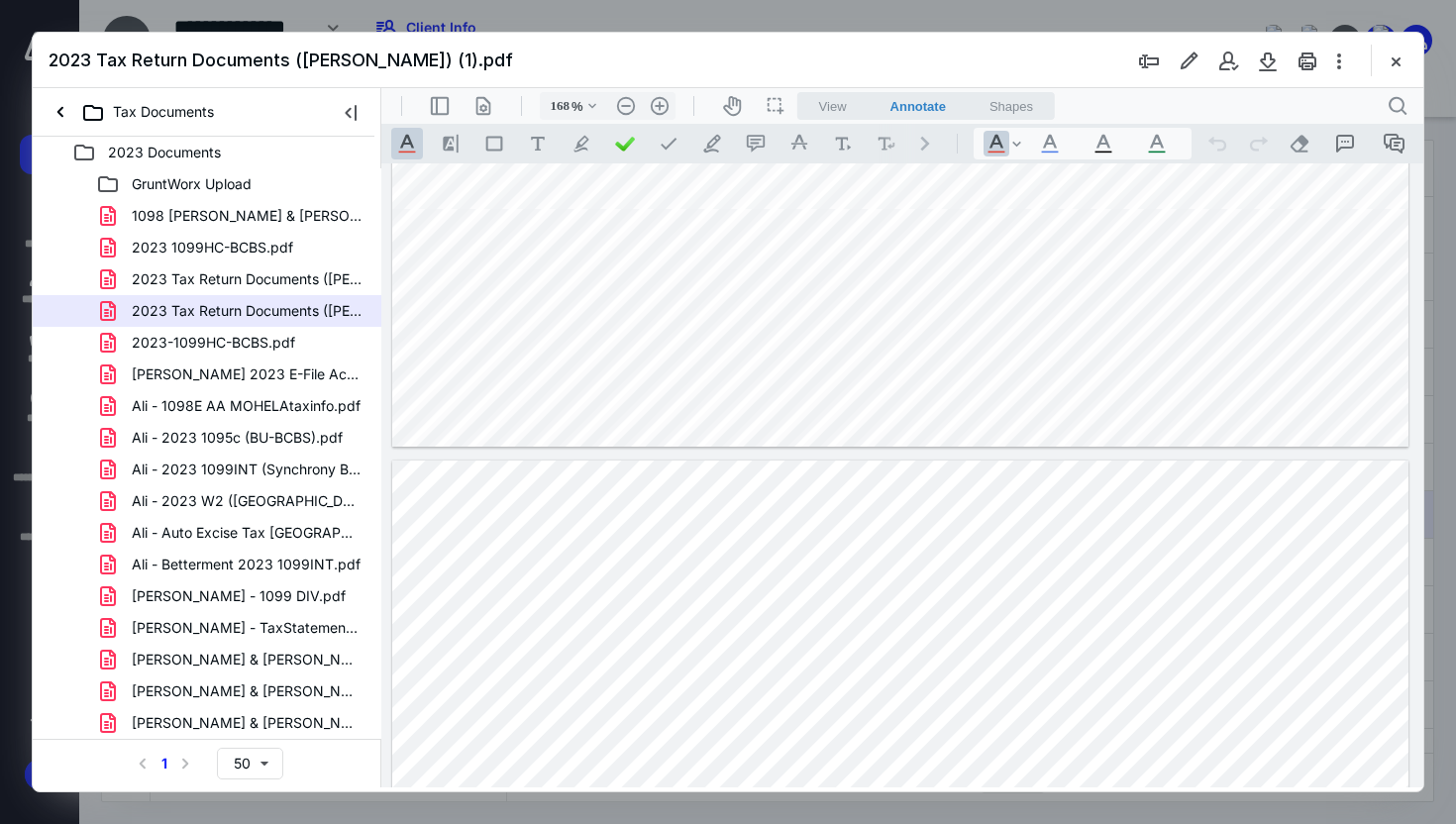 type on "*" 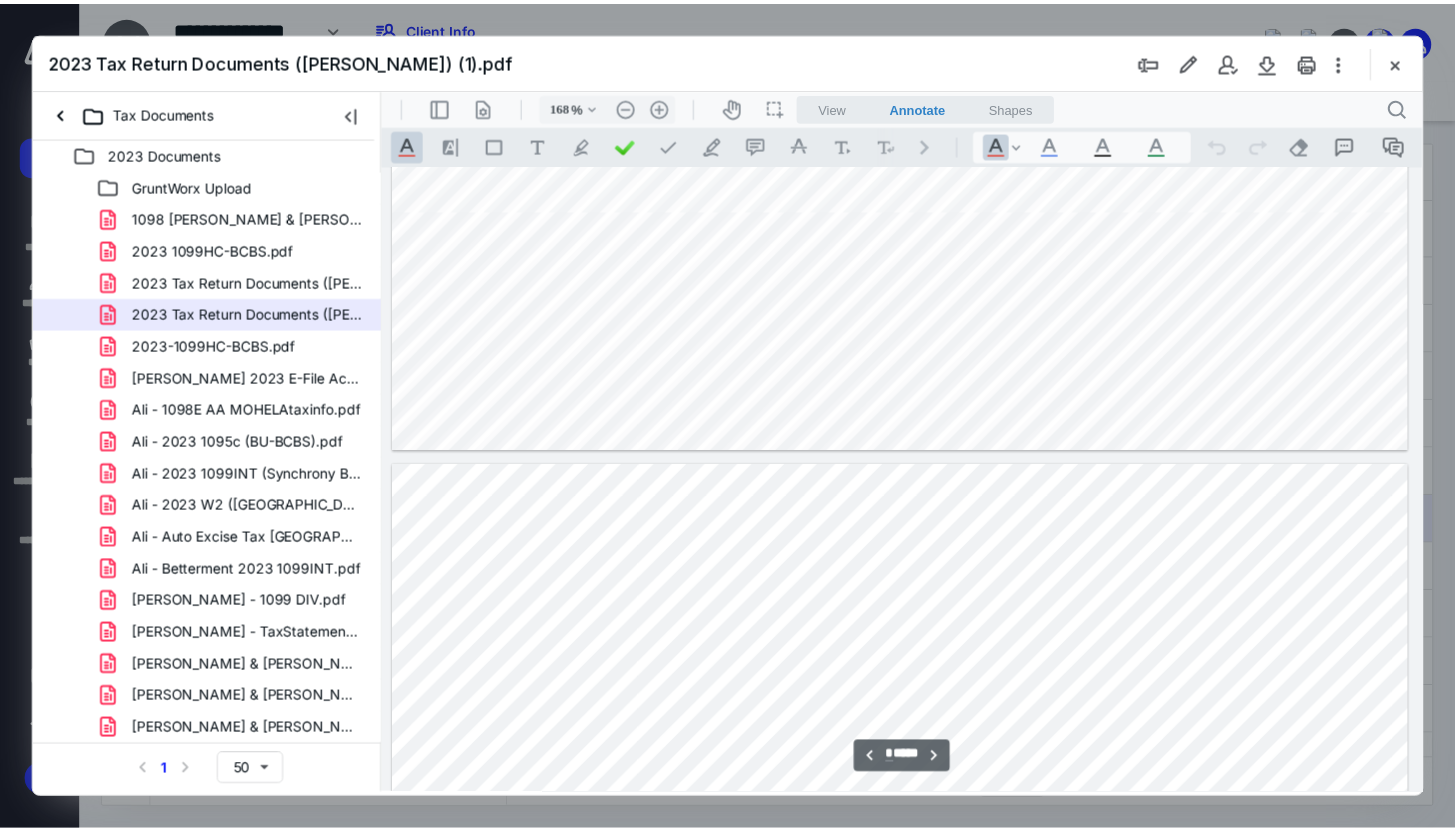 scroll, scrollTop: 3425, scrollLeft: 0, axis: vertical 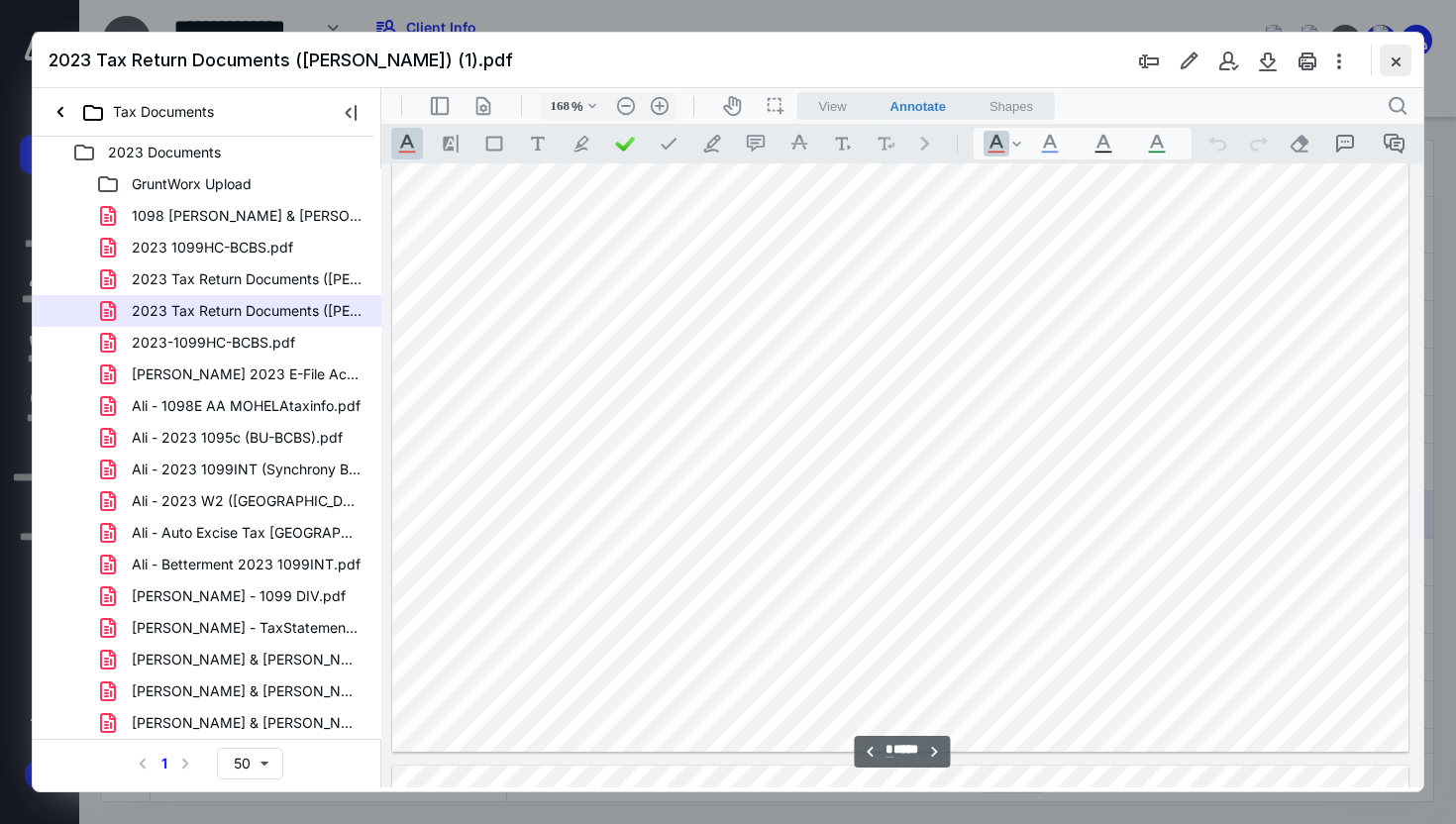 click at bounding box center [1396, 60] 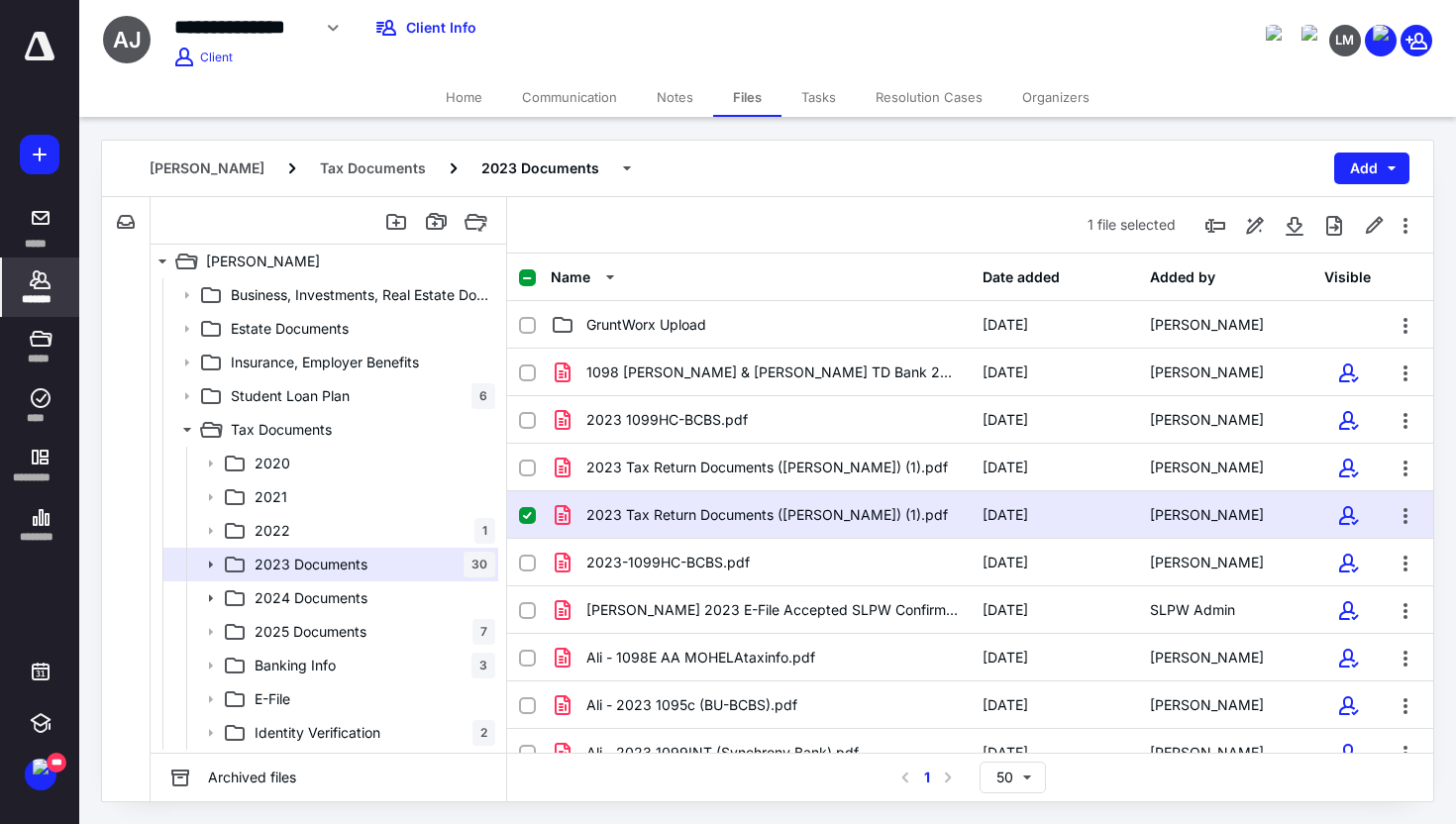 click on "*******" at bounding box center (41, 299) 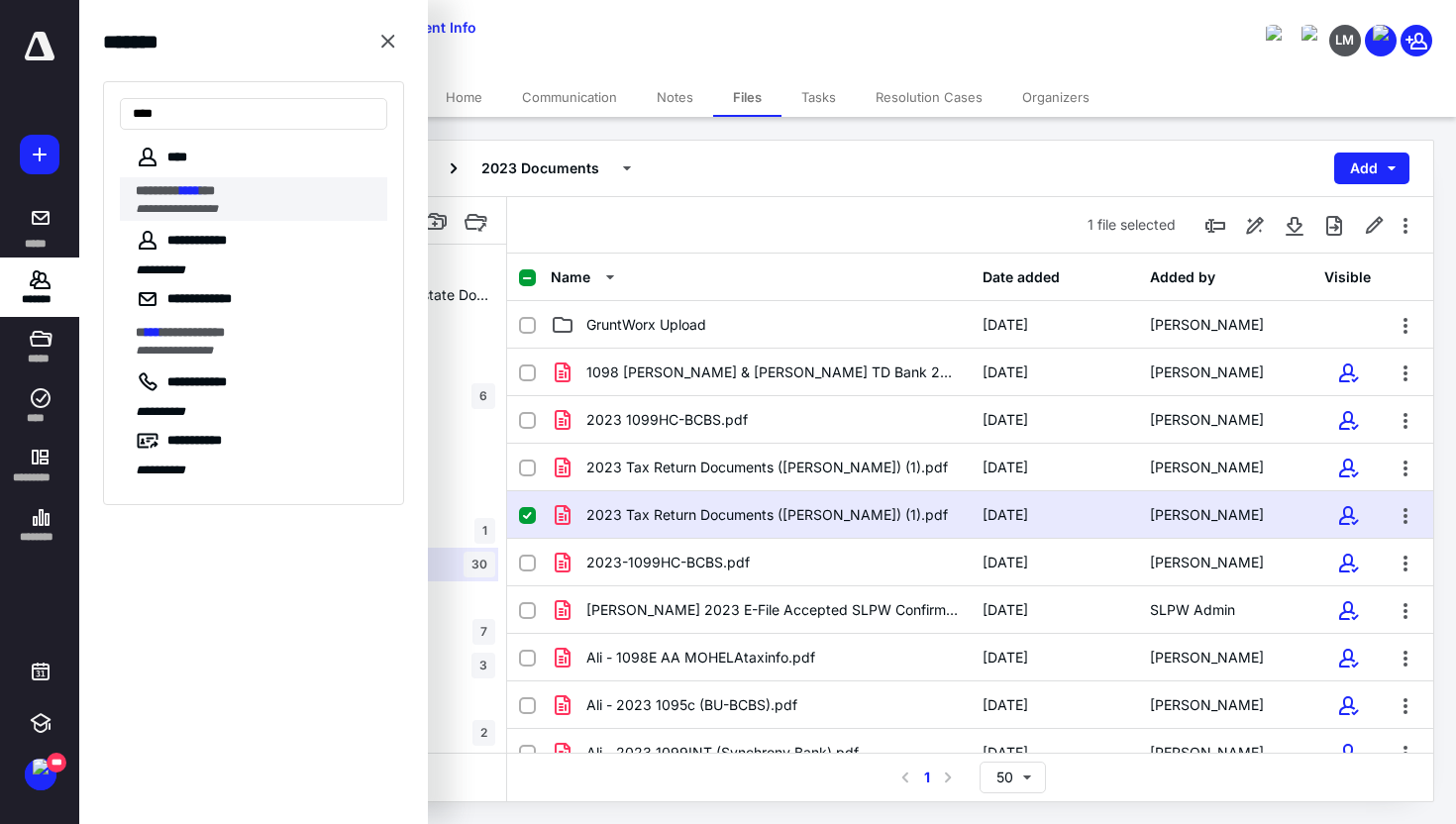 type on "****" 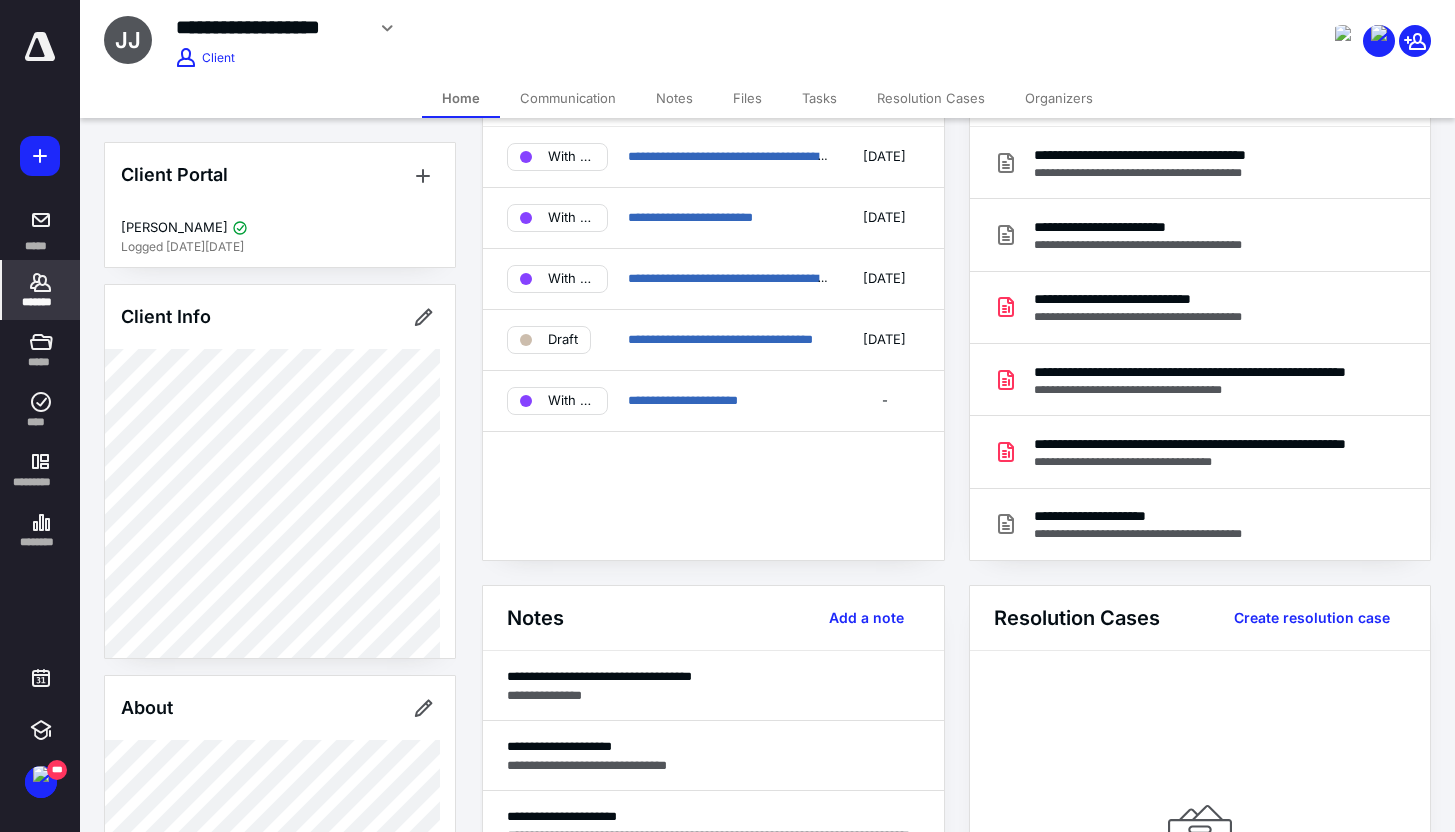 scroll, scrollTop: 112, scrollLeft: 0, axis: vertical 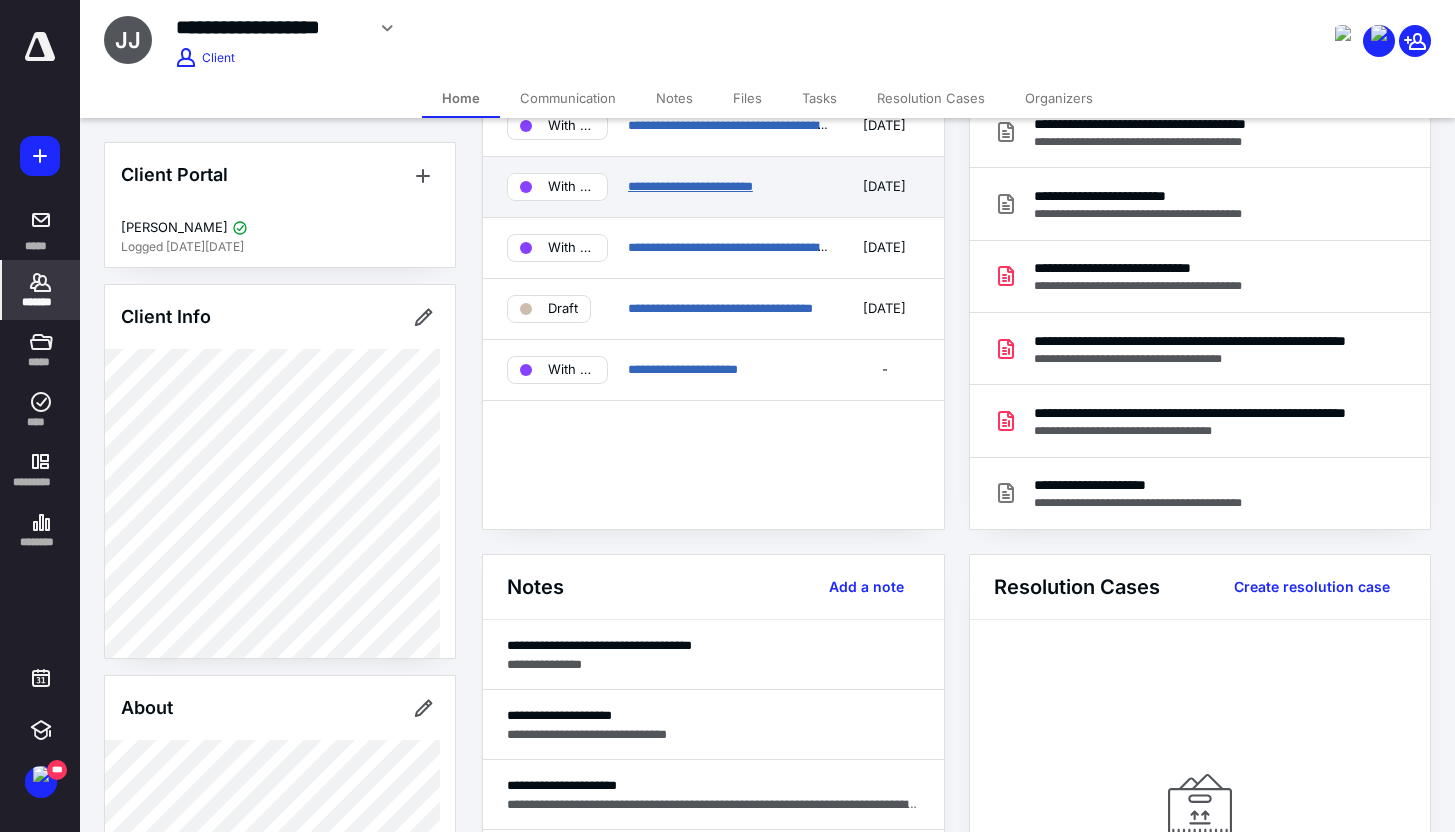 click on "**********" at bounding box center (690, 186) 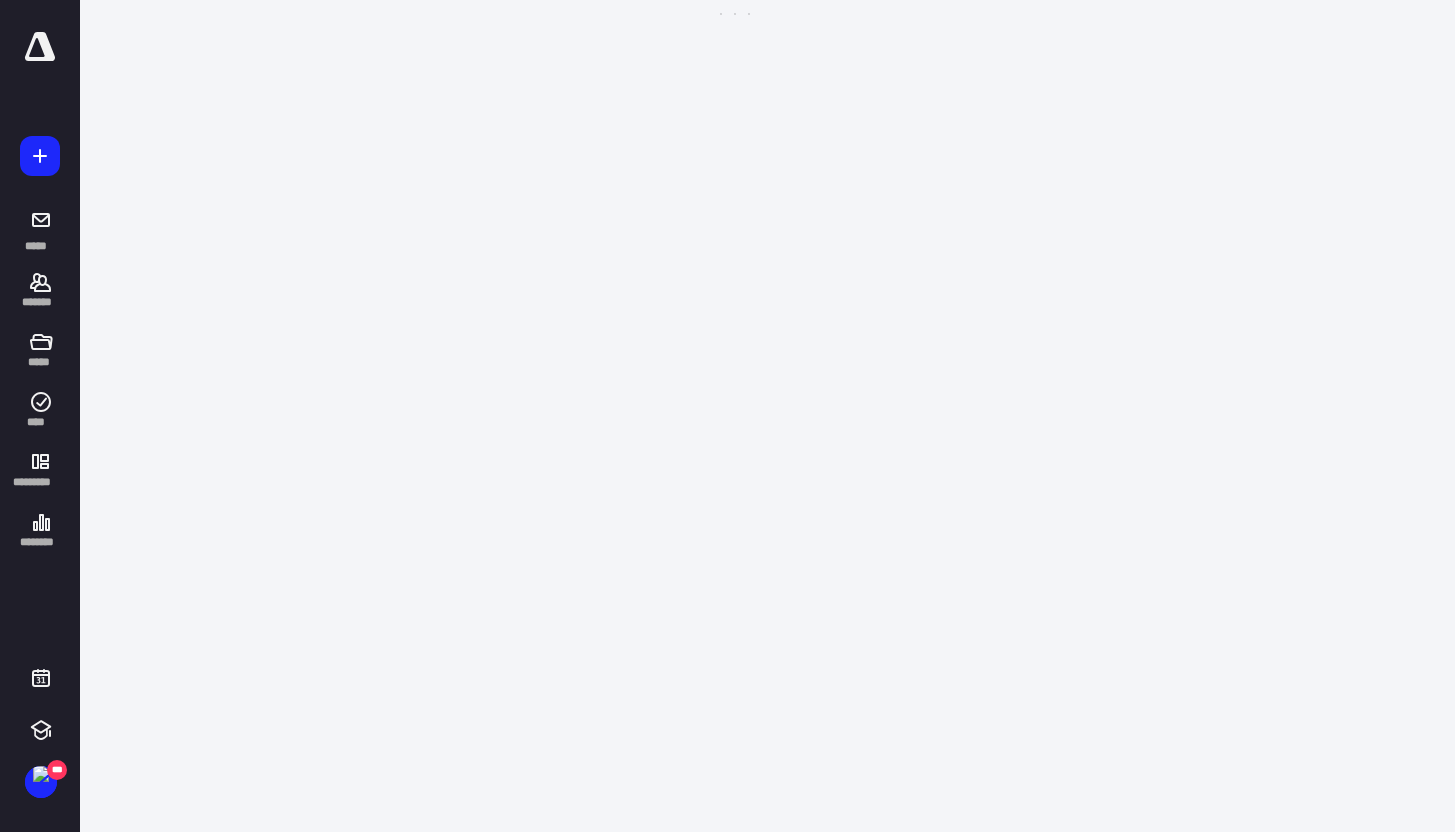 scroll, scrollTop: 0, scrollLeft: 0, axis: both 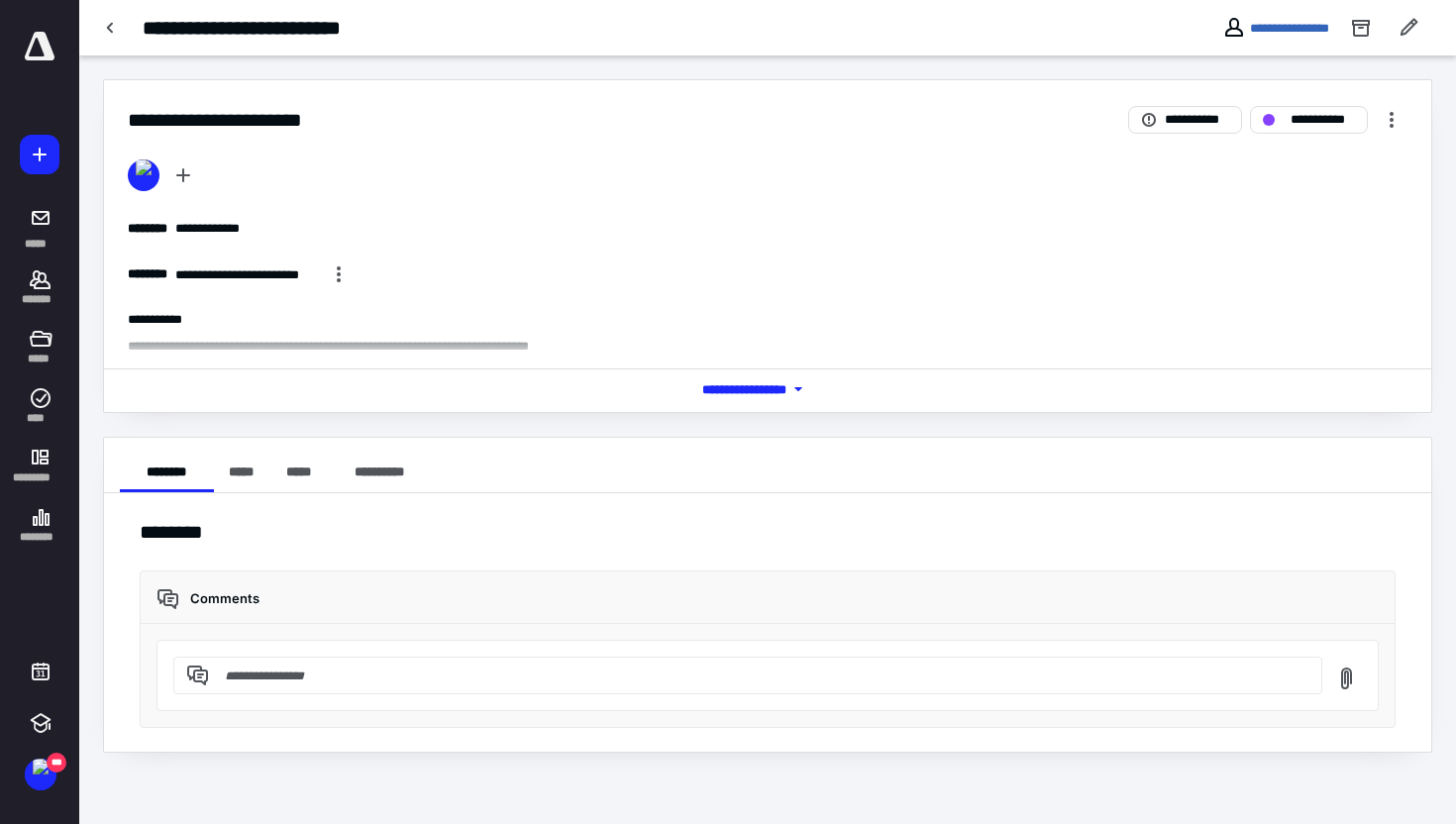 click on "*** **** *******" at bounding box center (768, 389) 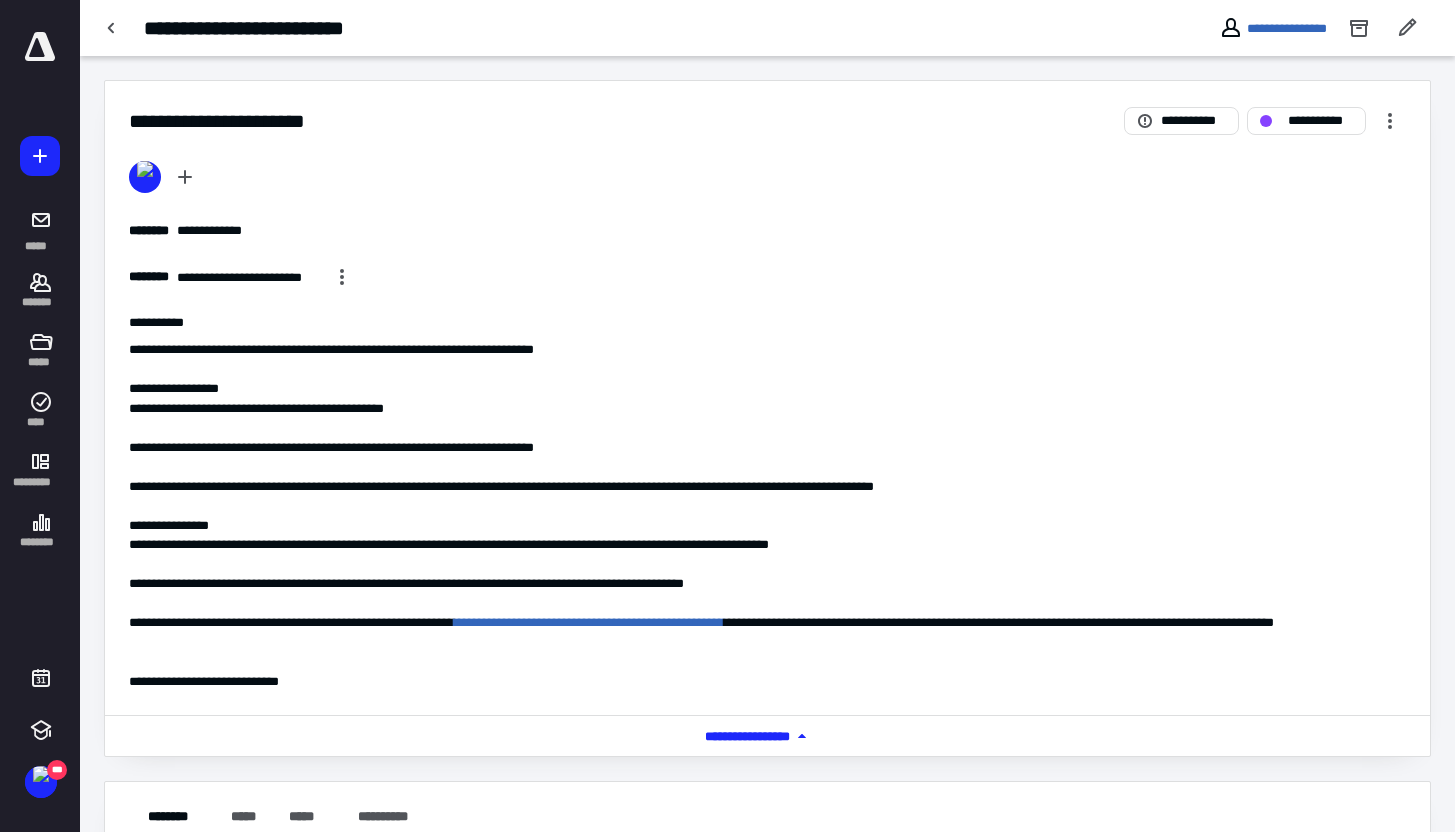 click on "**********" at bounding box center [767, 487] 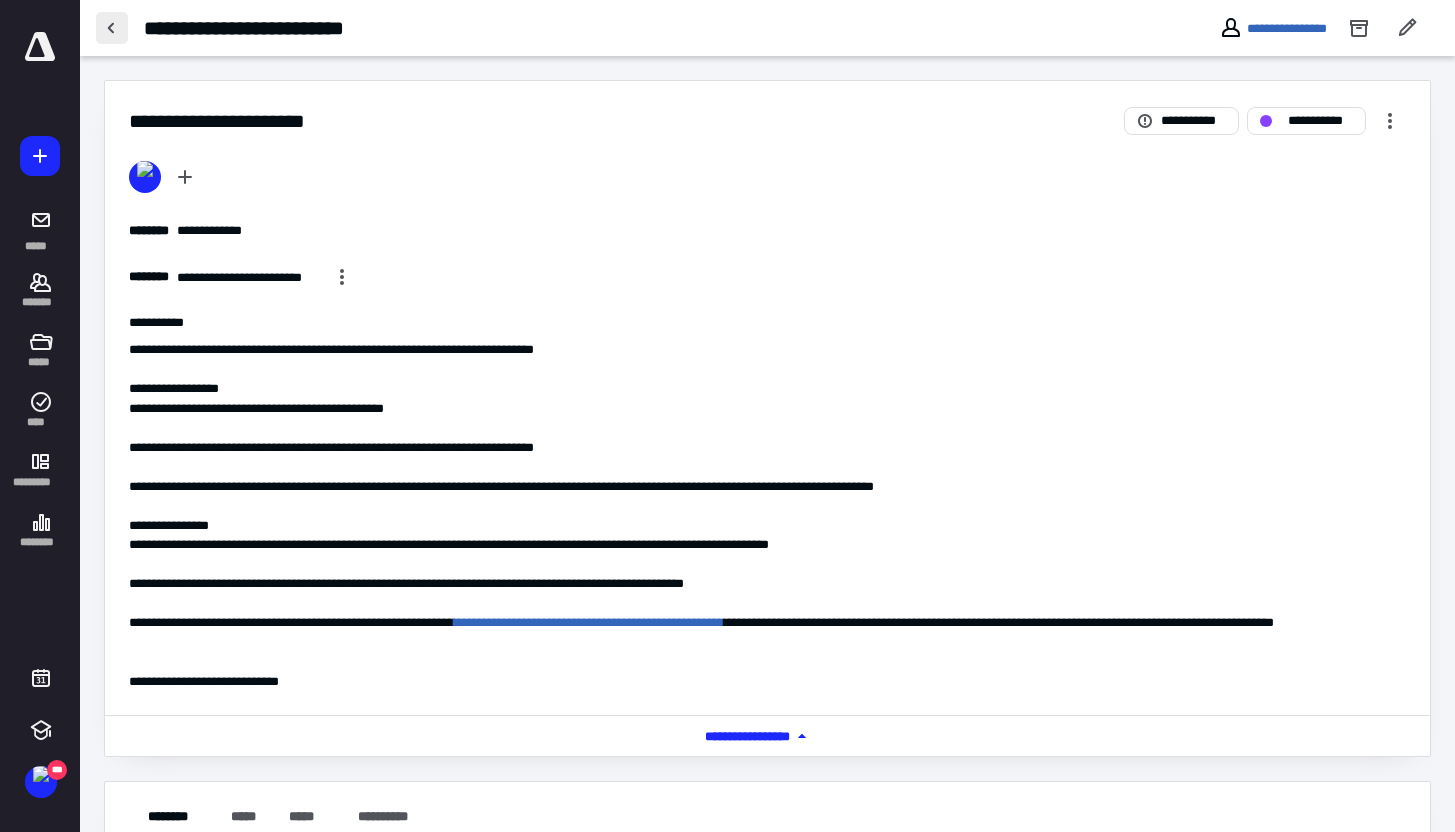 click at bounding box center (112, 28) 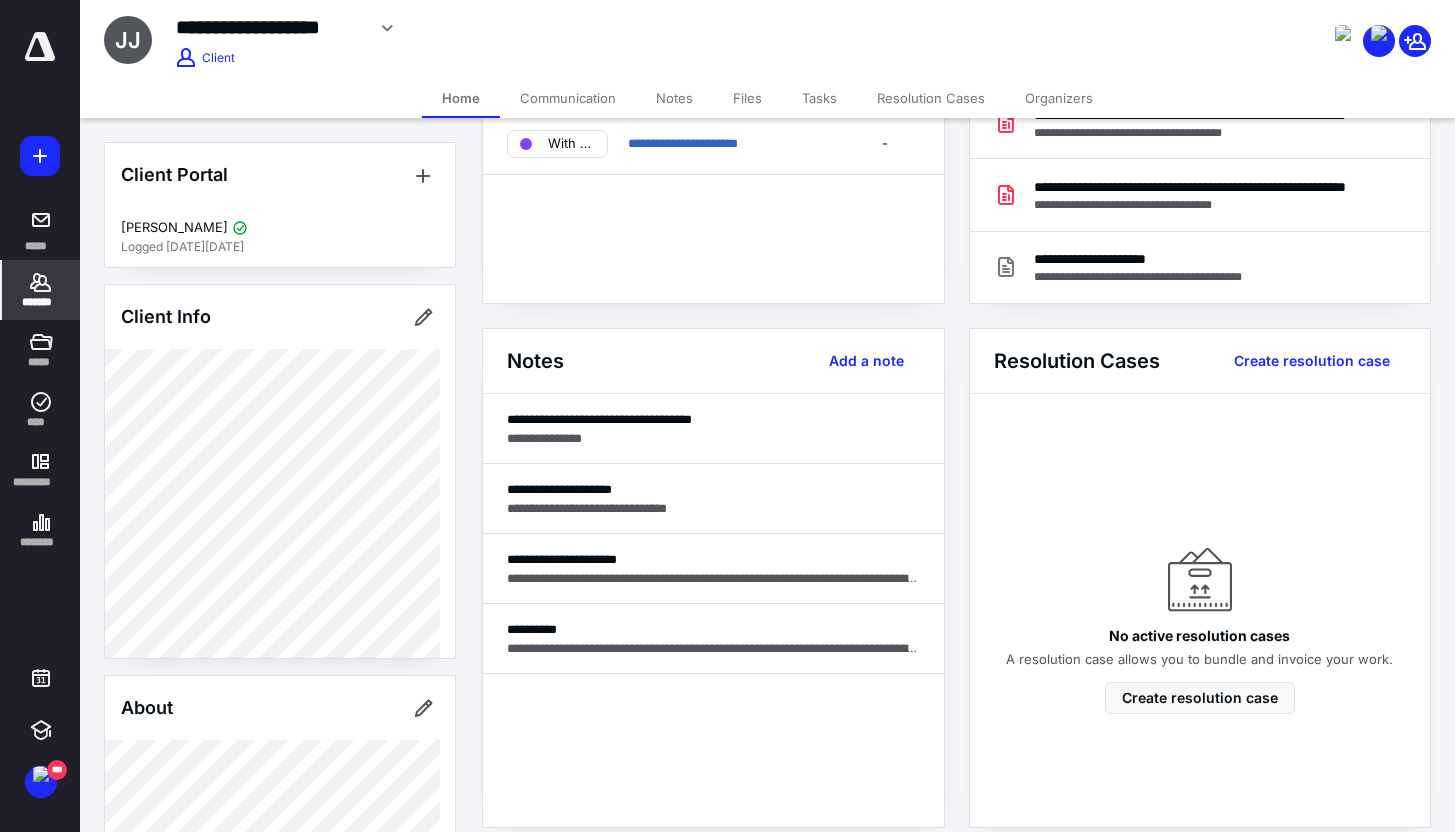 scroll, scrollTop: 461, scrollLeft: 0, axis: vertical 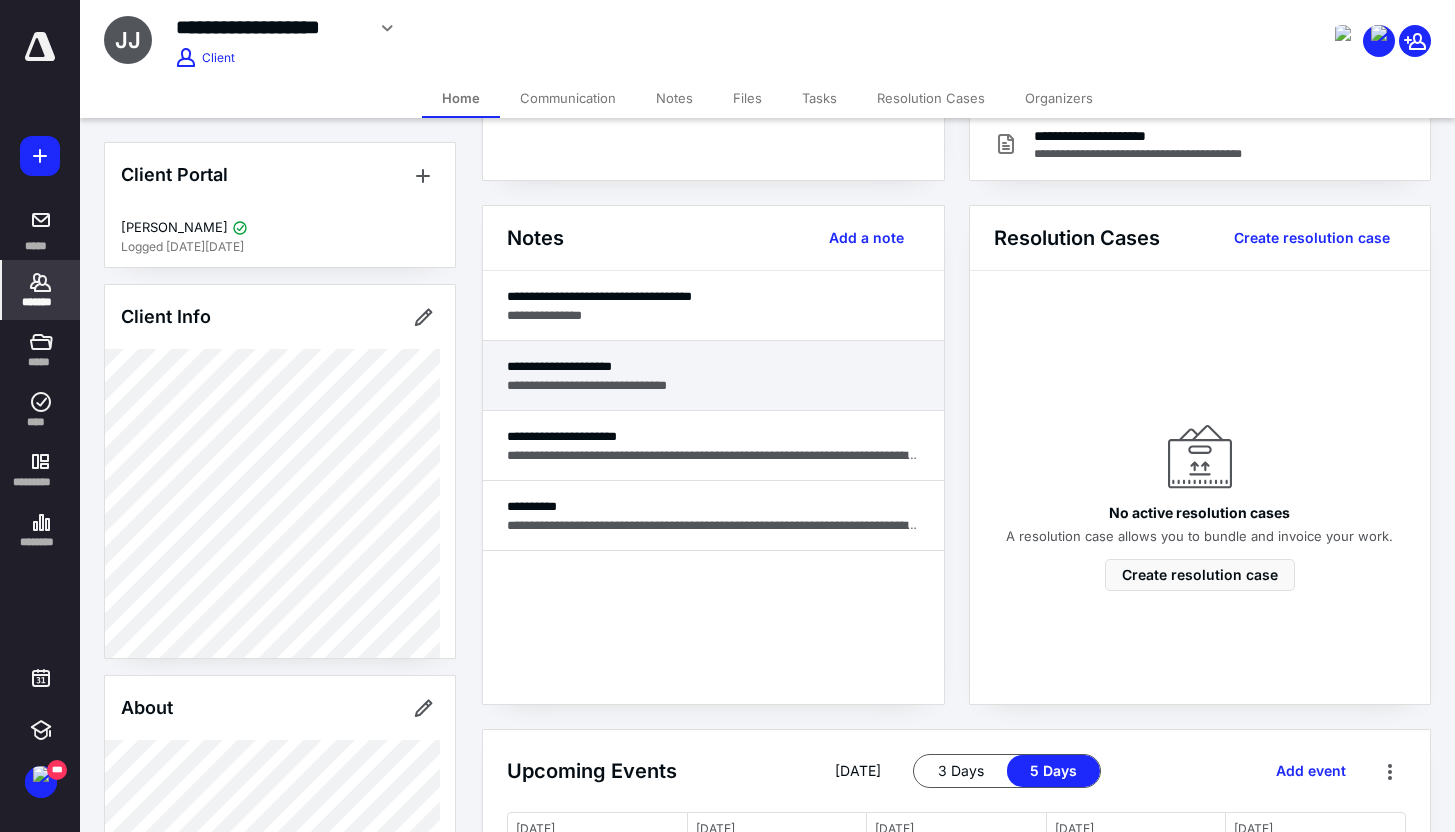click on "**********" at bounding box center (713, 385) 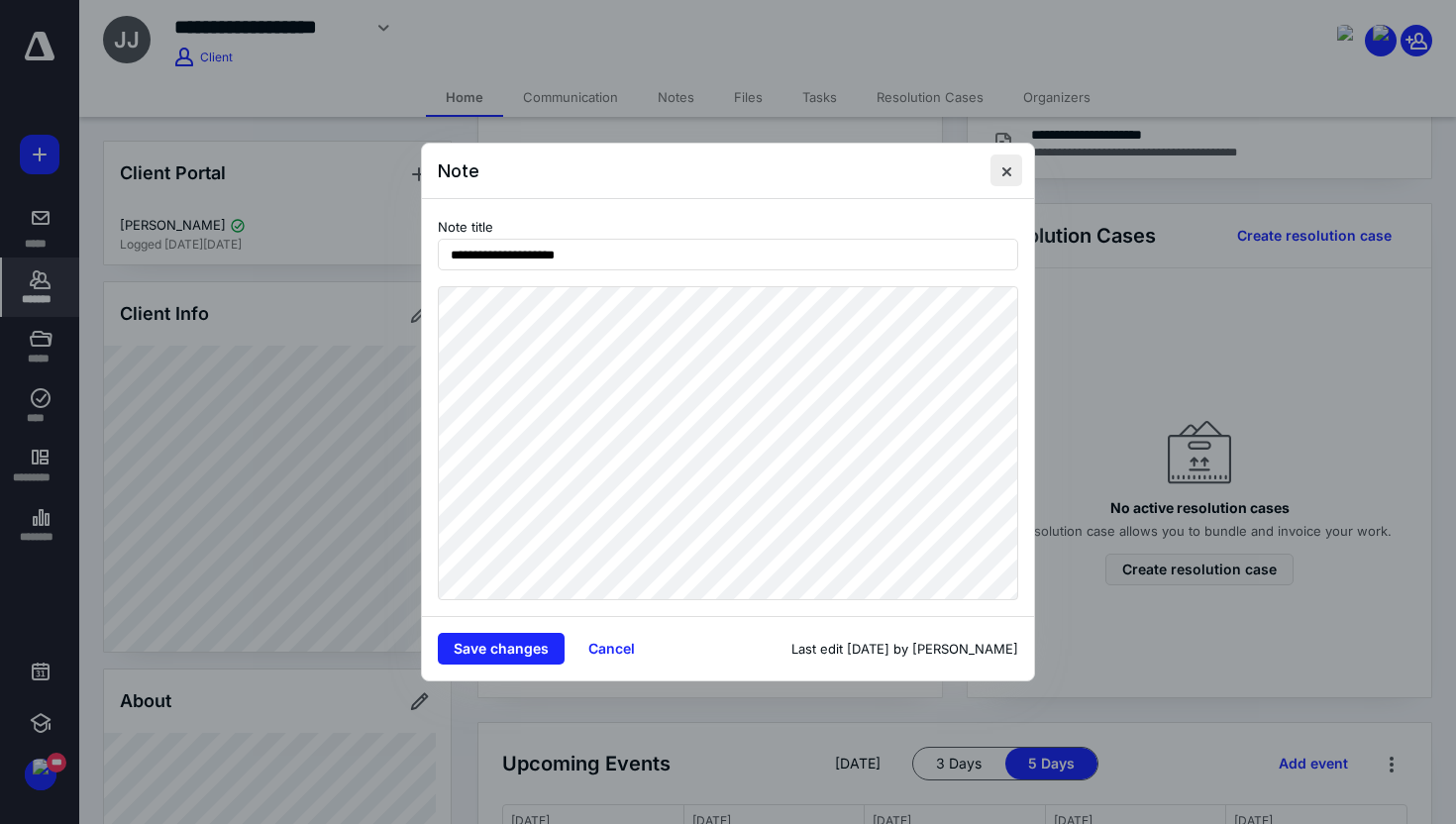 click at bounding box center (1006, 170) 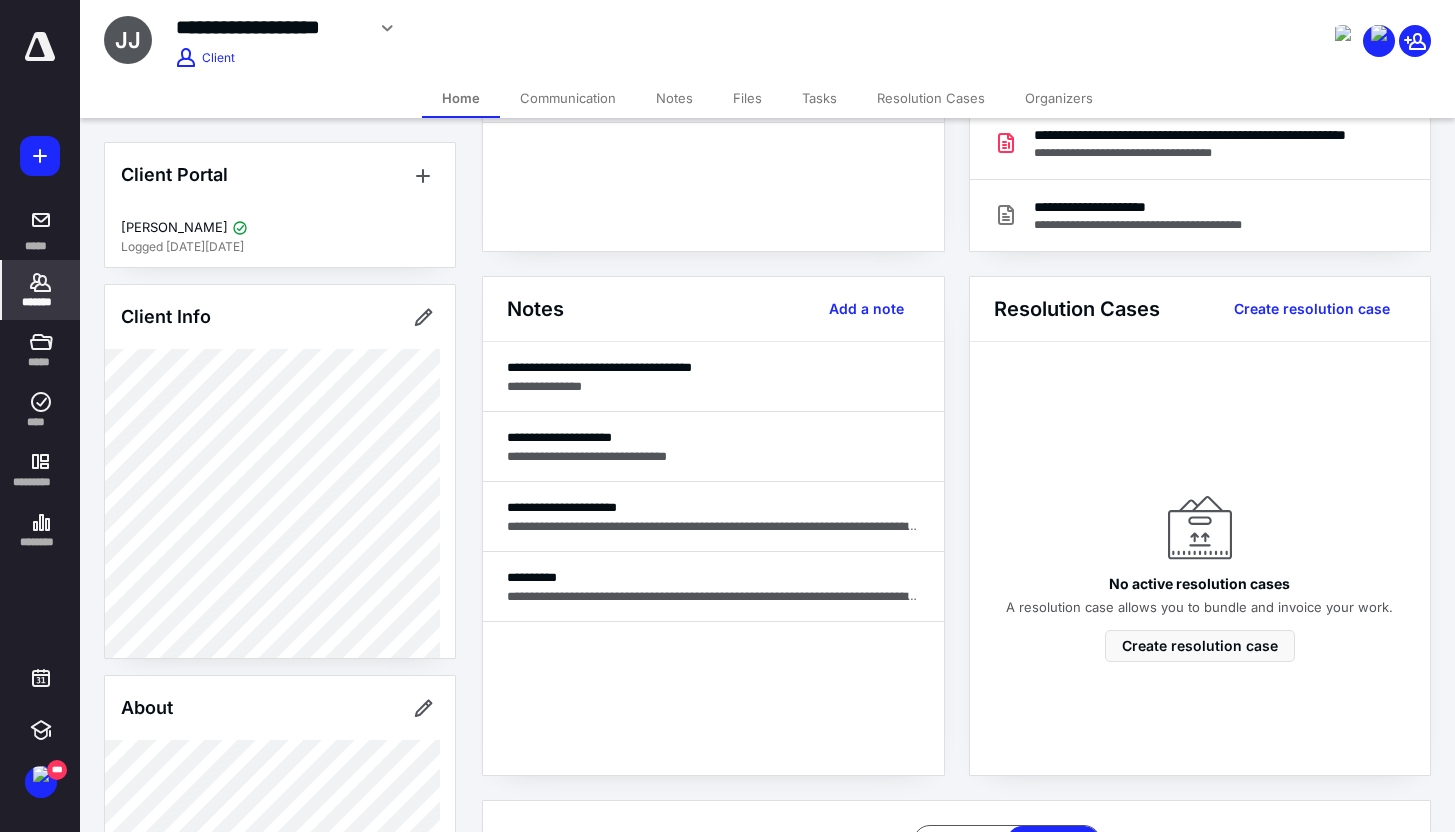 scroll, scrollTop: 426, scrollLeft: 0, axis: vertical 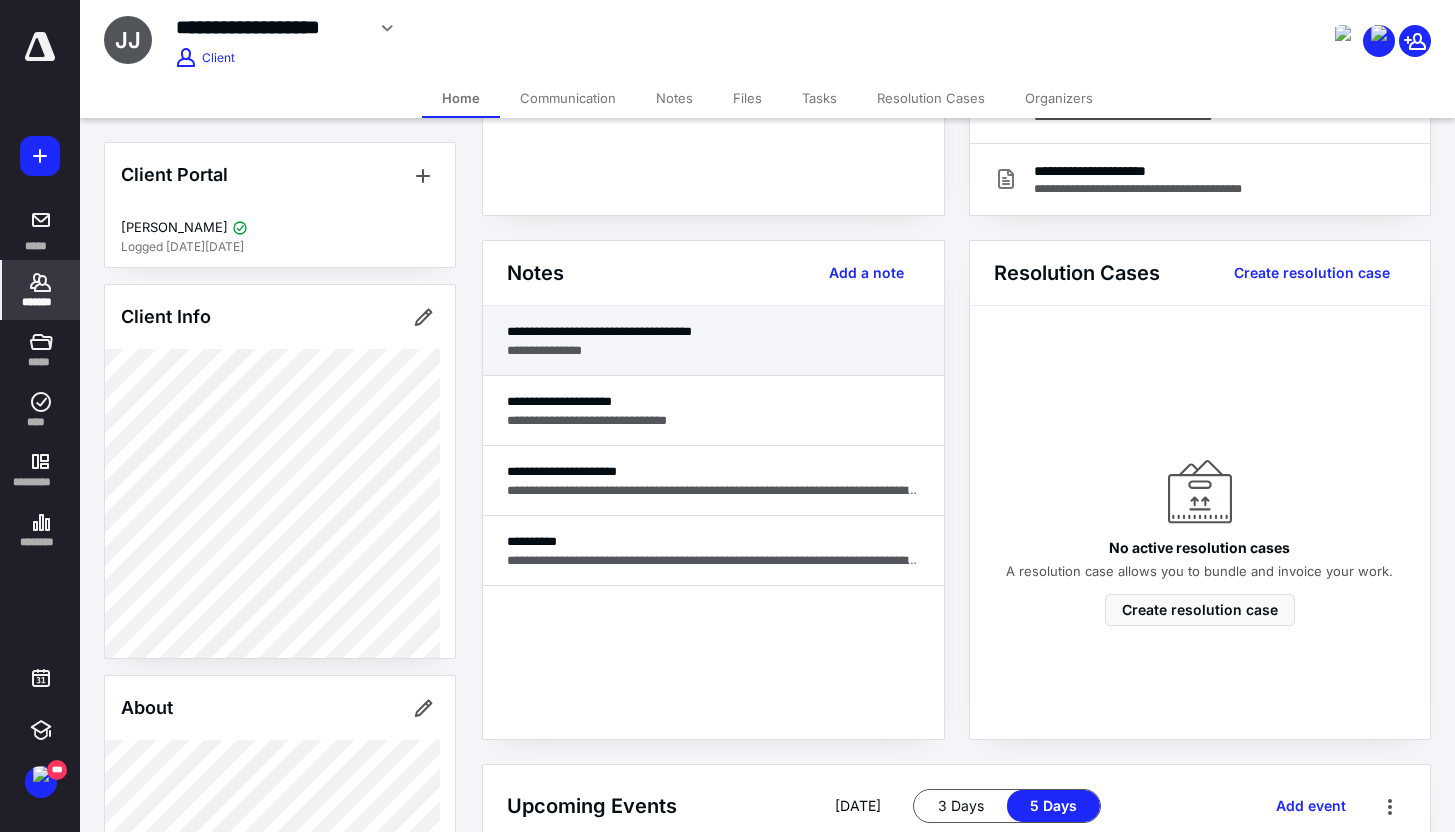 click on "**********" at bounding box center (713, 350) 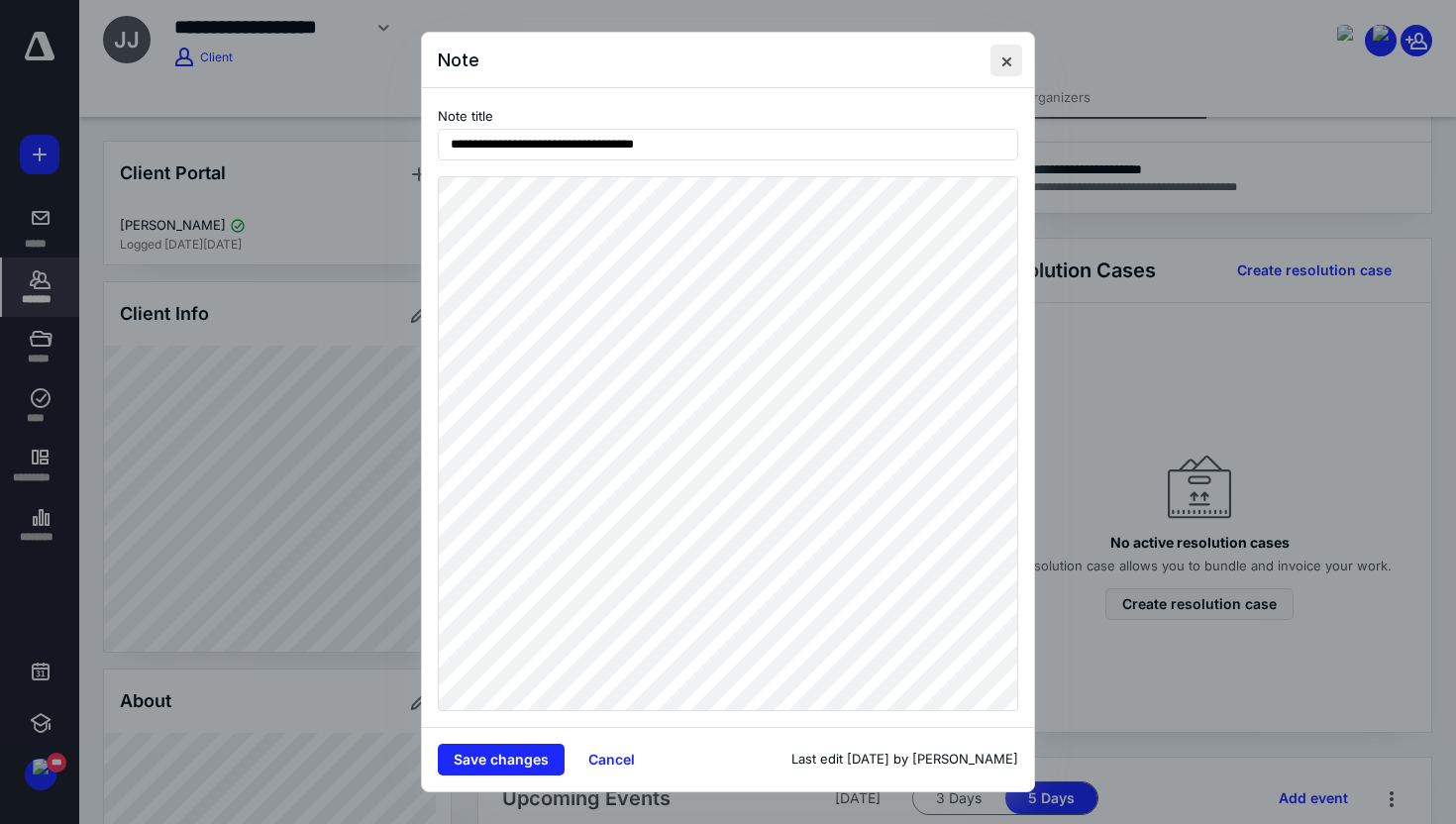 click at bounding box center [1006, 60] 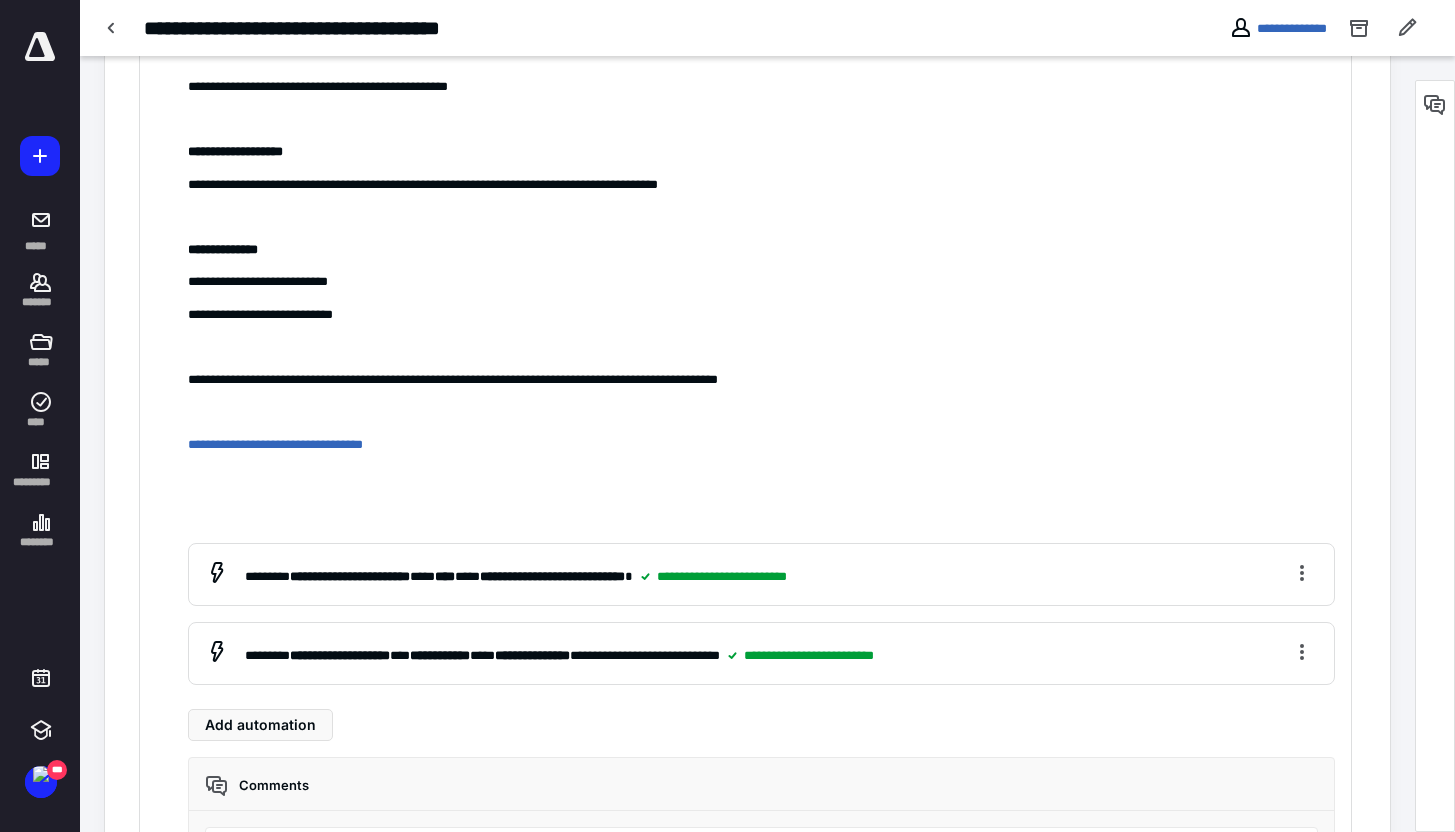 scroll, scrollTop: 279, scrollLeft: 0, axis: vertical 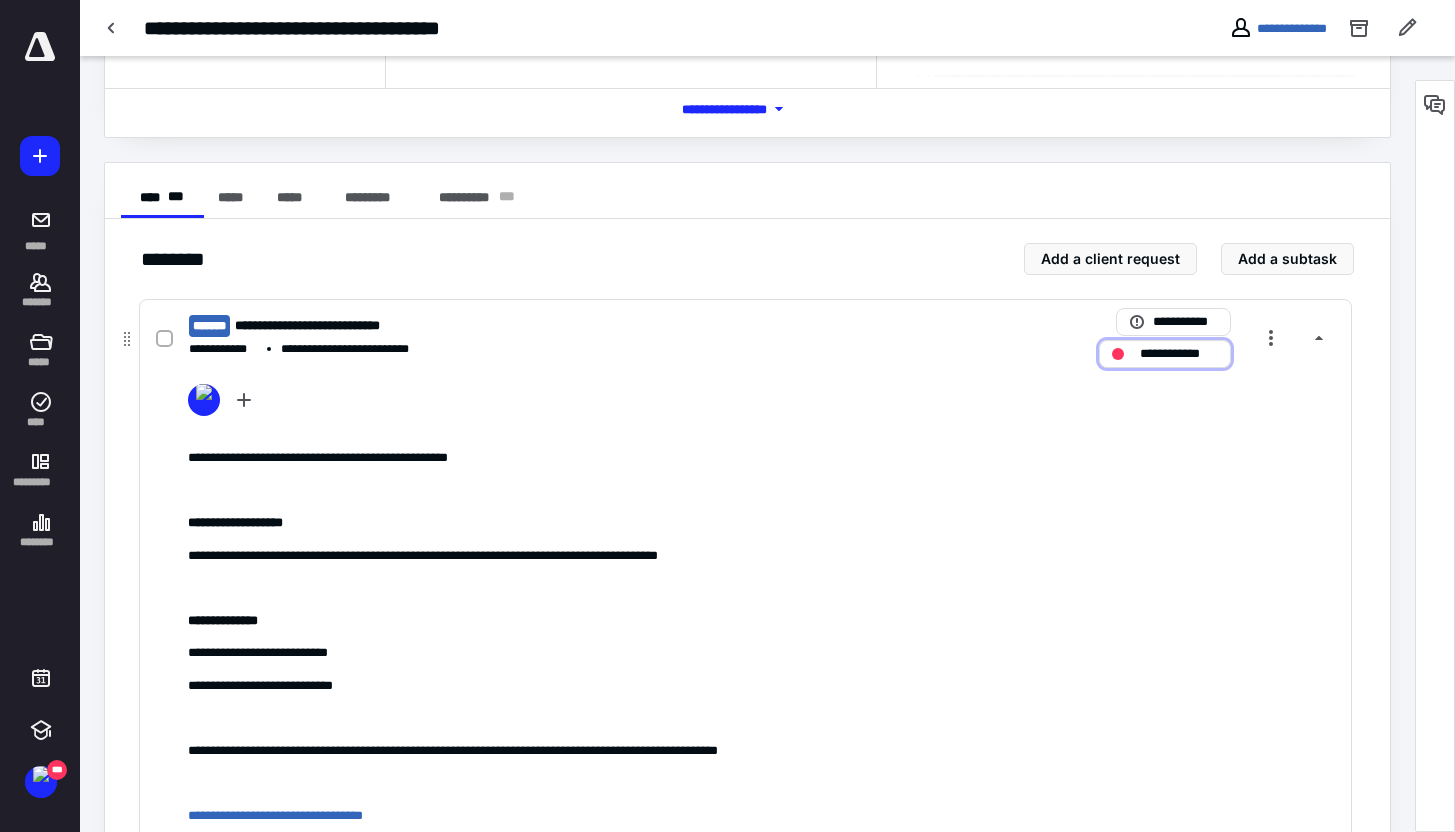 click on "**********" at bounding box center (1179, 354) 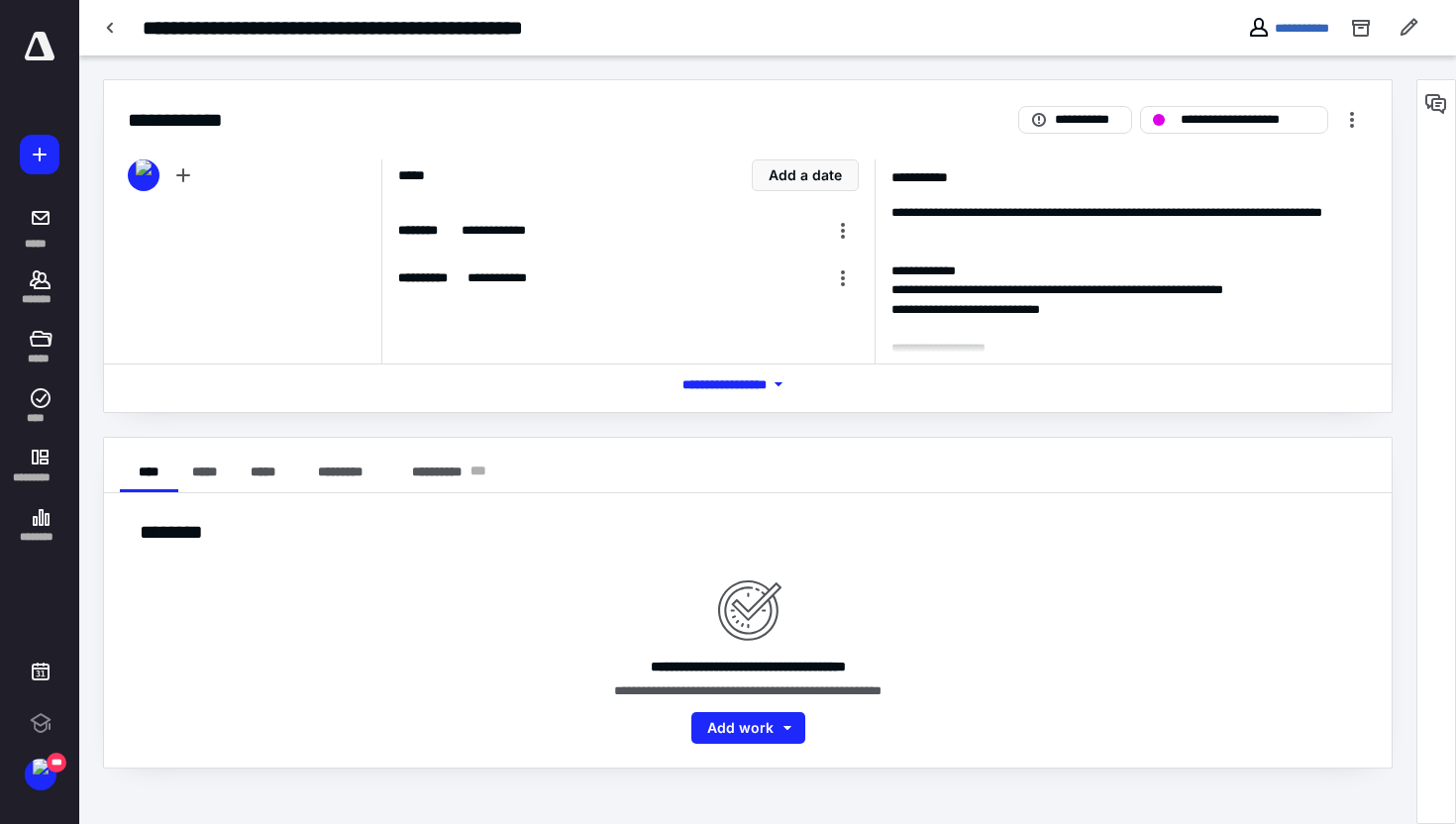 scroll, scrollTop: 0, scrollLeft: 0, axis: both 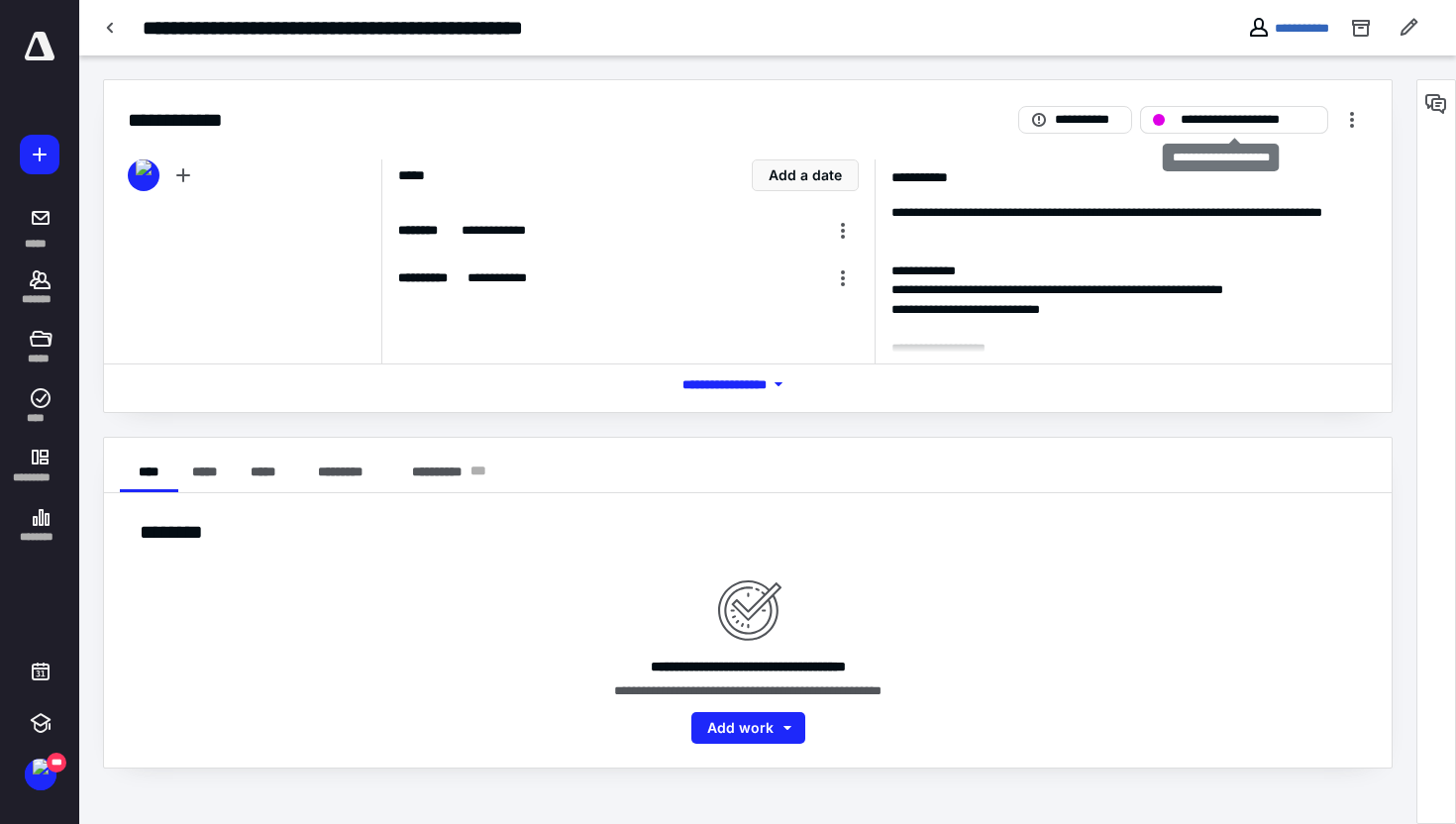 click on "**********" at bounding box center [1234, 120] 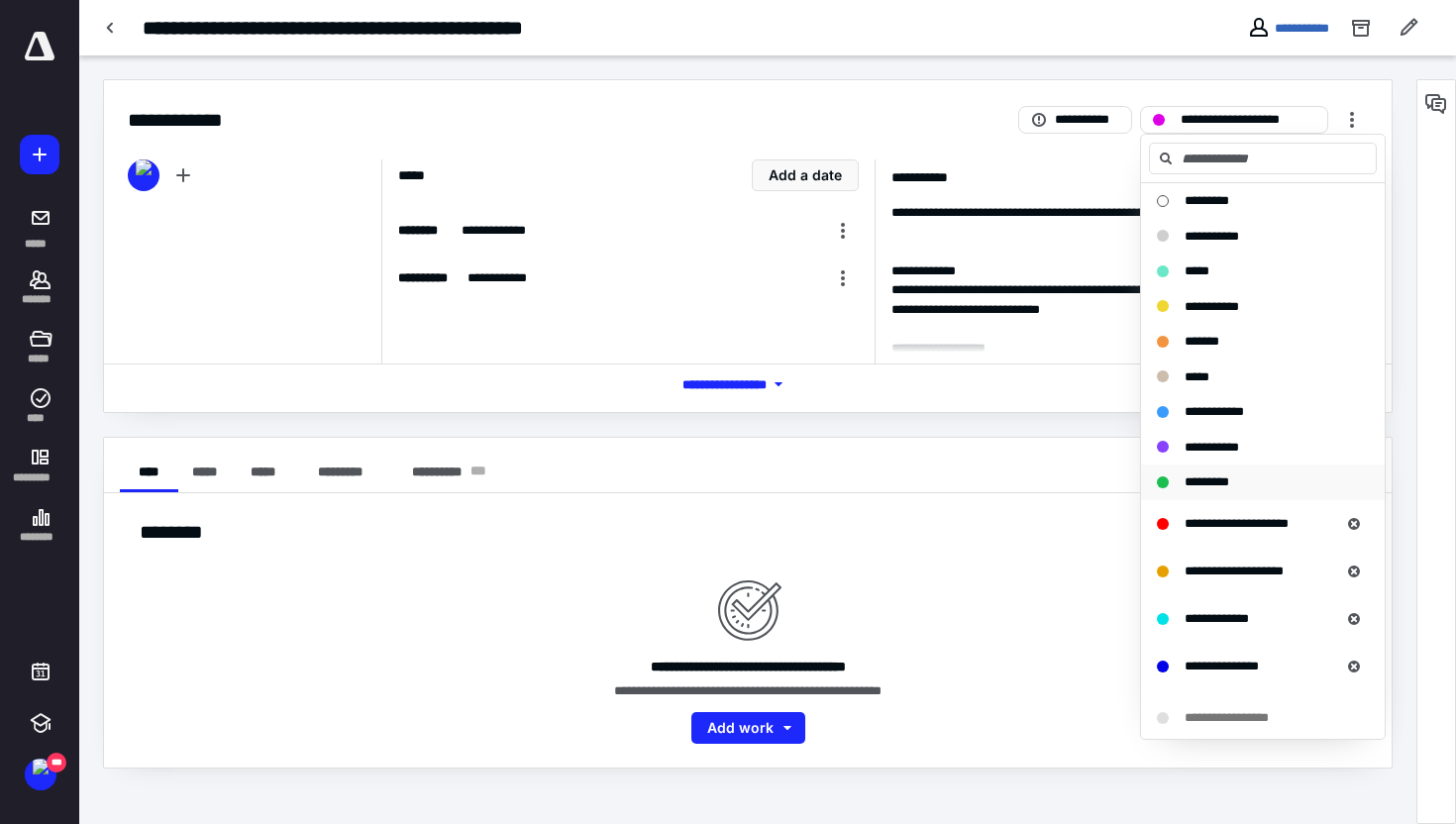 click on "*********" at bounding box center (1206, 481) 